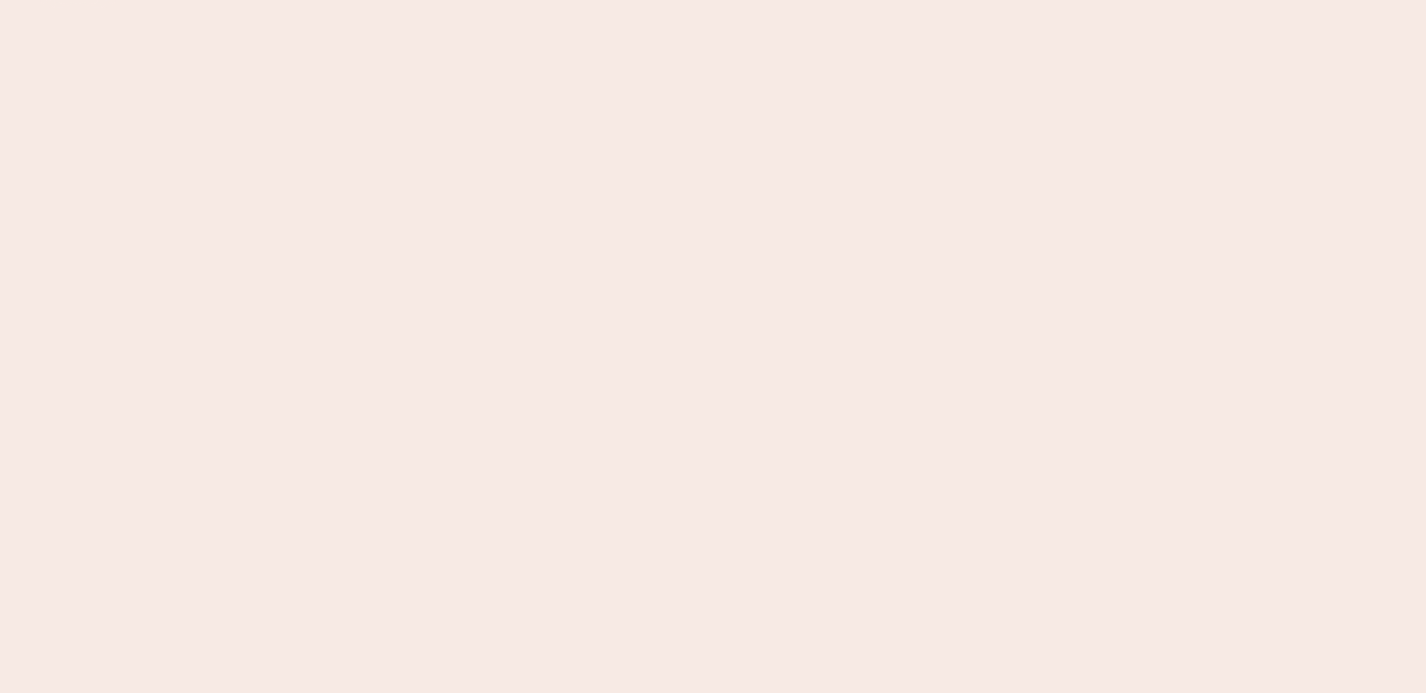 scroll, scrollTop: 0, scrollLeft: 0, axis: both 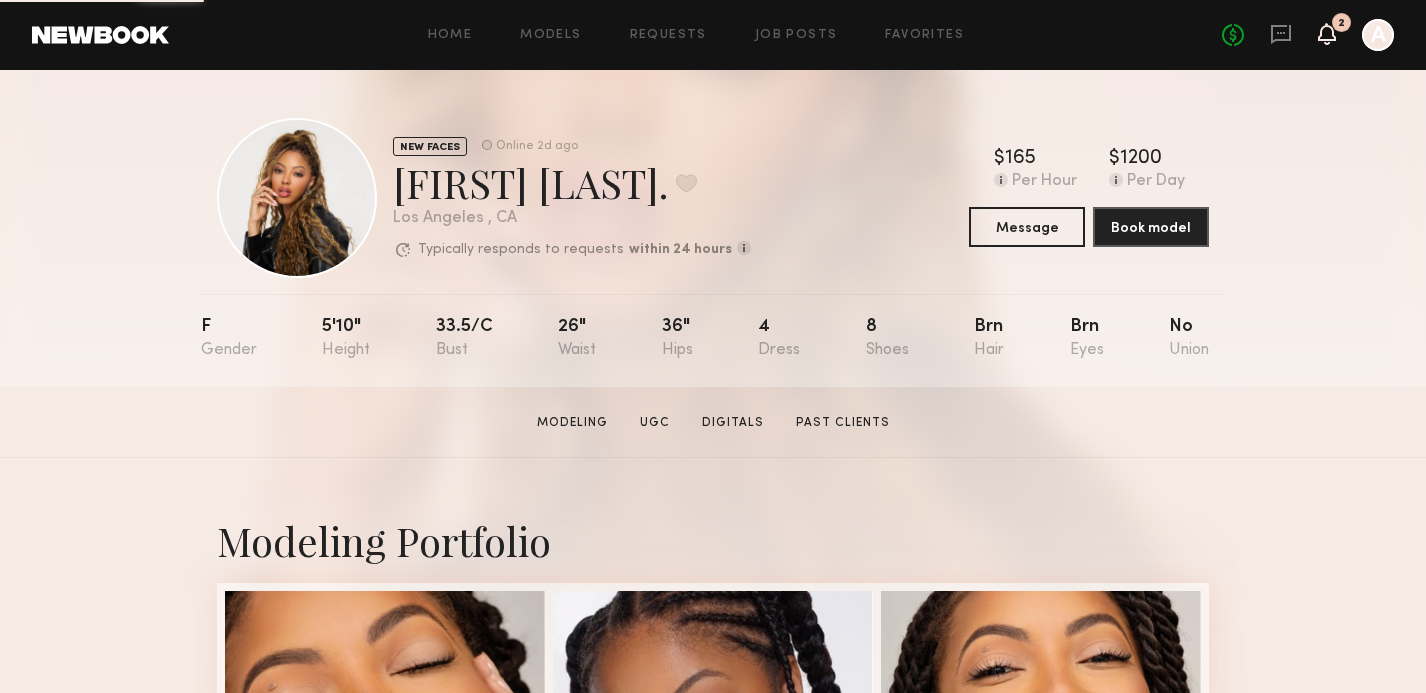 click 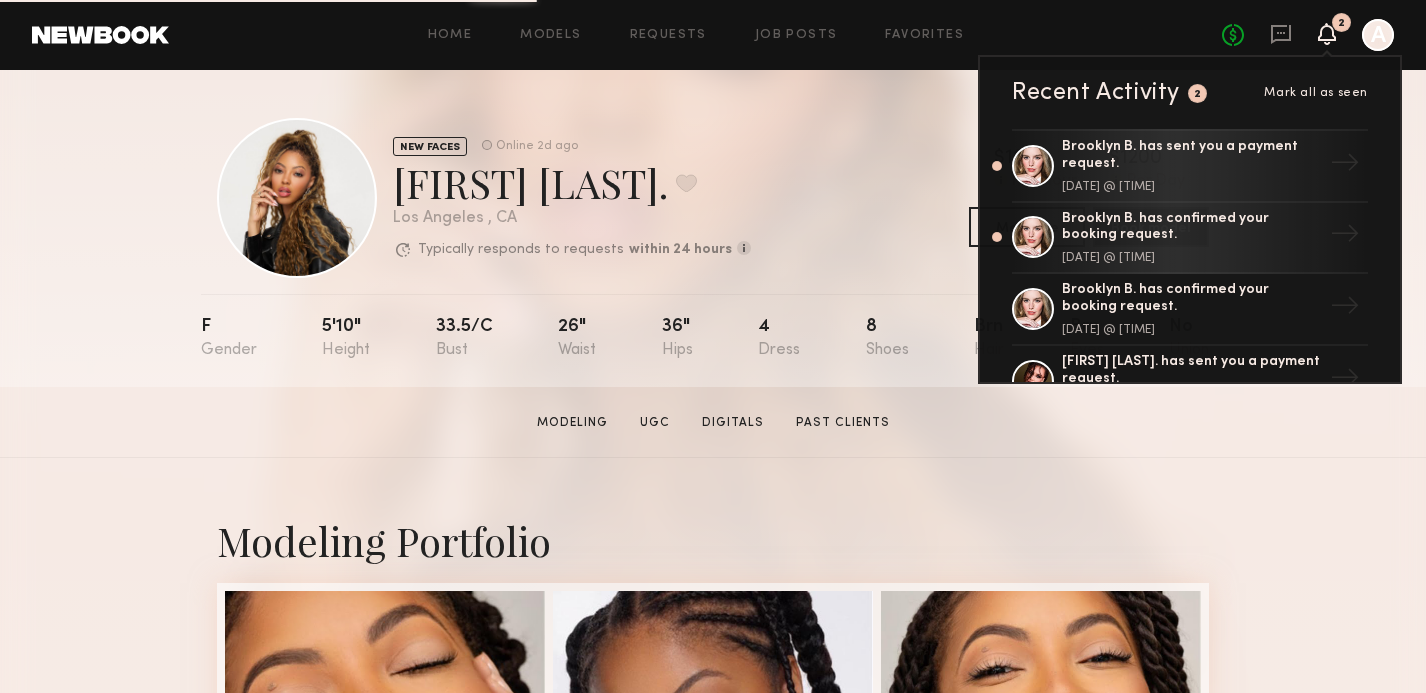 click on "Home Models Requests Job Posts Favorites Sign Out No fees up to $5,000 2 Recent Activity 2 Mark all as seen [FIRST] [LAST]. has sent you a payment request. [DATE] @ [TIME] → [FIRST] [LAST]. has confirmed your booking request. [DATE] @ [TIME] → [FIRST] [LAST]. has confirmed your booking request. [DATE] @ [TIME] → [FIRST] [LAST]. has sent you a payment request. [DATE] @ [TIME] → [FIRST] [LAST]. has sent you a payment request. [DATE] @ [TIME] → [FIRST] [LAST]. has sent you a payment request. [DATE] @ [TIME] → Heads up, [FIRST] [LAST]. will be automatically released from your option unless booked soon. [DATE] @ [TIME] → [FIRST] [LAST]. has confirmed your option request. [DATE] @ [TIME] → [FIRST] [LAST]. has declined your option request. [DATE] @ [TIME] → [FIRST] [LAST]. has confirmed your option request. [DATE] @ [TIME] → [FIRST] [LAST]. has confirmed your option request. [DATE] @ [TIME] → [FIRST] [LAST]. has confirmed your option request. [DATE] @ [TIME] →" 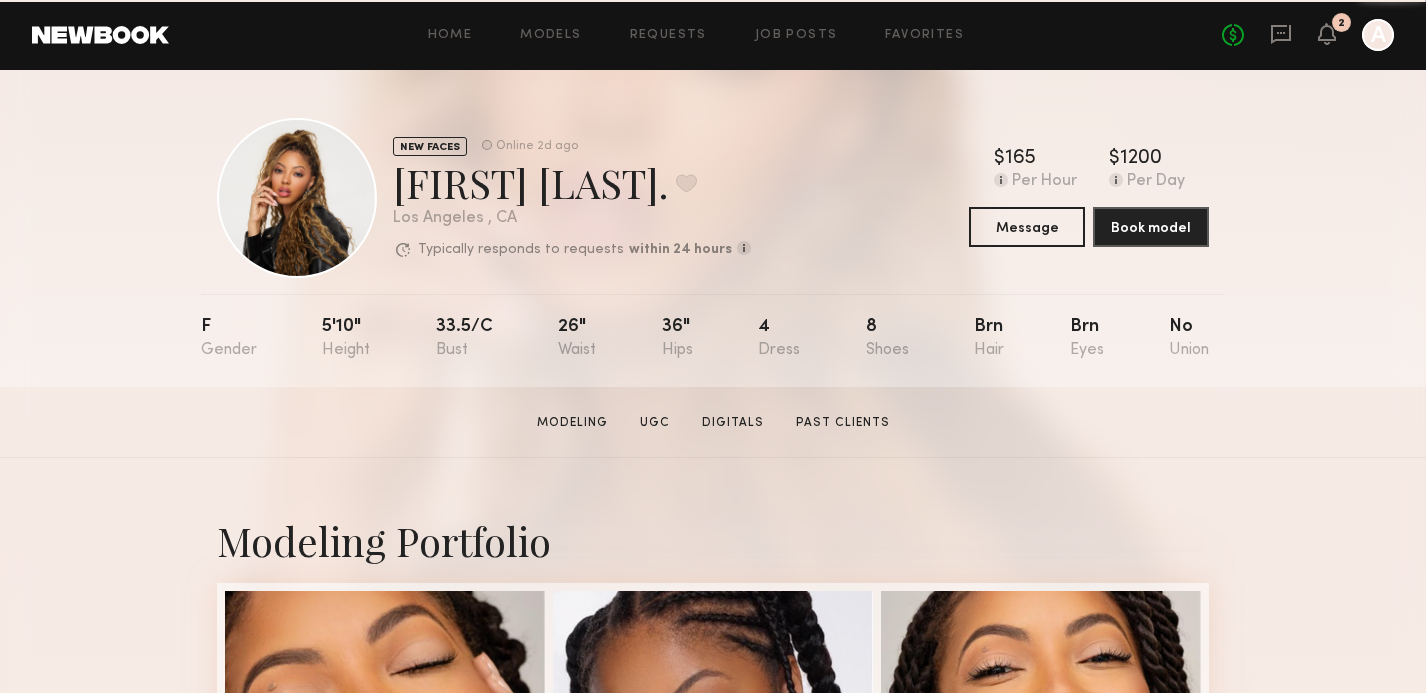 click on "Home Models Requests Job Posts Favorites Sign Out No fees up to $5,000 2 A" 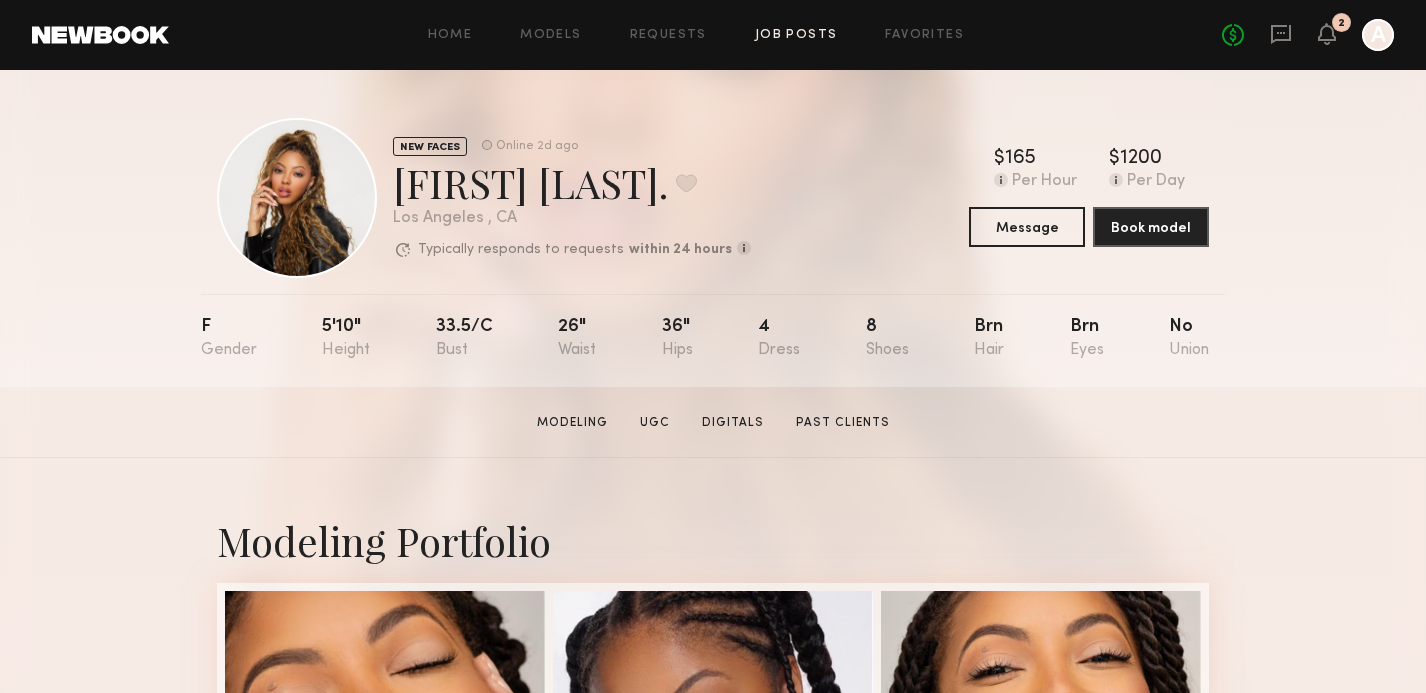 click on "Job Posts" 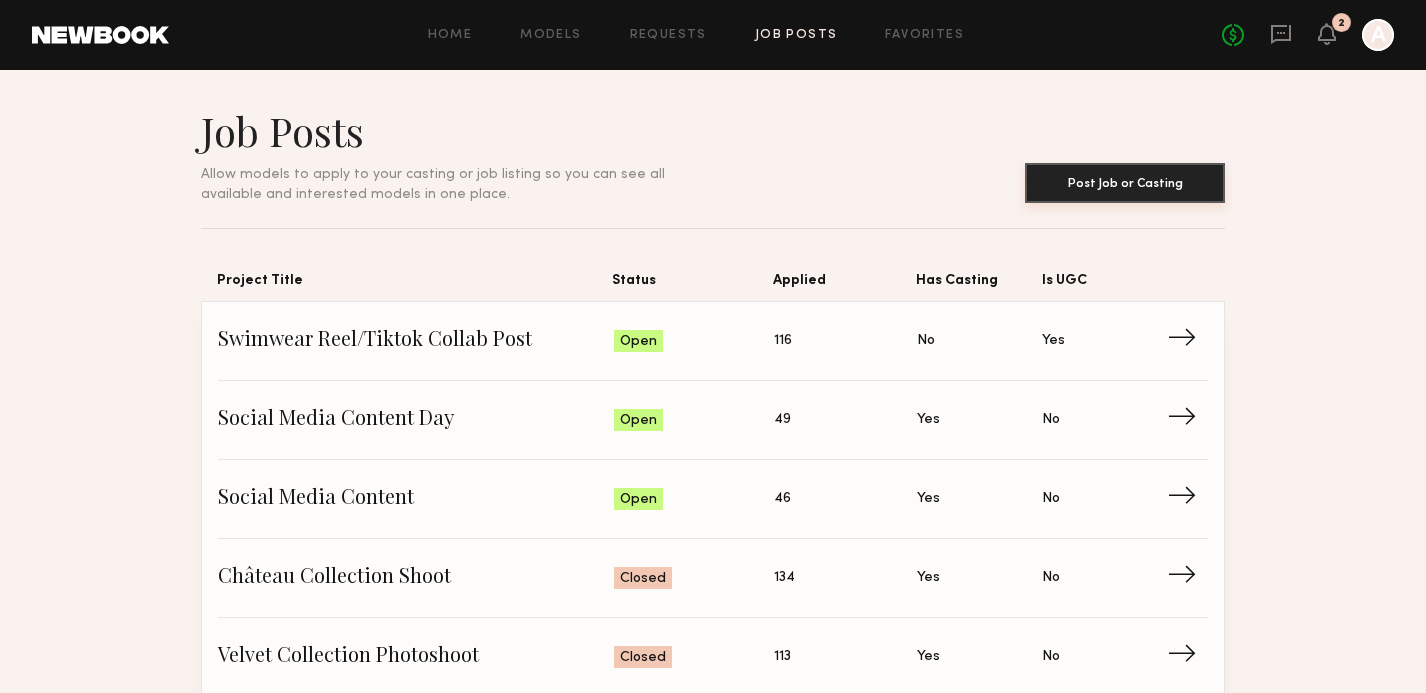 click on "Post Job or Casting" 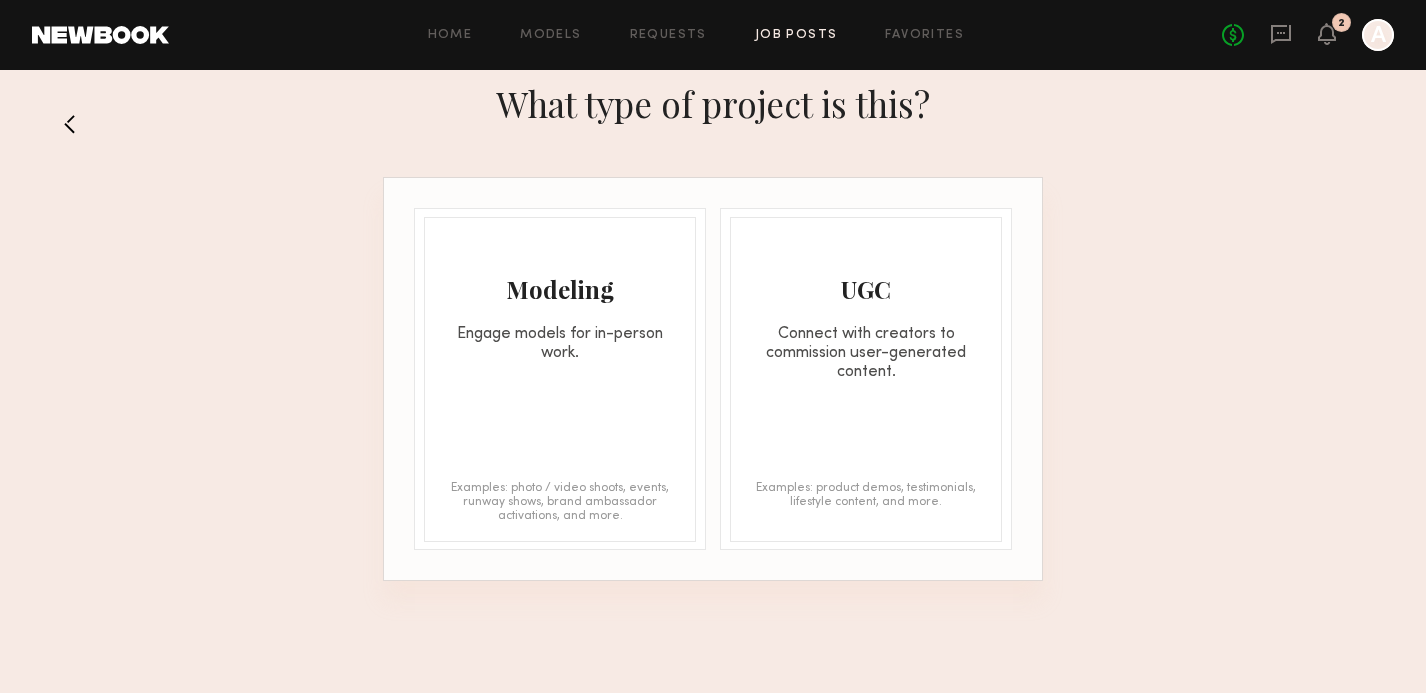click on "Modeling Engage models for in-person work. Examples: photo / video shoots, events, runway shows, brand ambassador activations, and more." 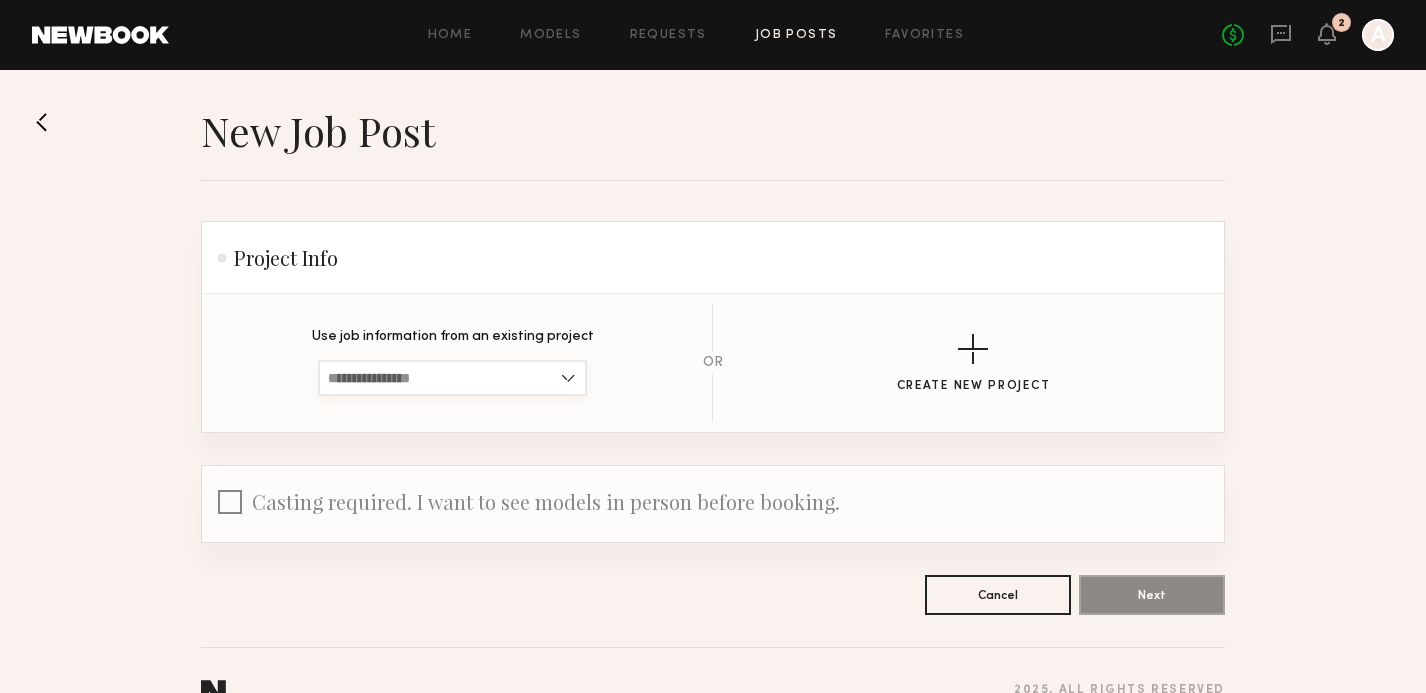 click at bounding box center (452, 378) 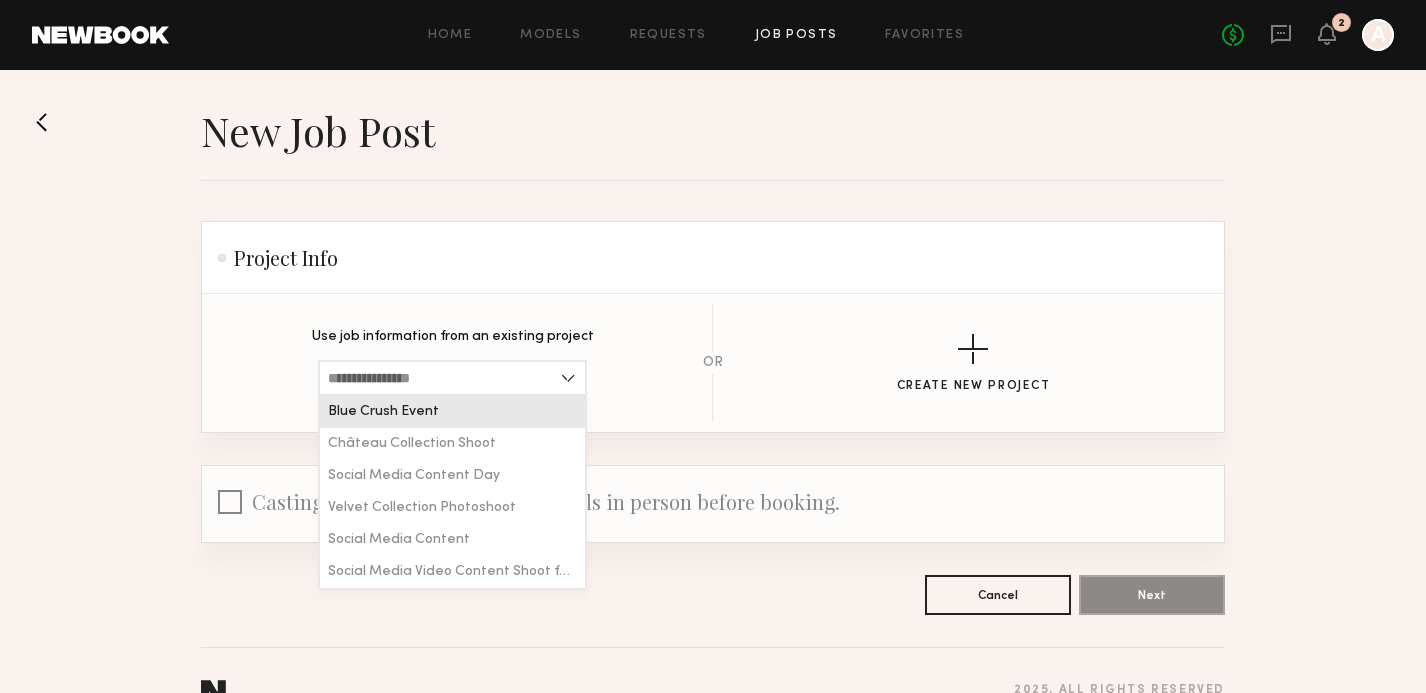 click on "Use job information from an existing project Blue Crush Event Château Collection Shoot Social Media Content Day Velvet Collection Photoshoot Social Media Content Social Media Video Content Shoot for Bikini Brand OR Create New Project" 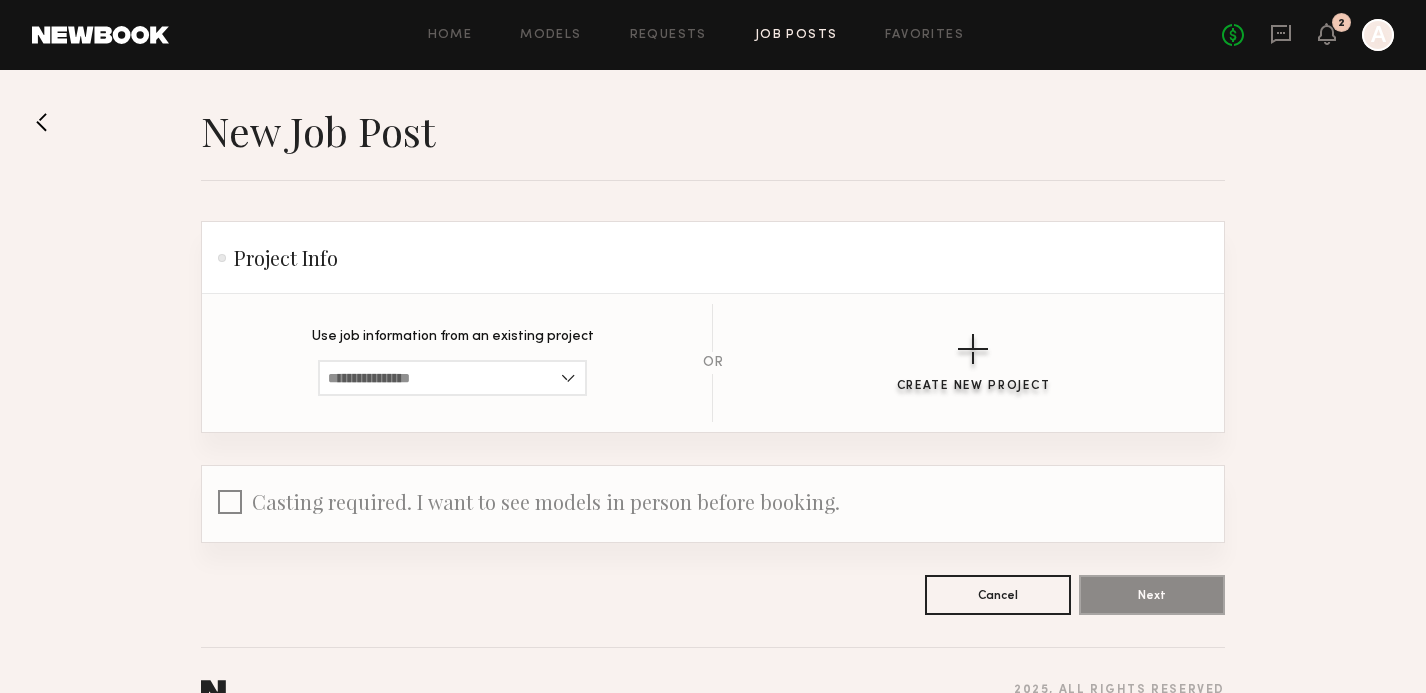 click on "Create New Project" 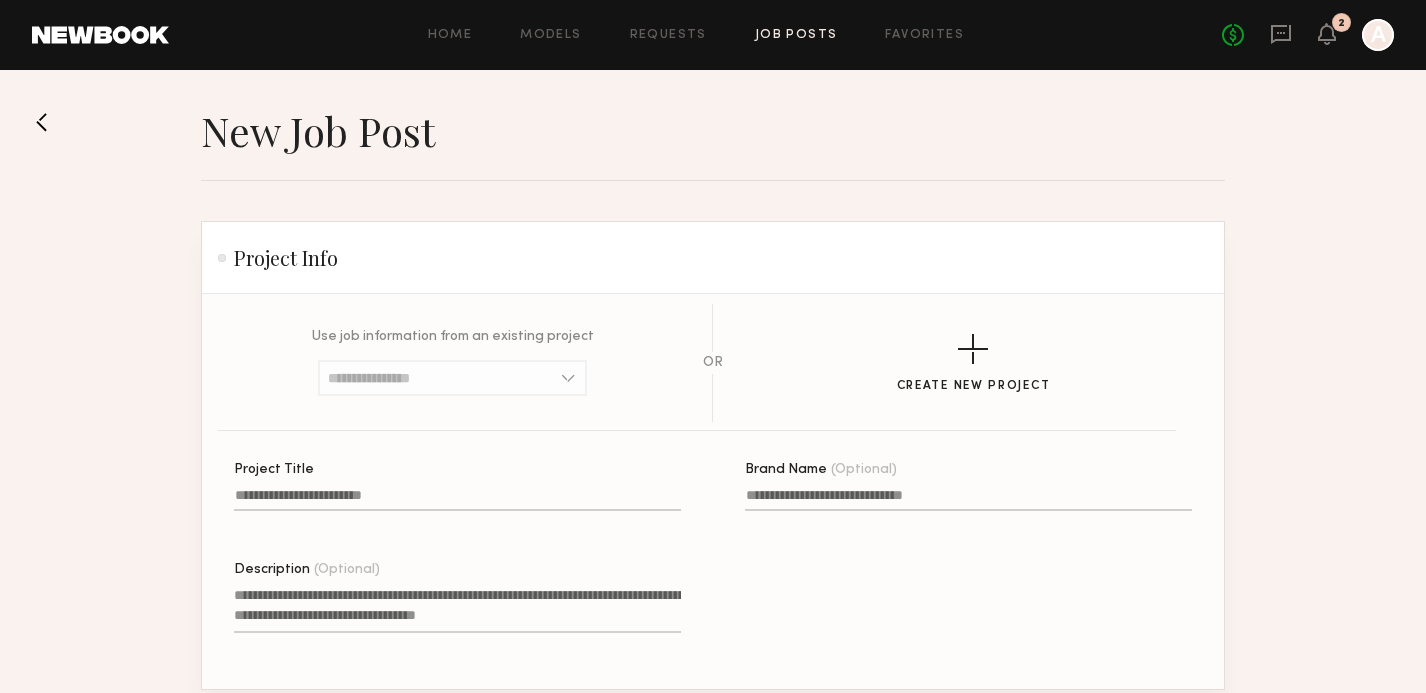 click on "Project Title" 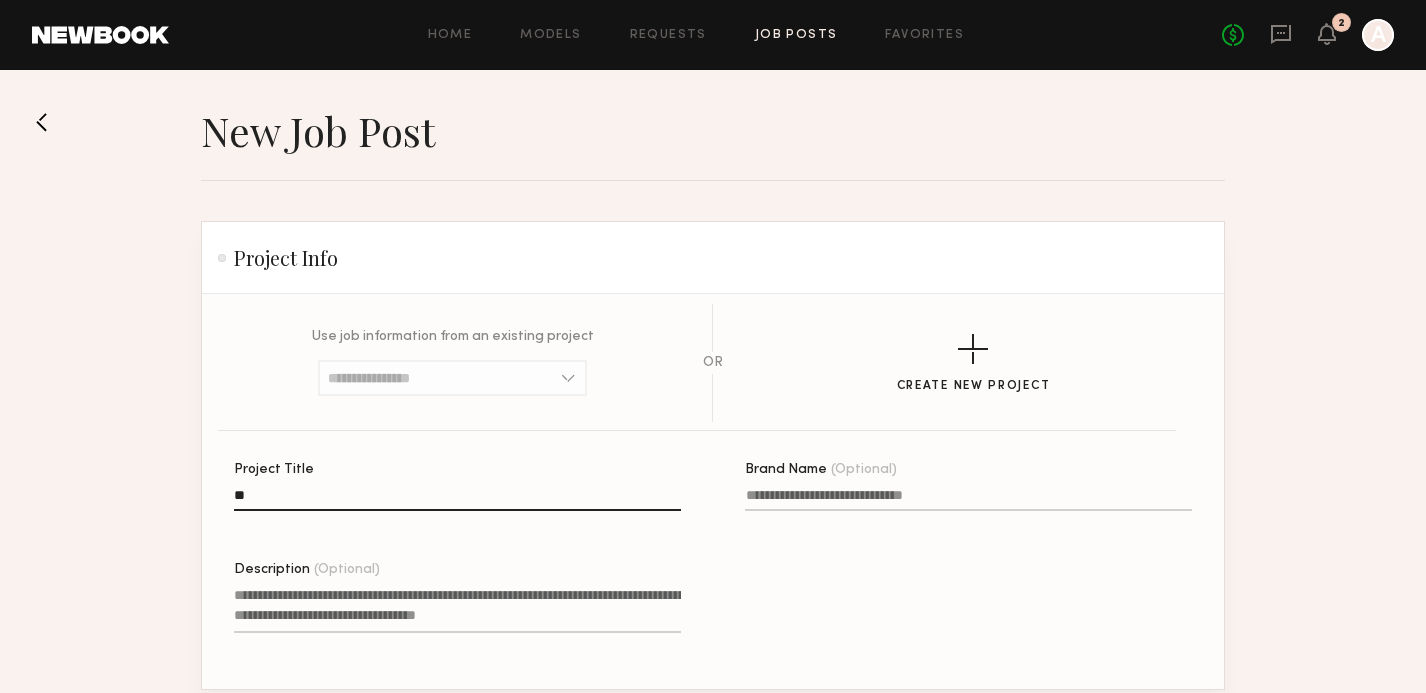 type on "*" 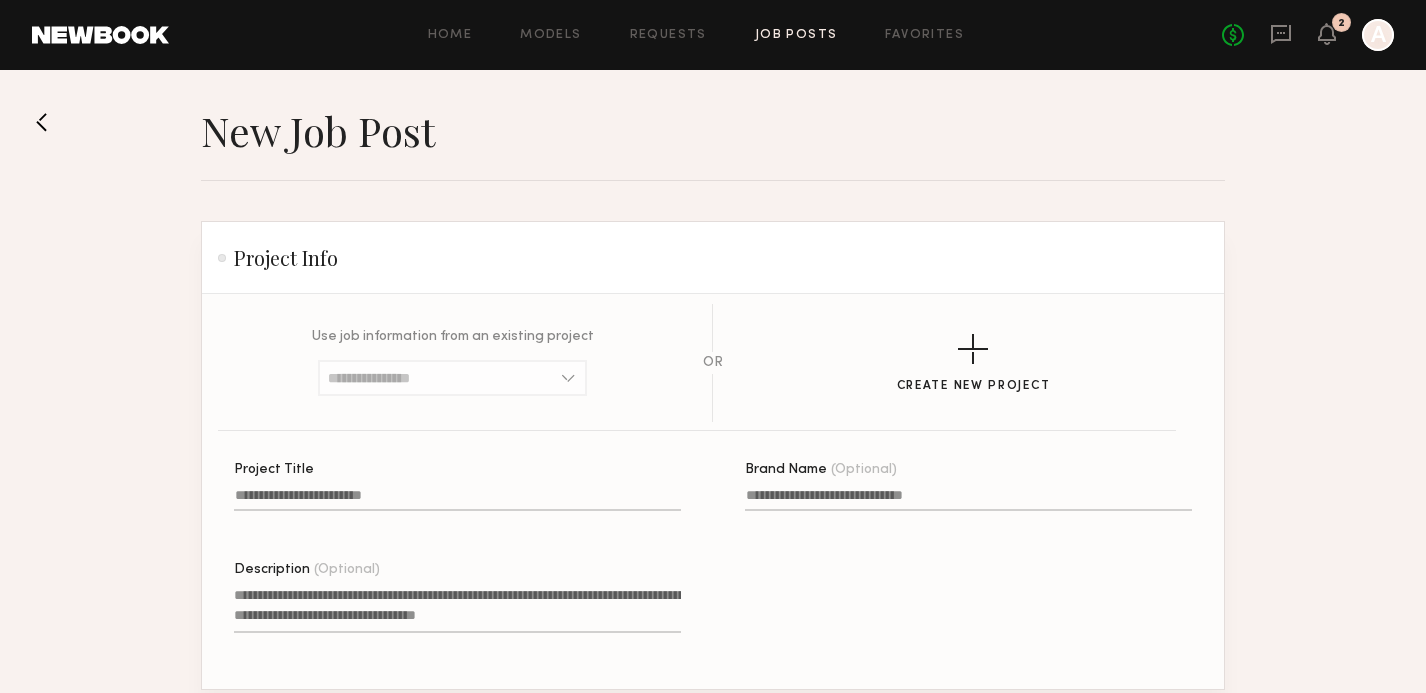 type on "*" 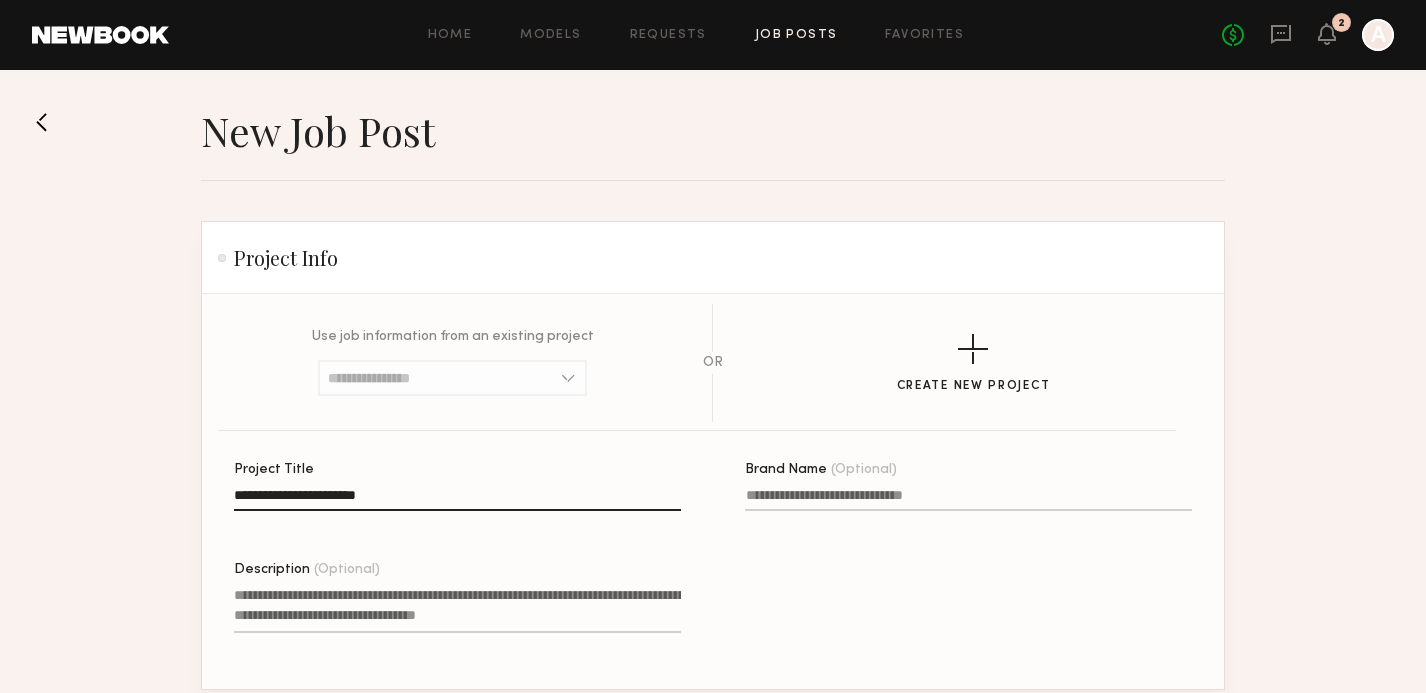 type on "**********" 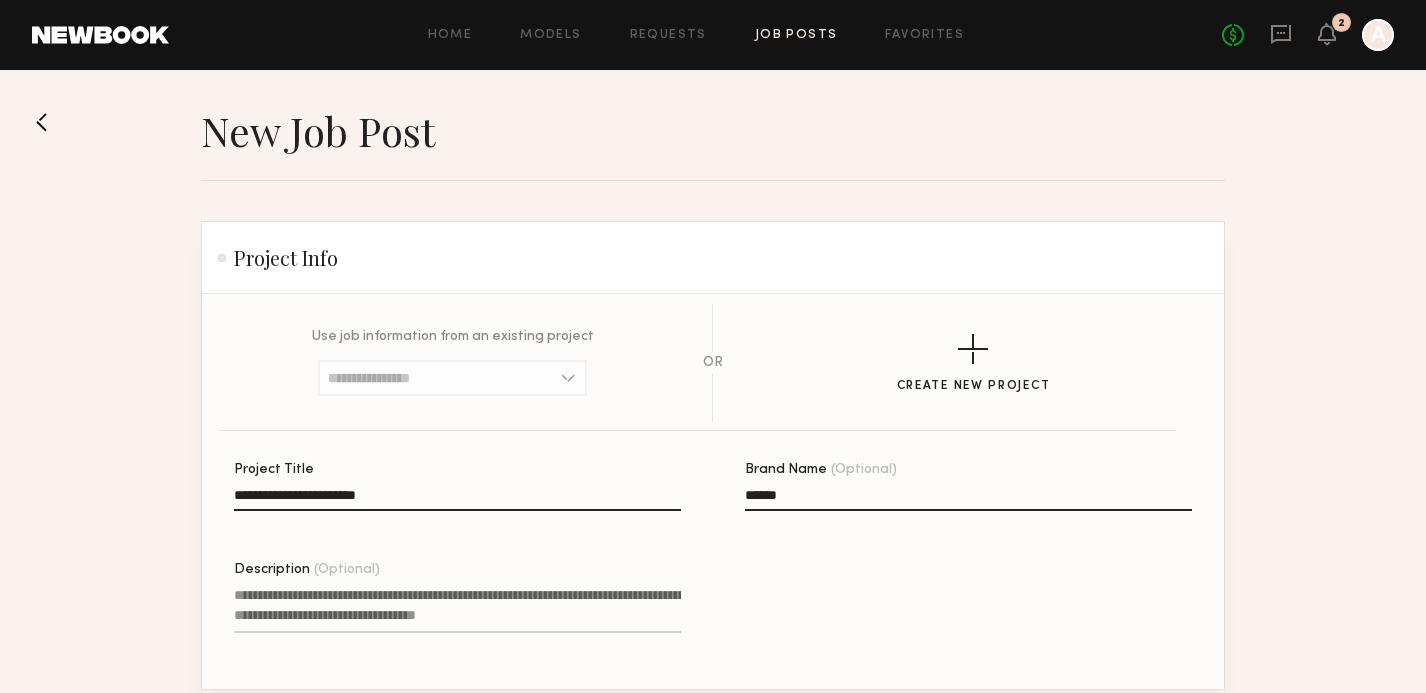 type on "******" 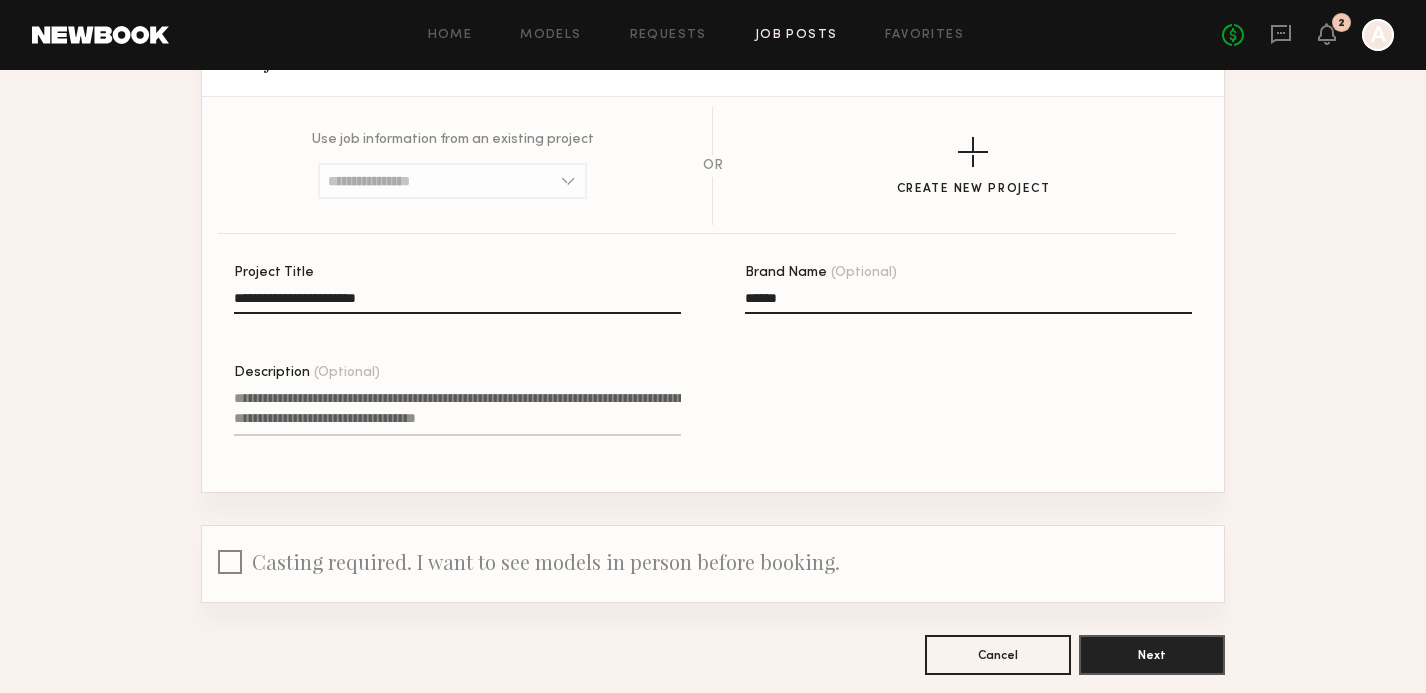 scroll, scrollTop: 203, scrollLeft: 0, axis: vertical 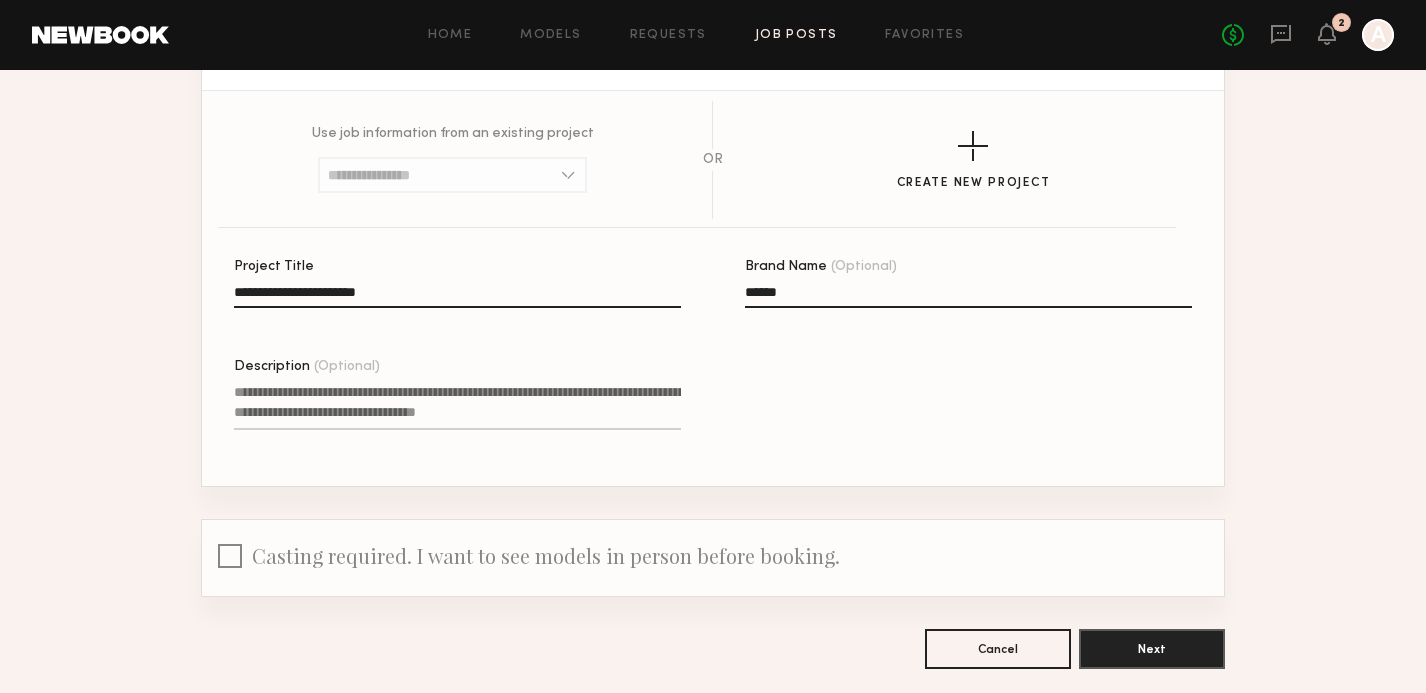 click 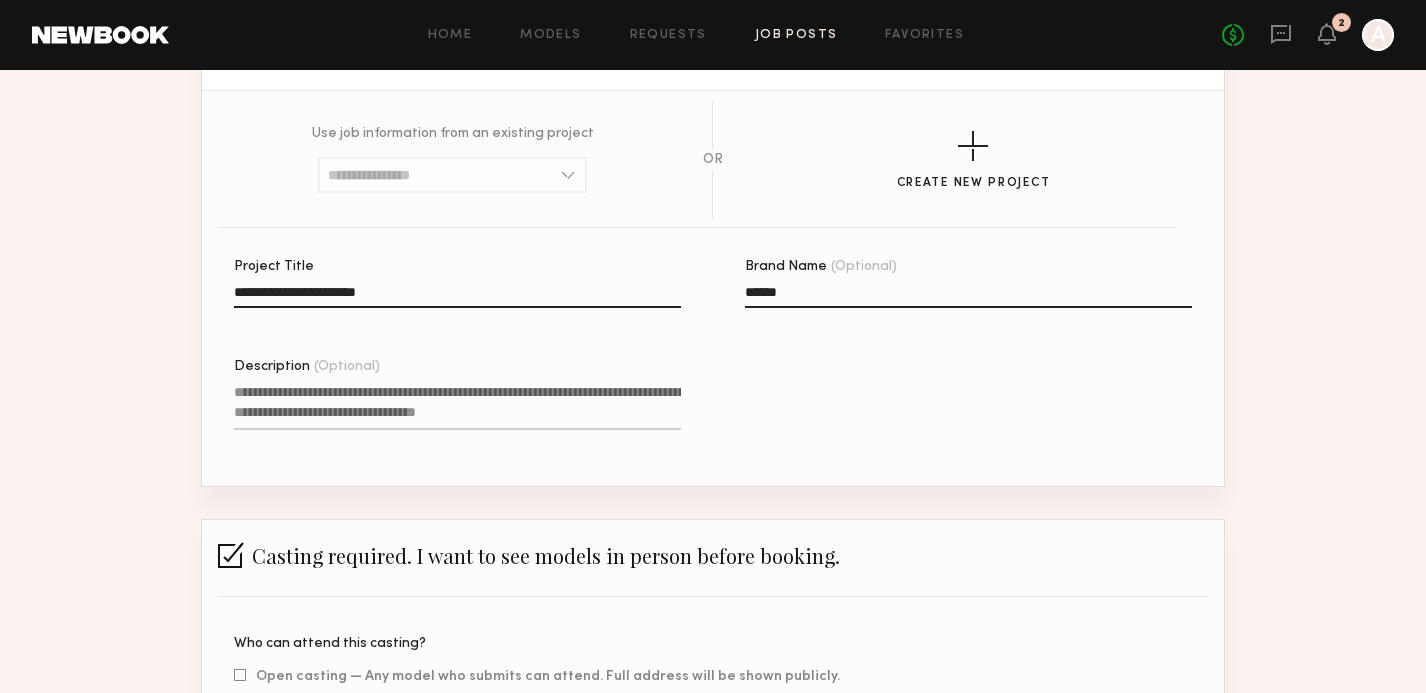 click on "Description (Optional)" 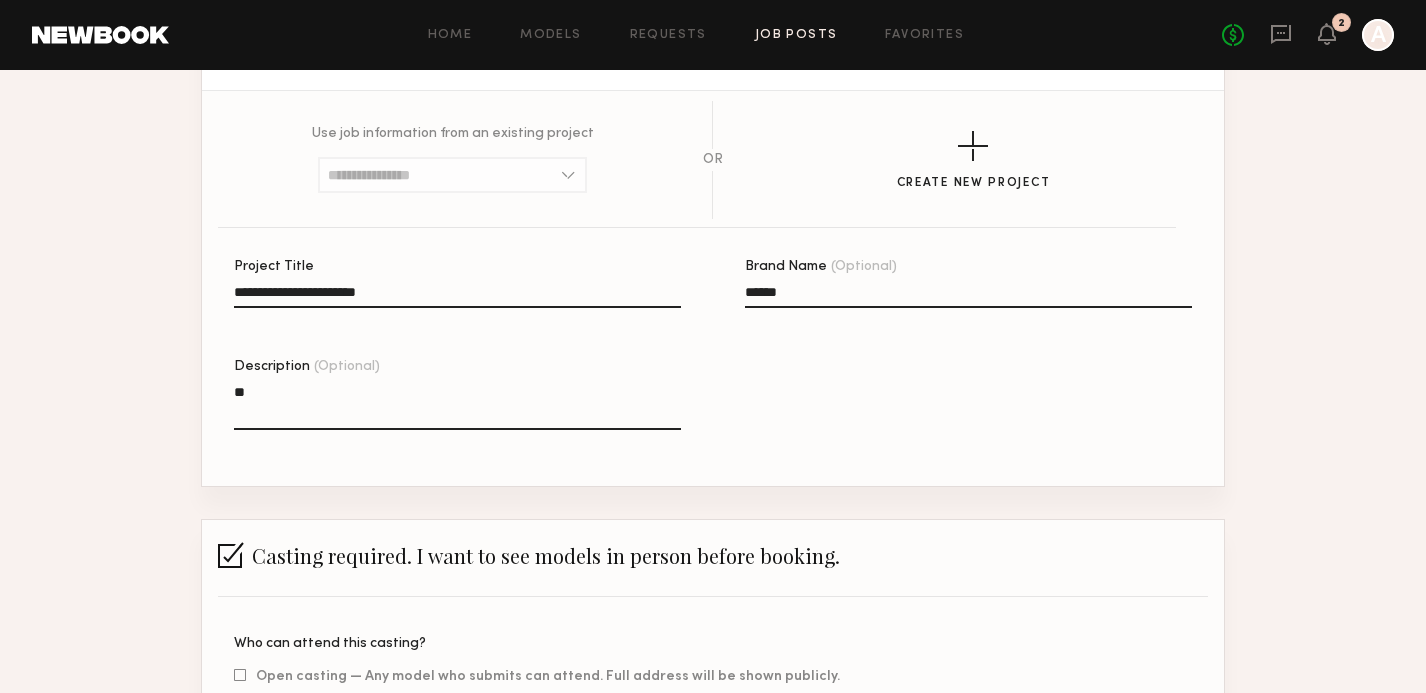 type on "*" 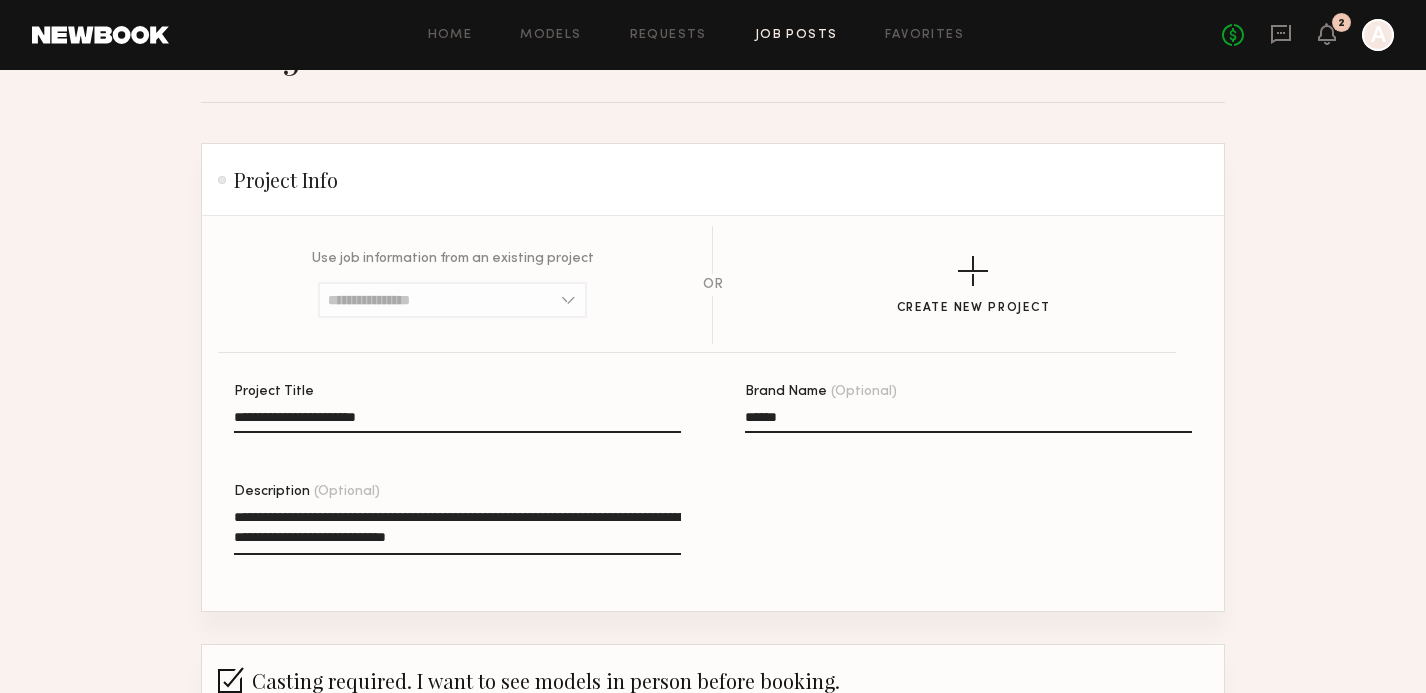 scroll, scrollTop: 0, scrollLeft: 0, axis: both 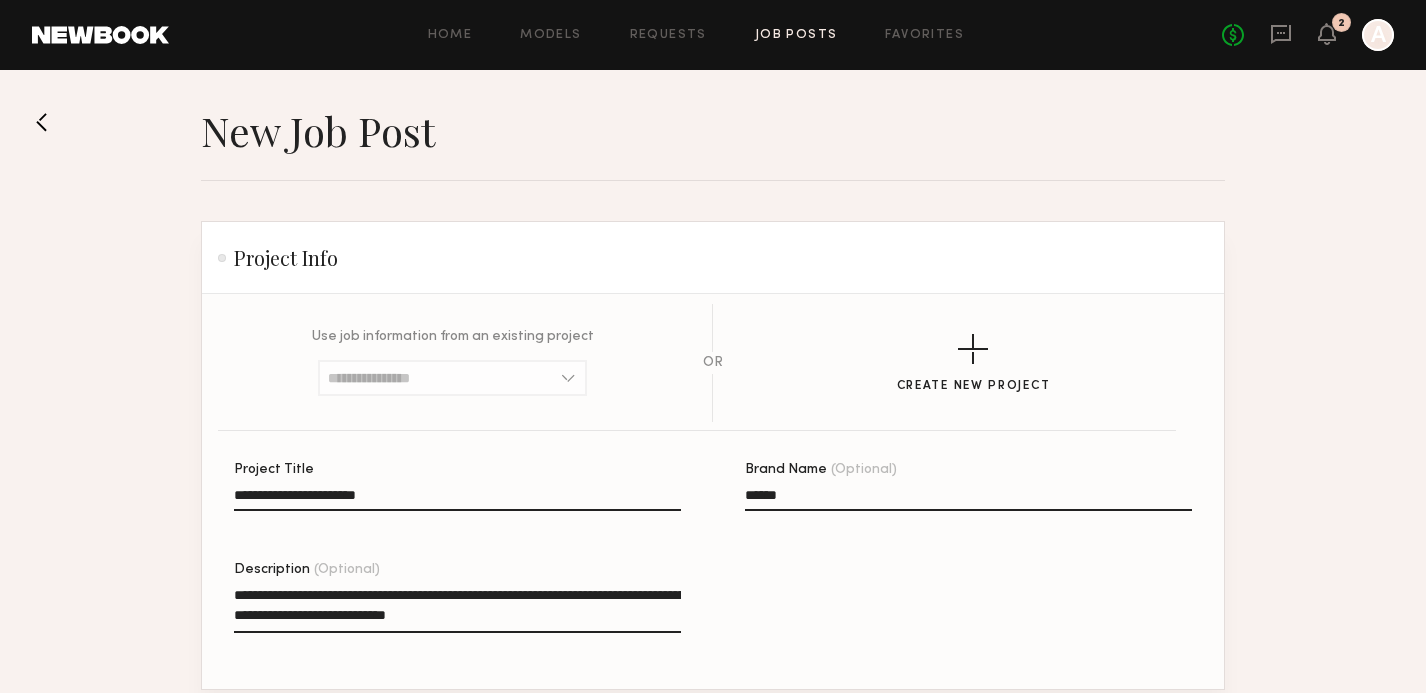 type on "**********" 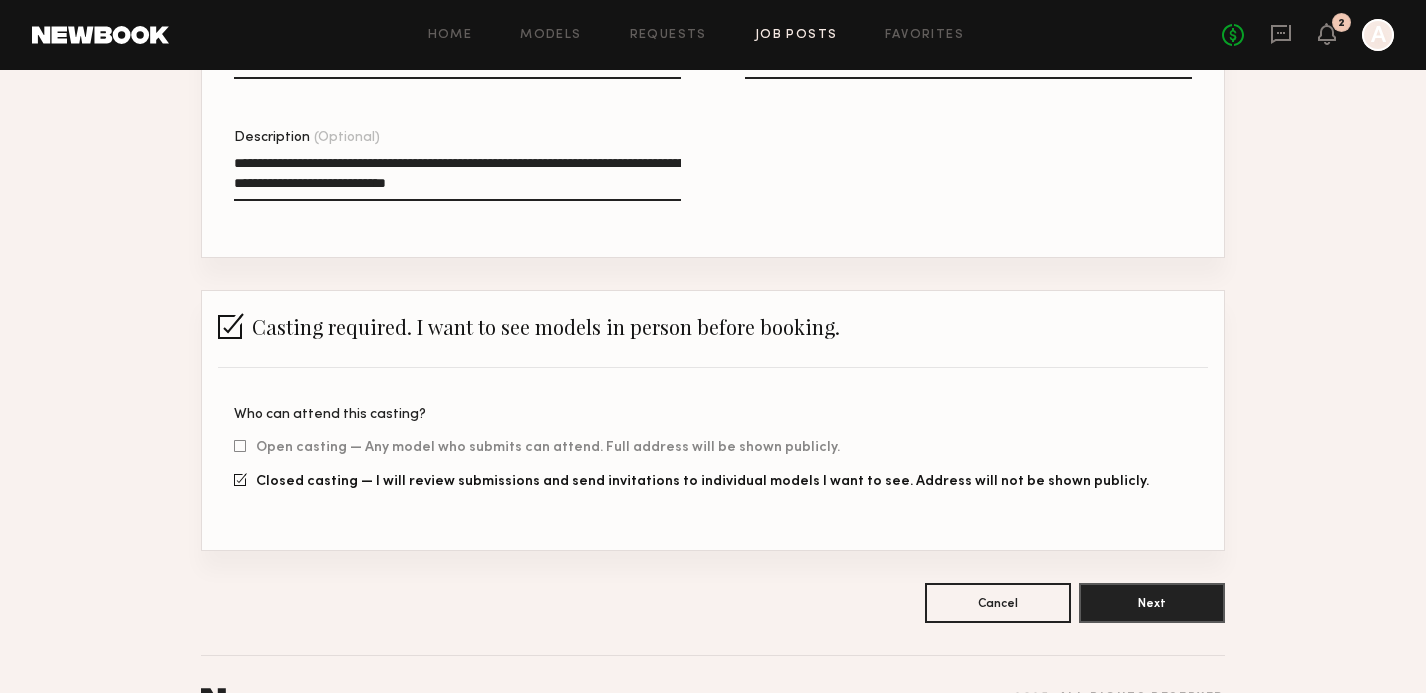 scroll, scrollTop: 480, scrollLeft: 0, axis: vertical 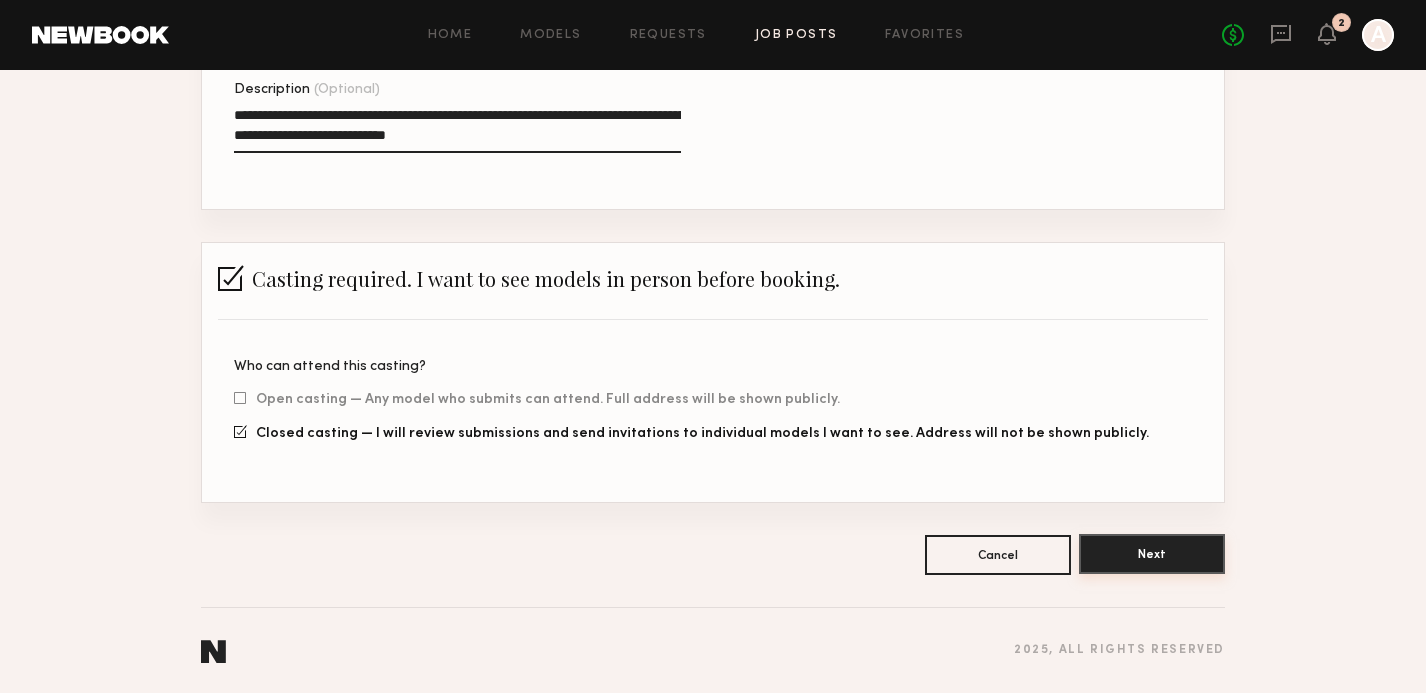 click on "Next" 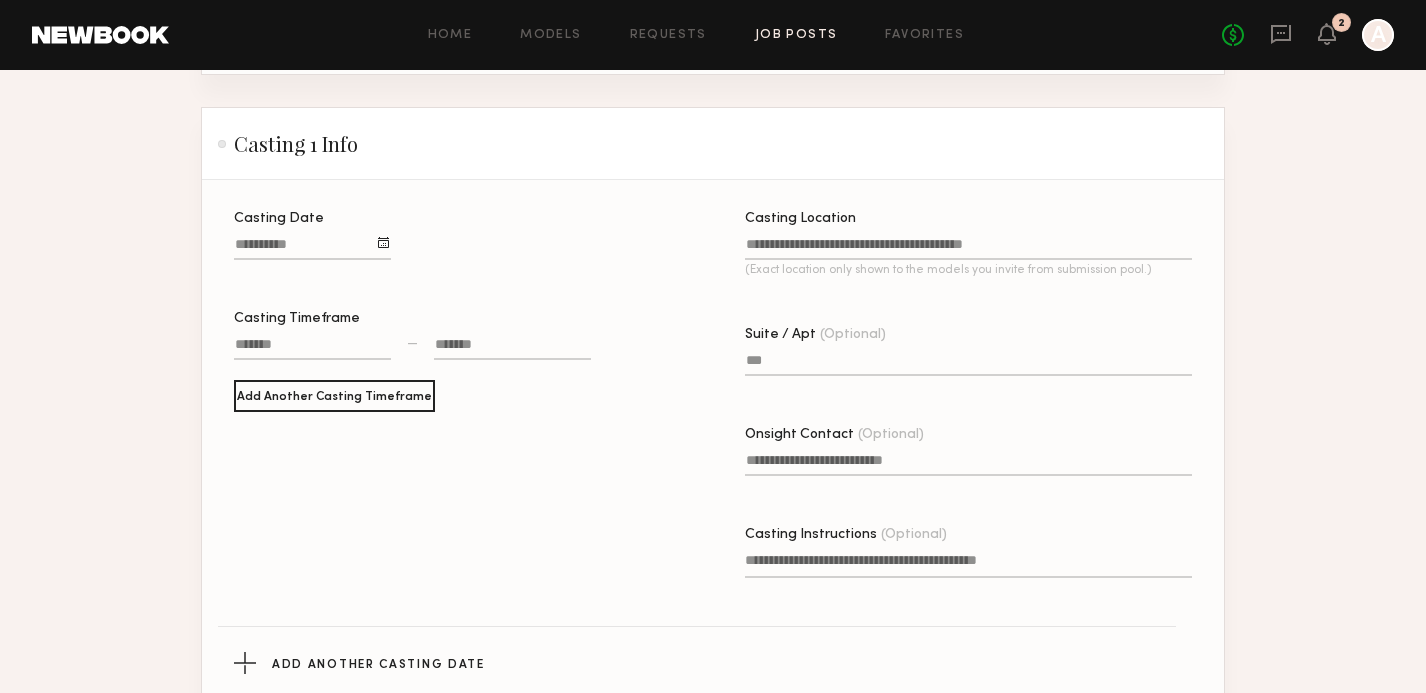 scroll, scrollTop: 587, scrollLeft: 0, axis: vertical 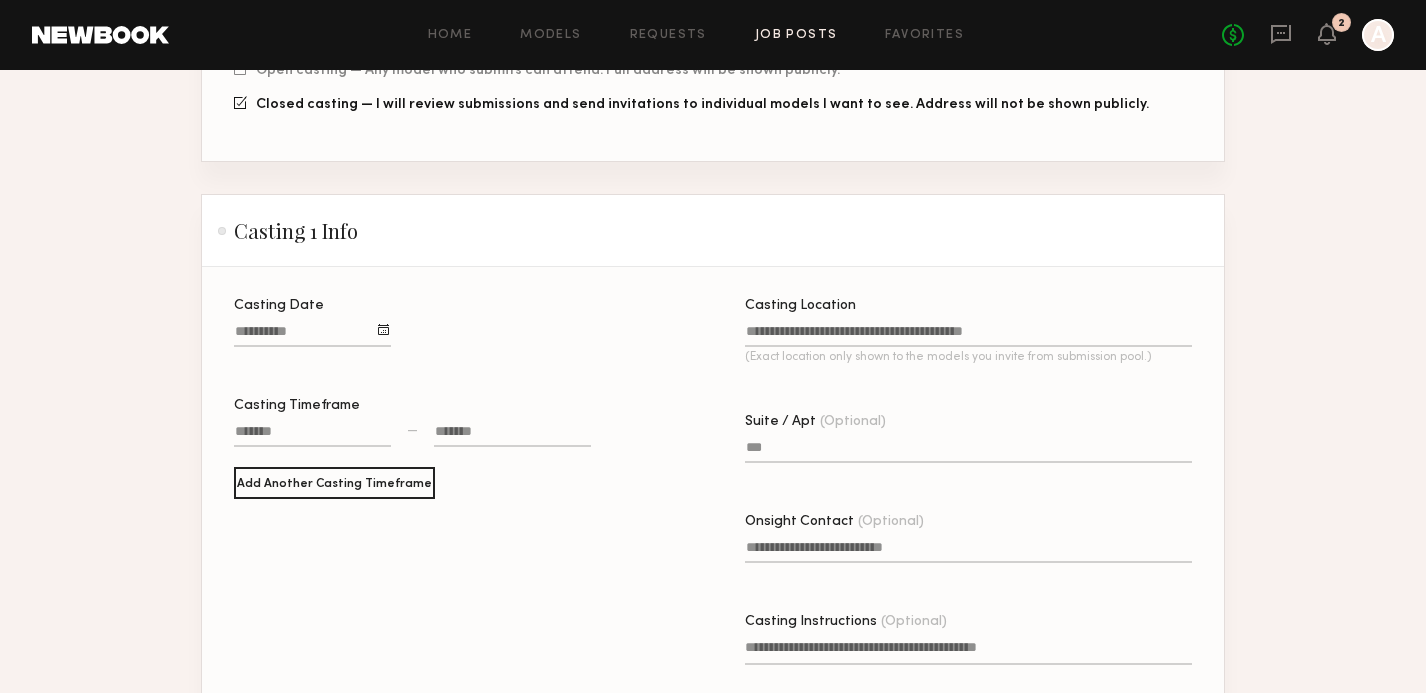 click 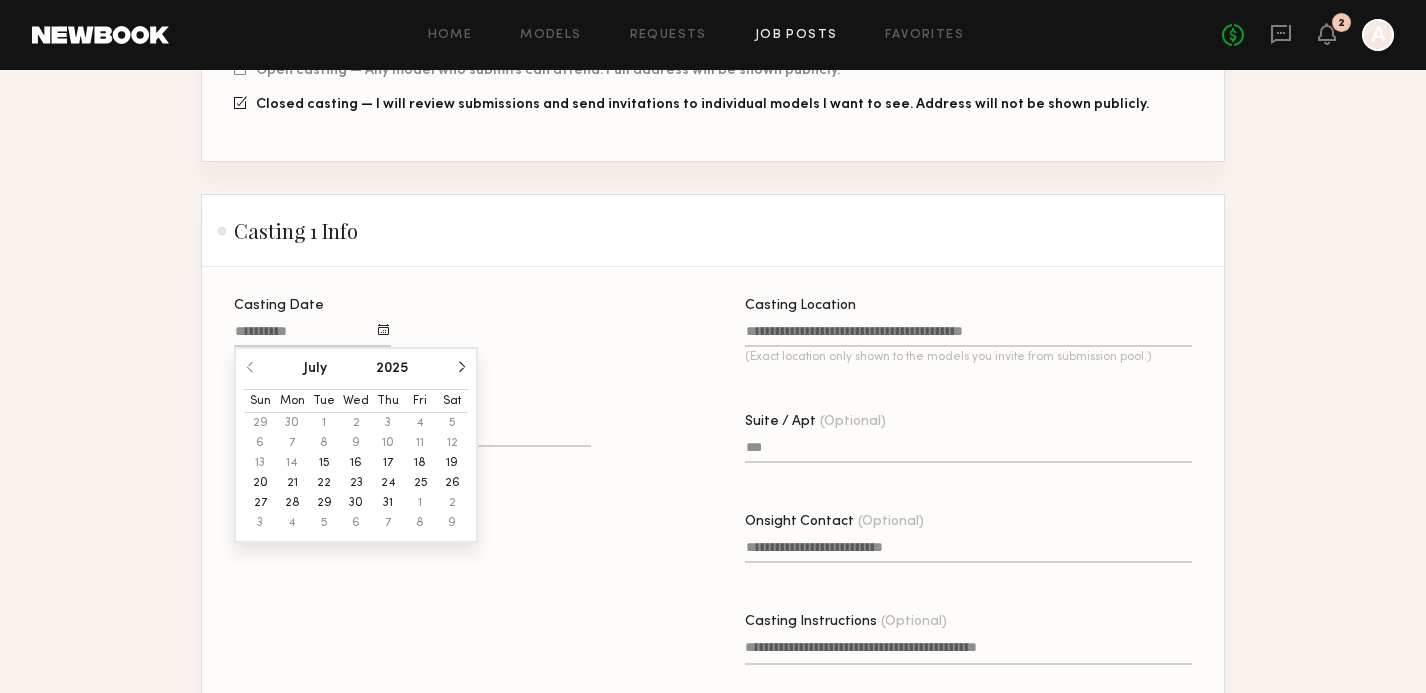 click on "16" 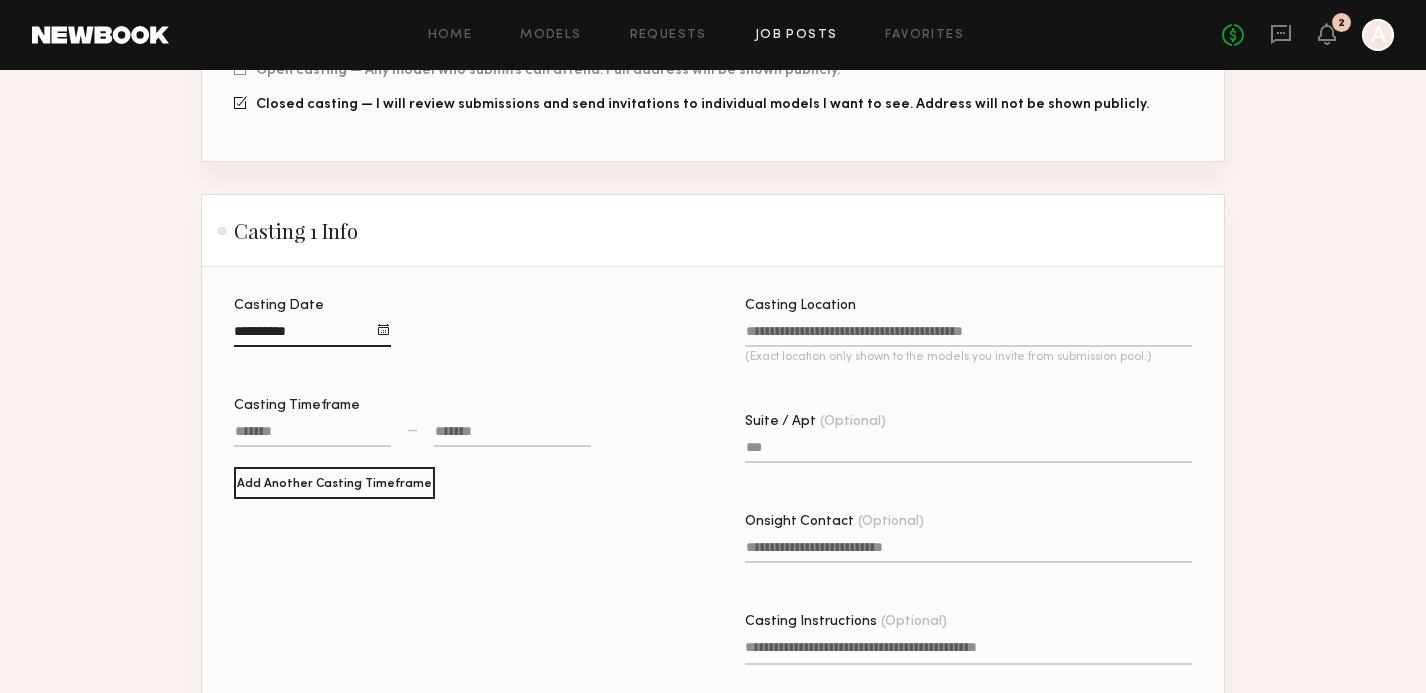 click 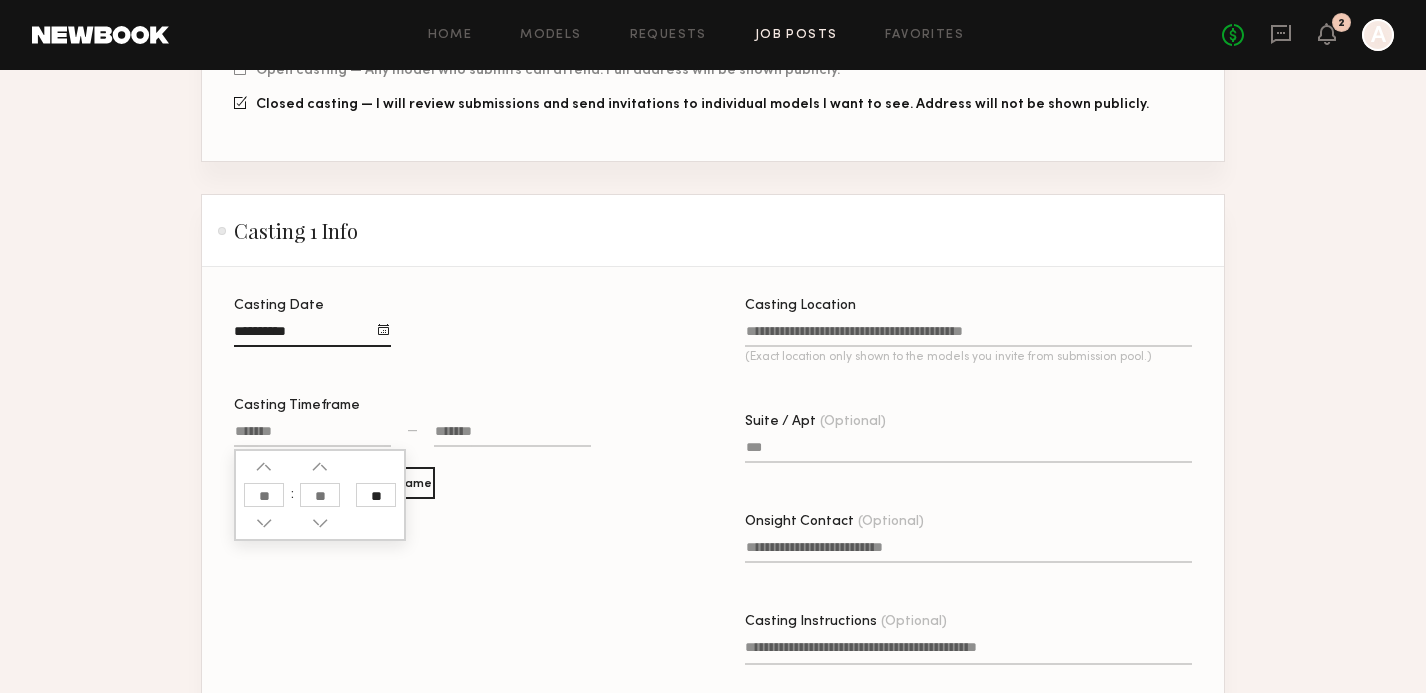 click 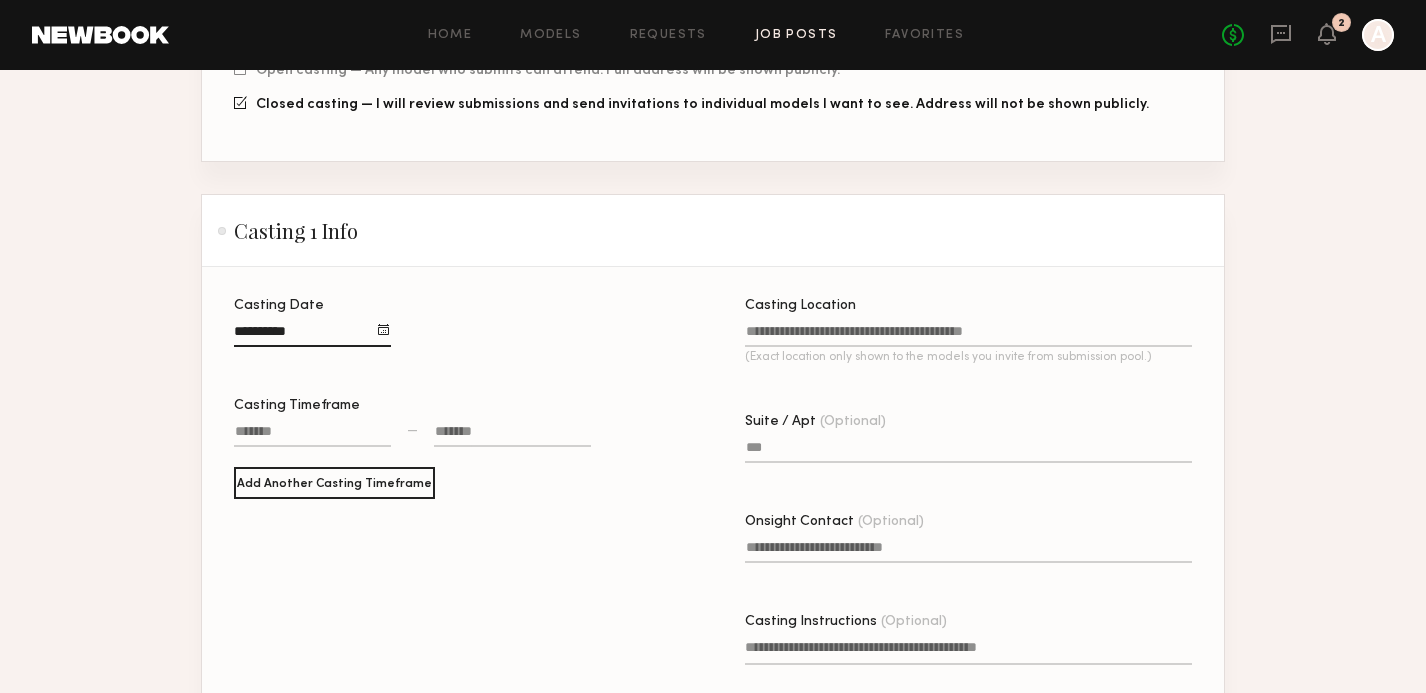 click 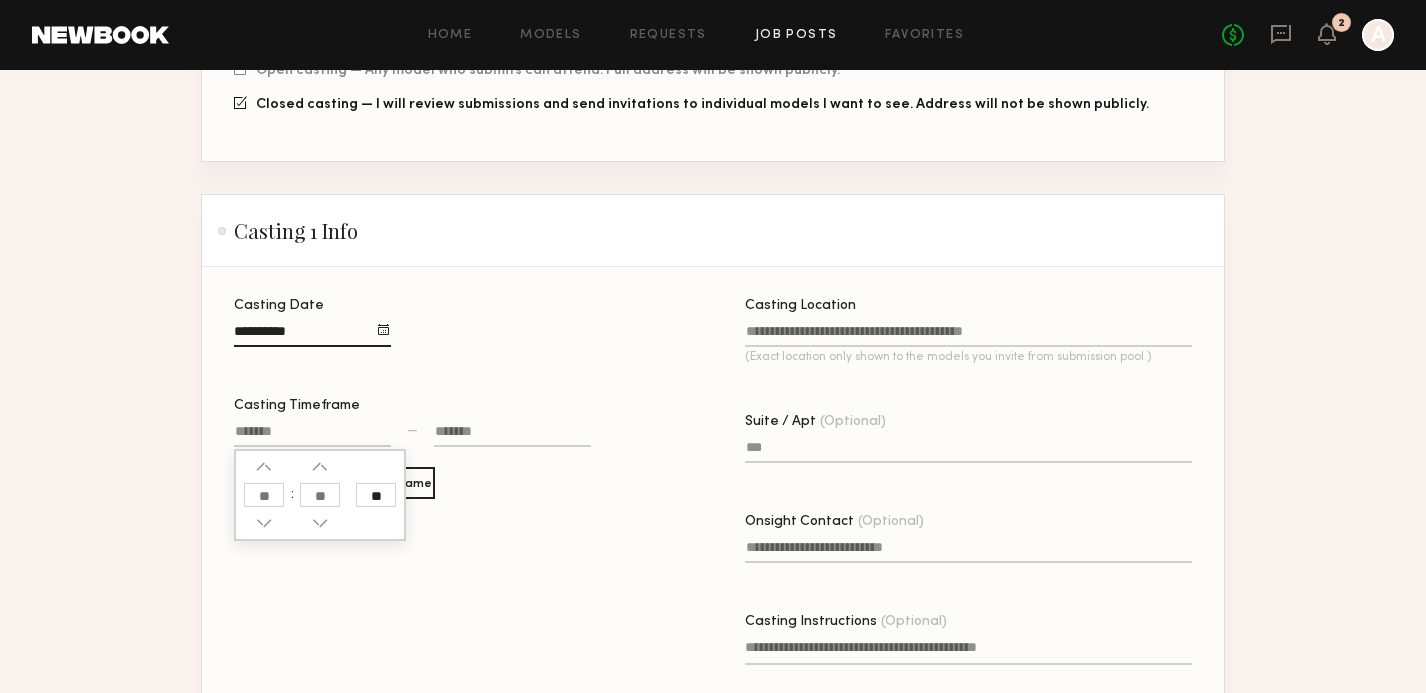 click on "Casting Date" 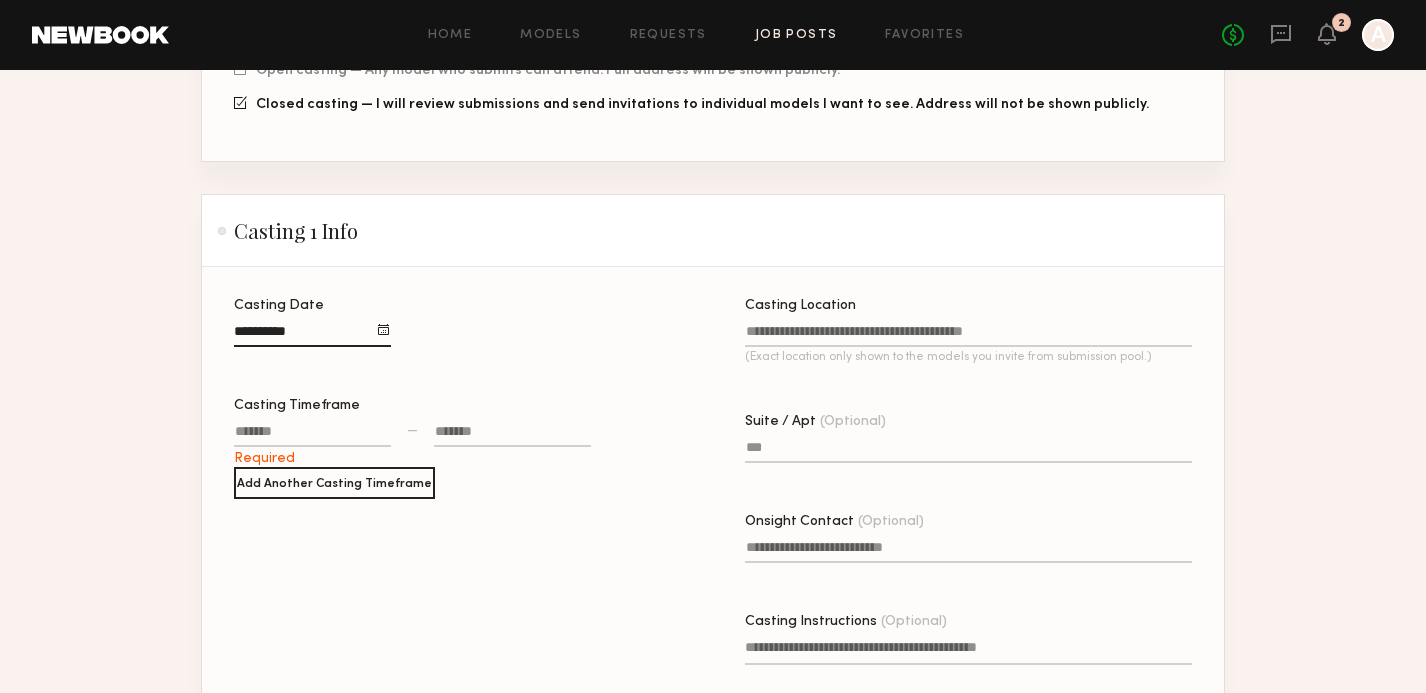 click 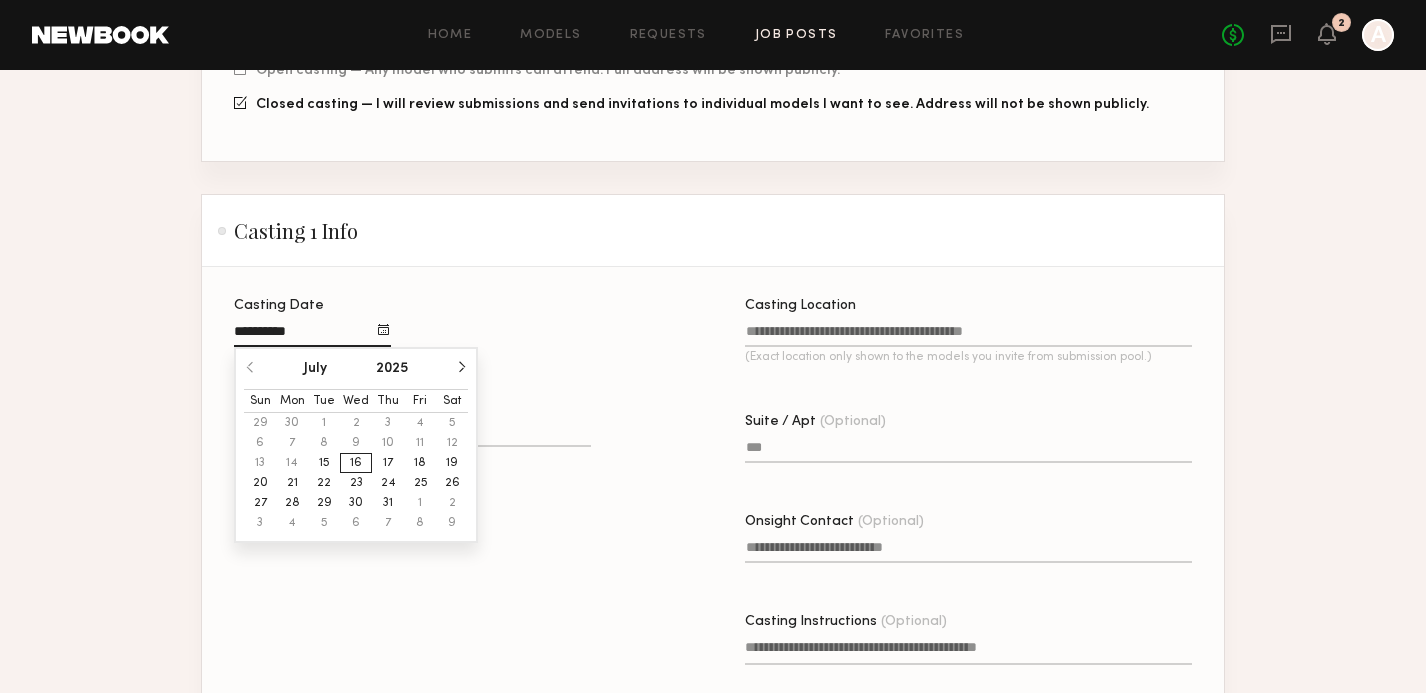 click on "15" 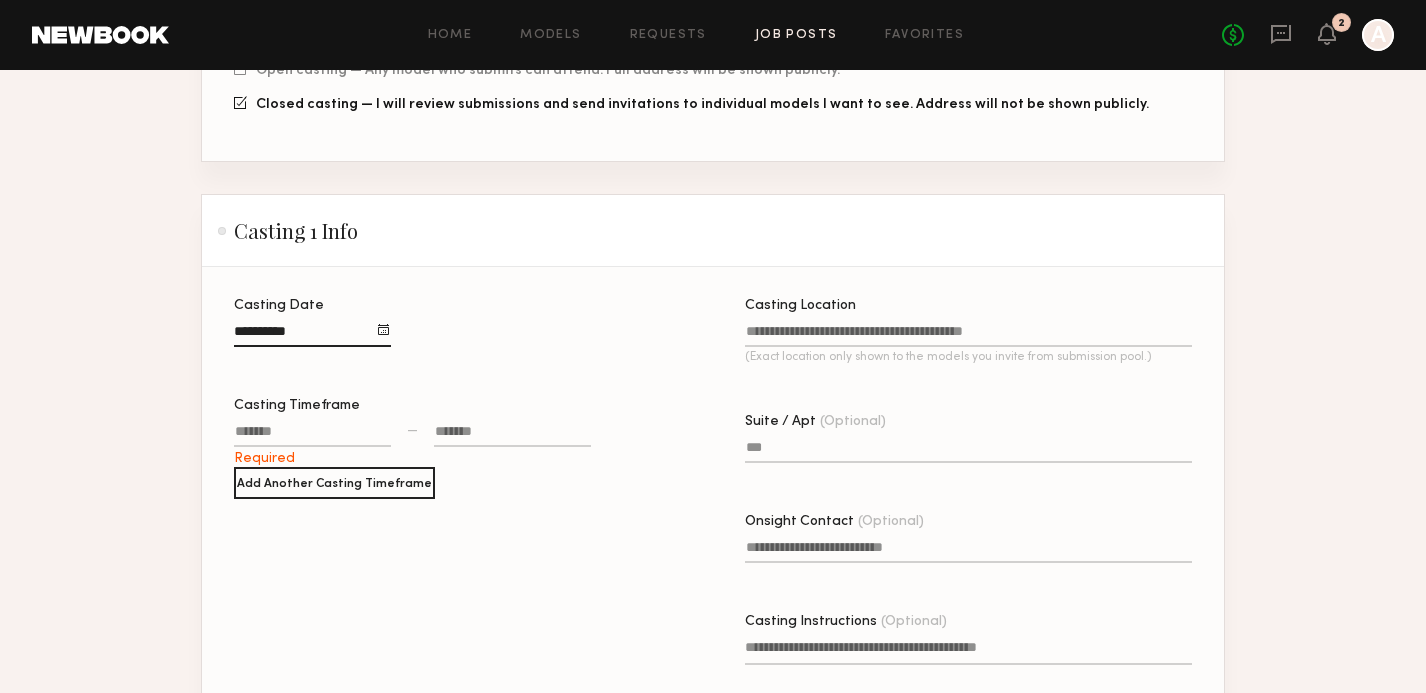 click 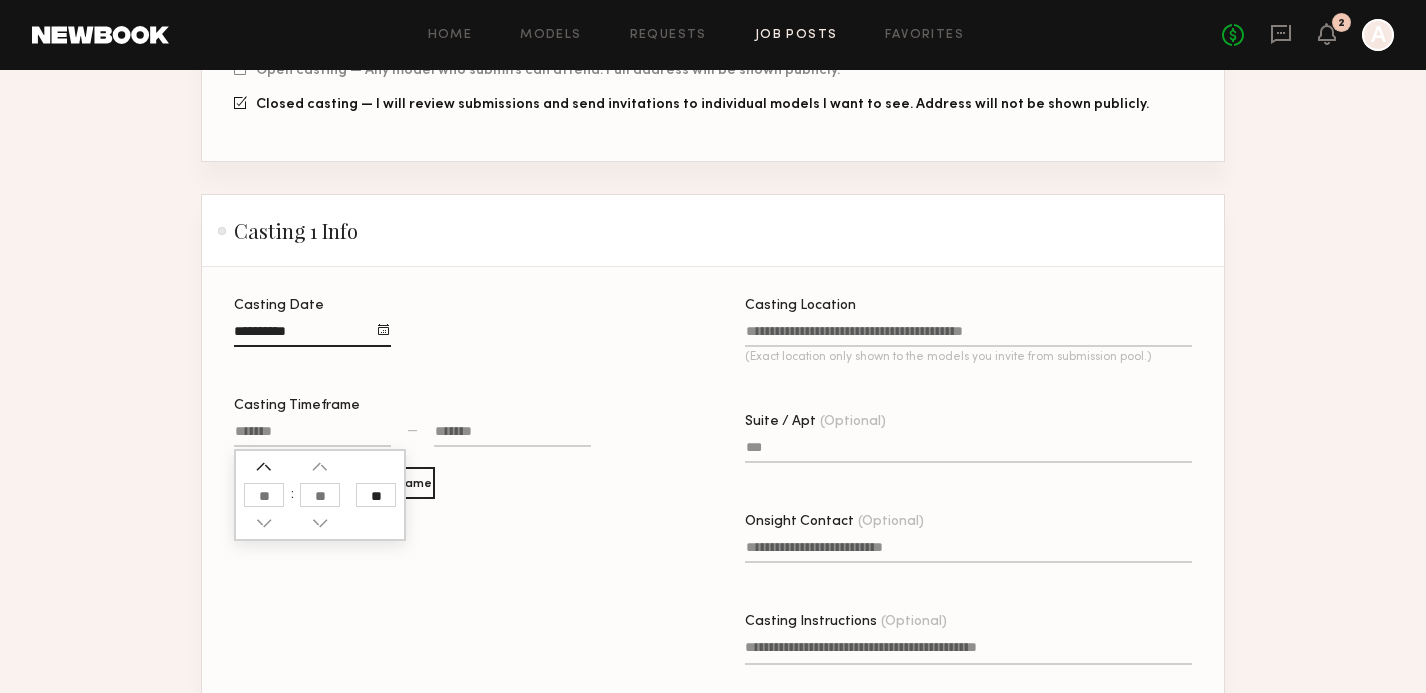 click 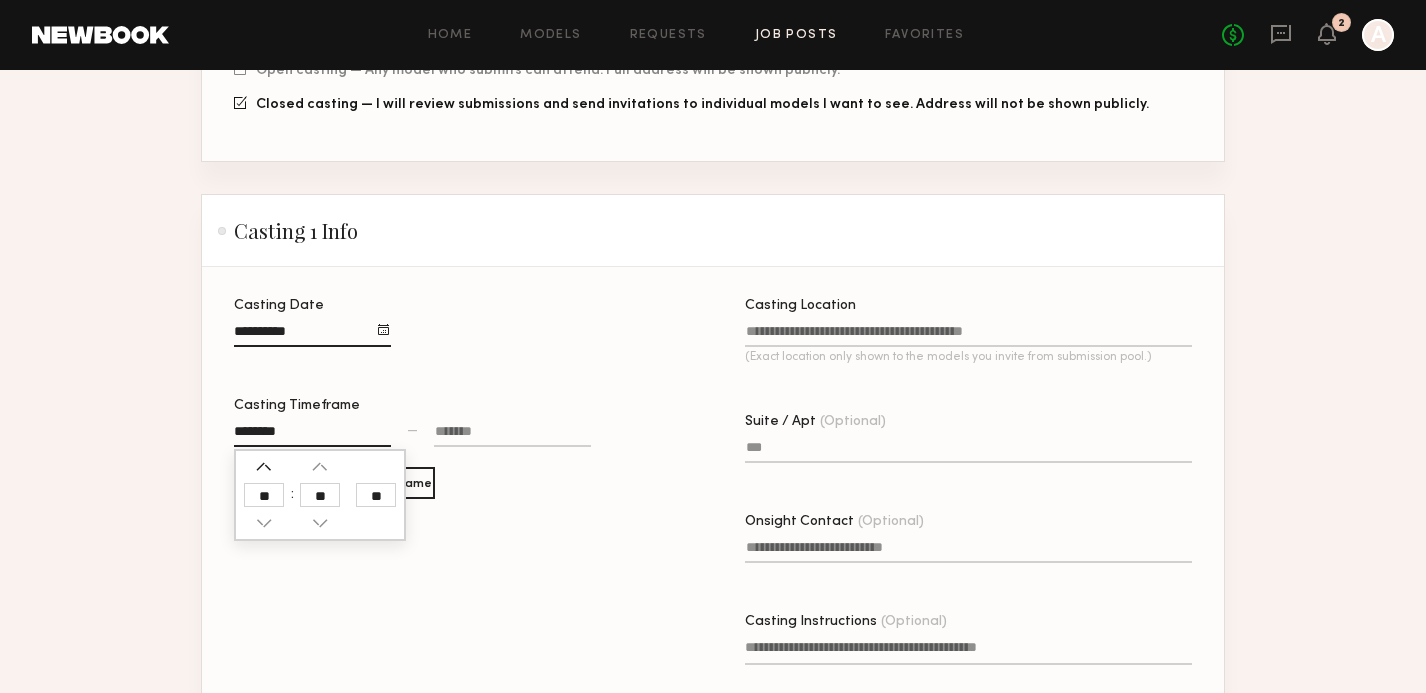 click 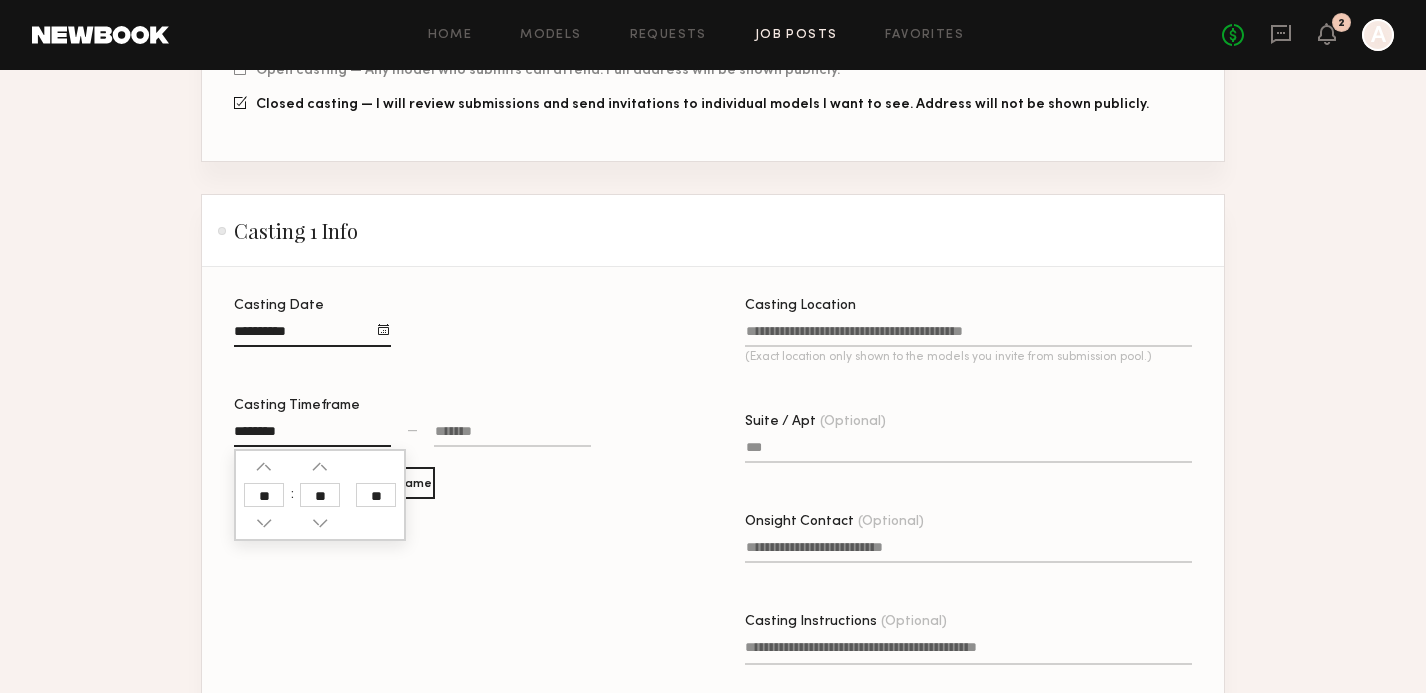 click on "********" 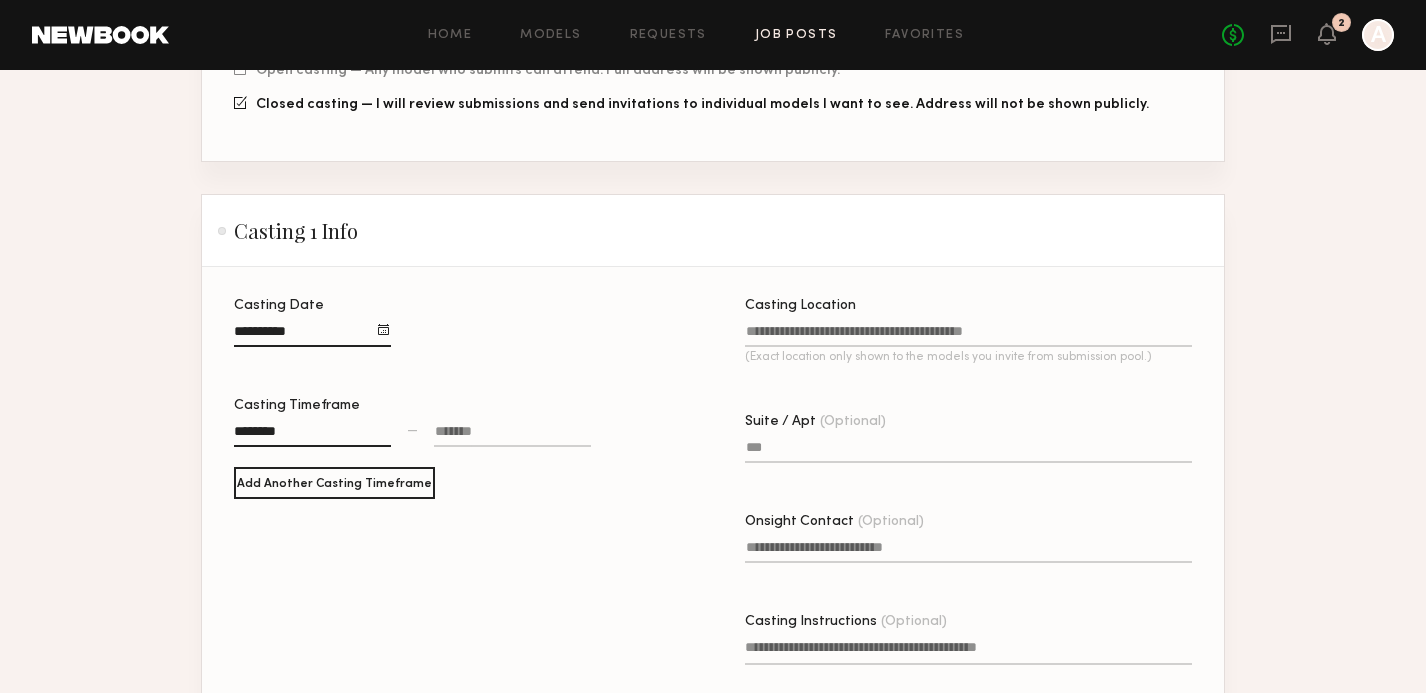 click on "********" 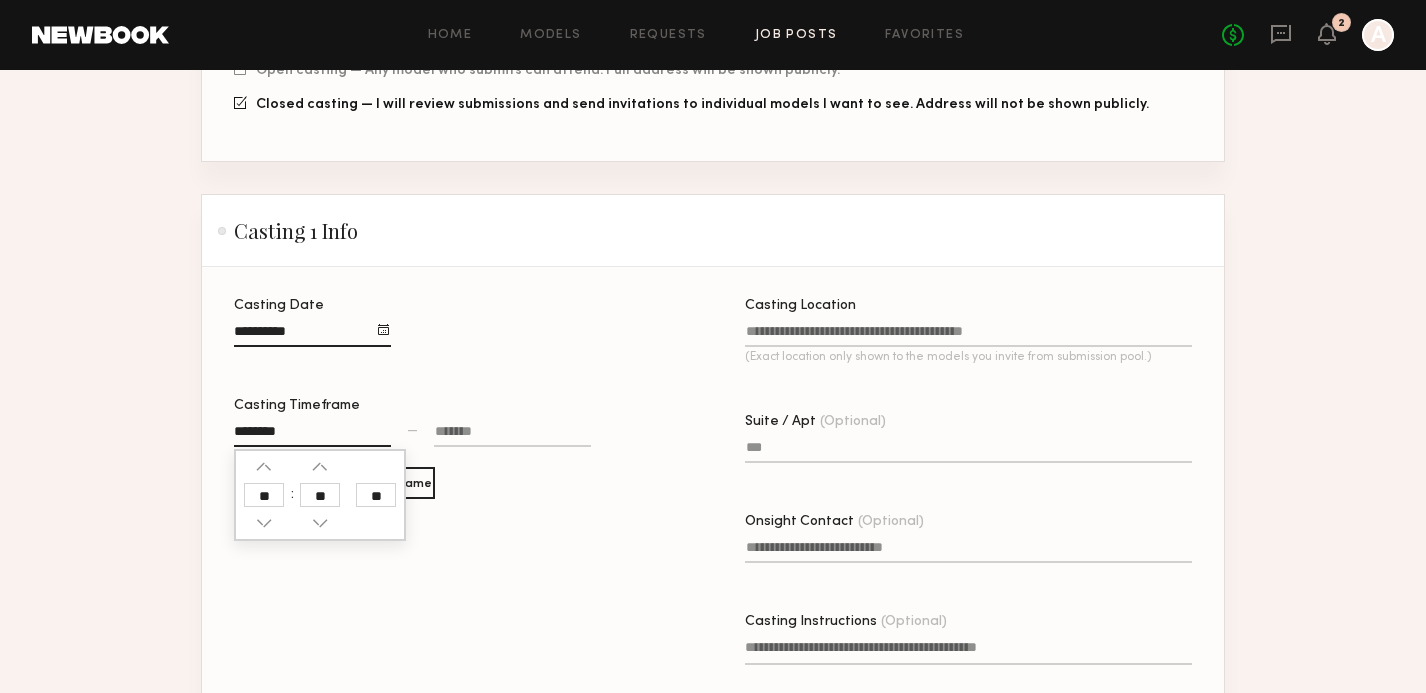 click on "**" 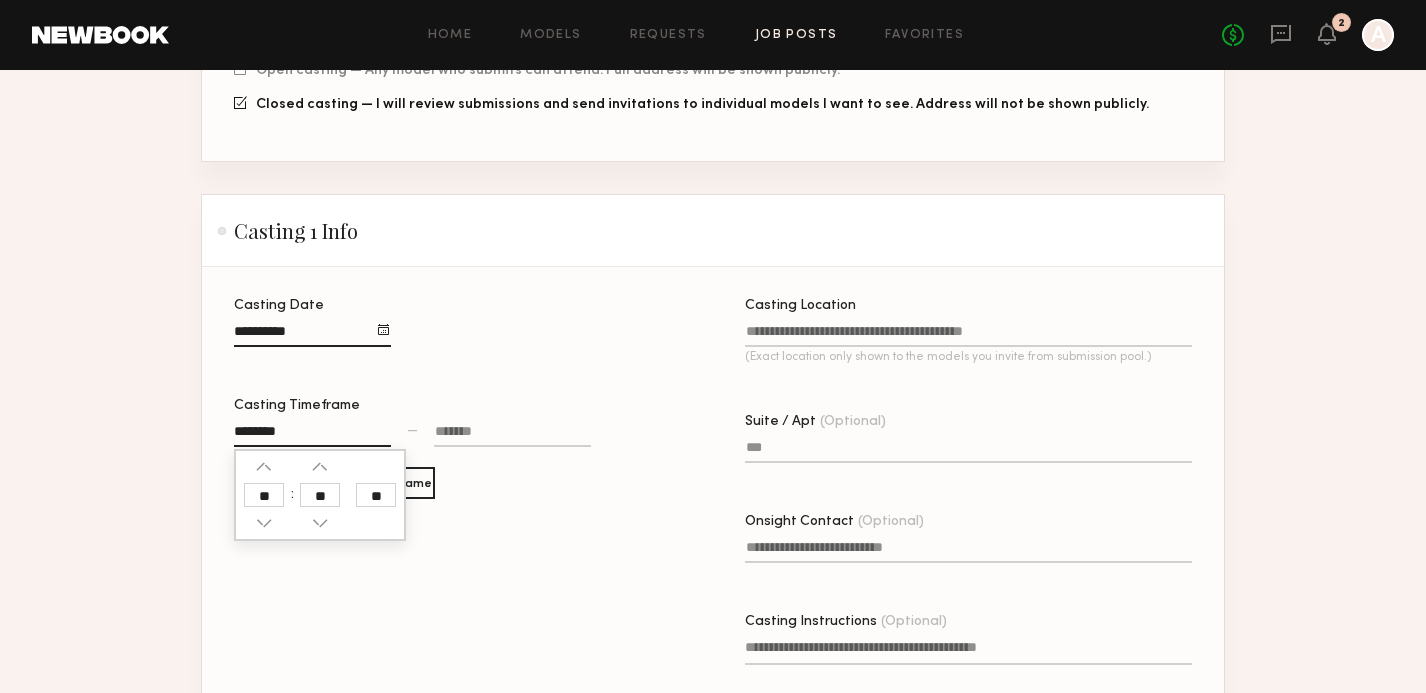 click on "********" 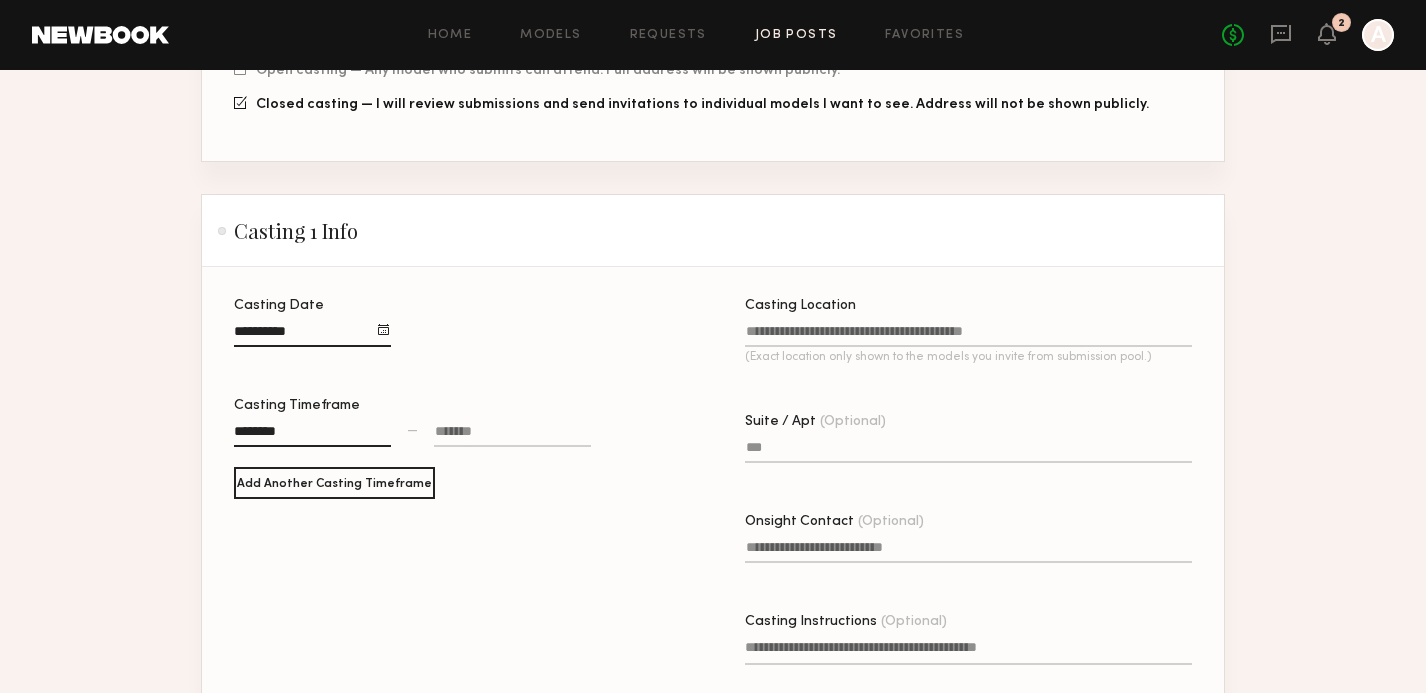 click on "********" 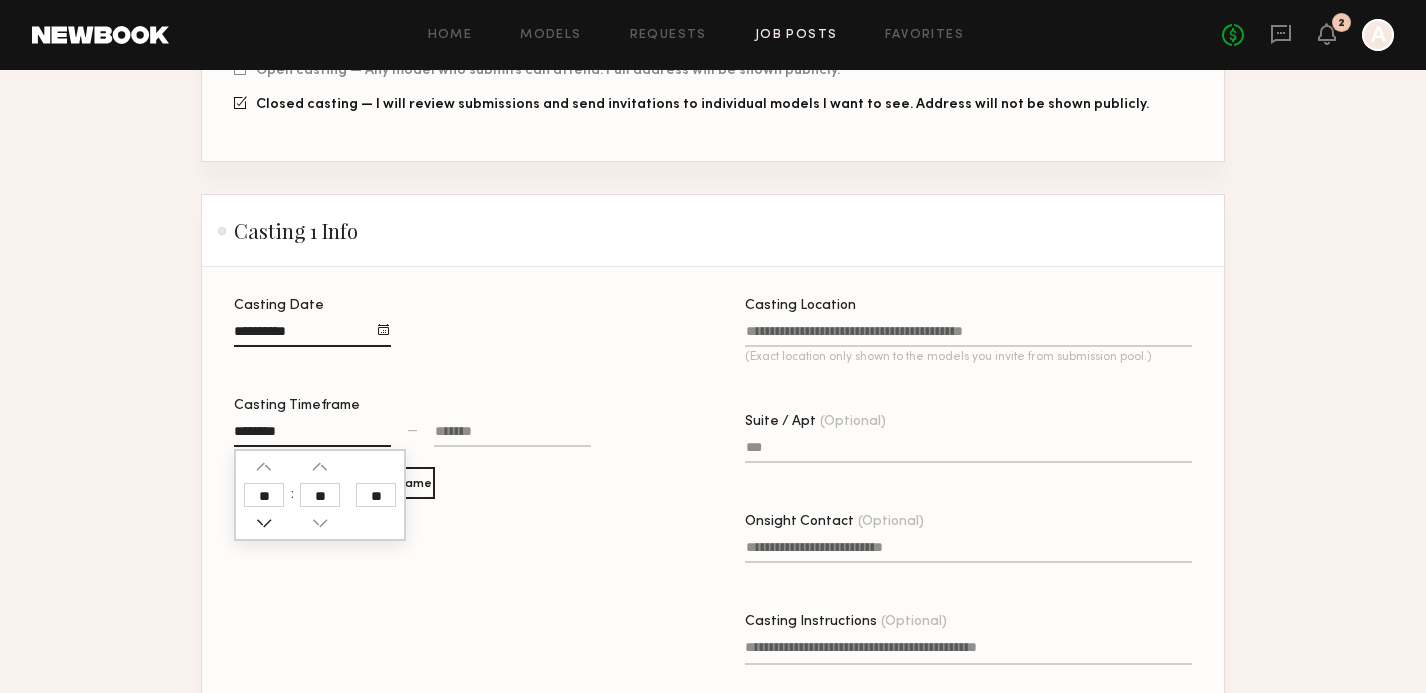 click 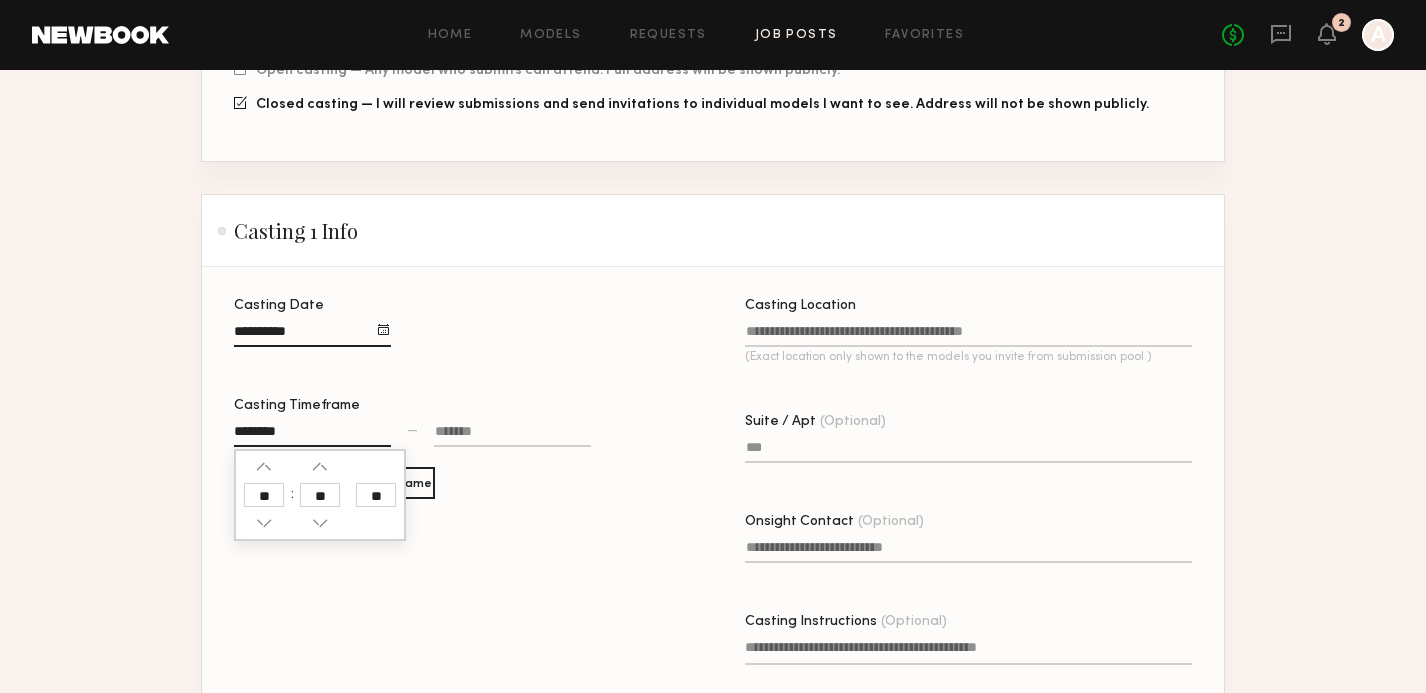 click 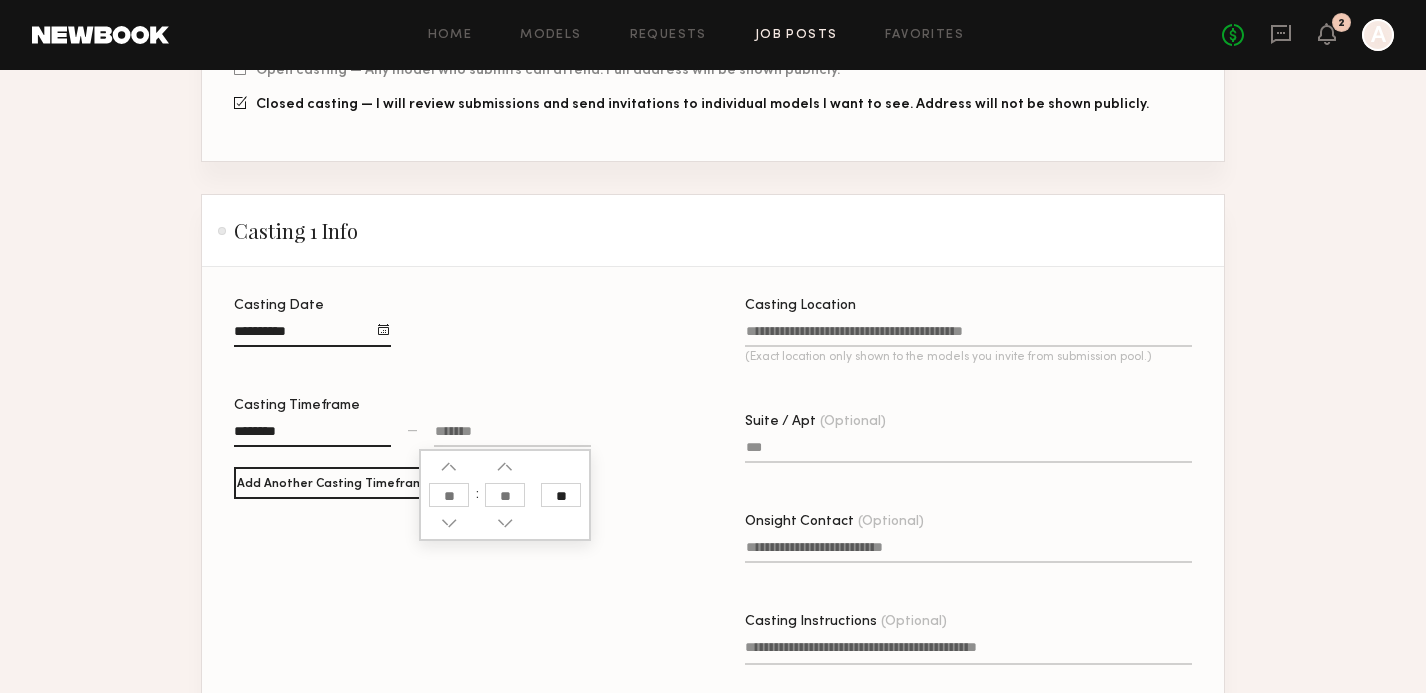 click 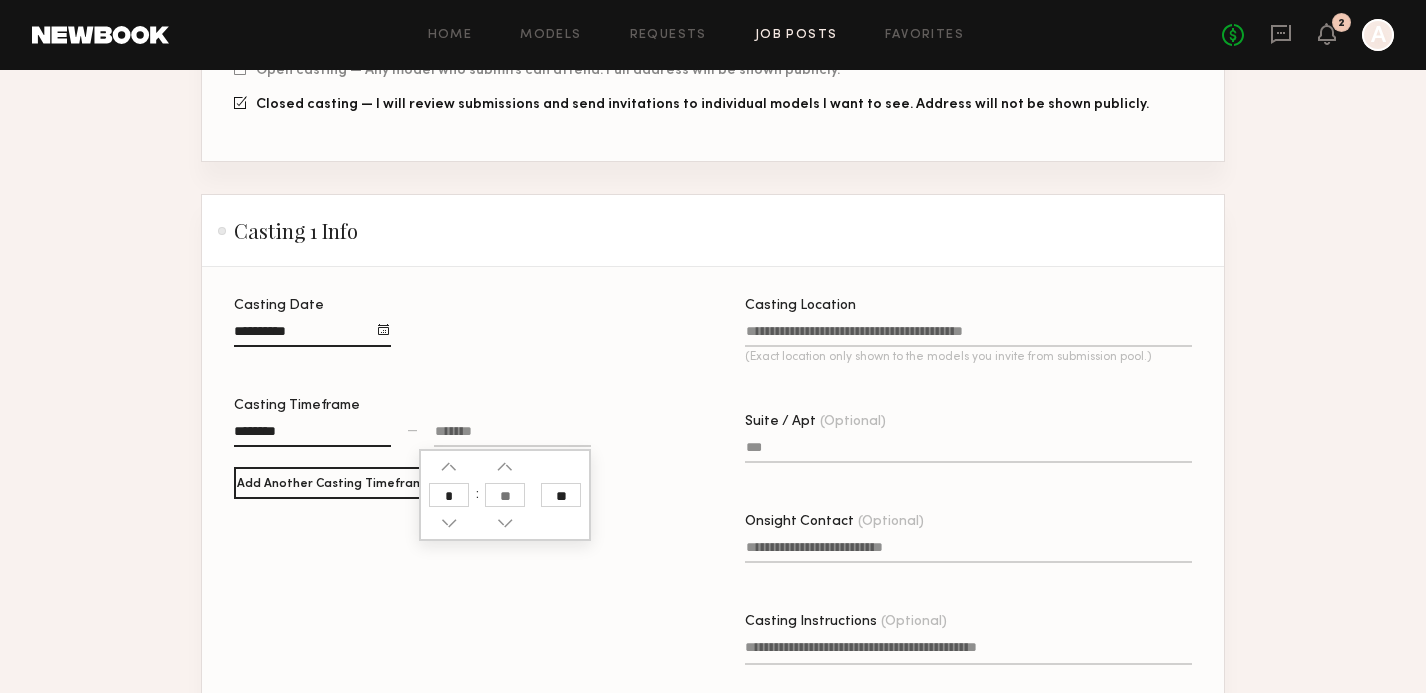 type on "*" 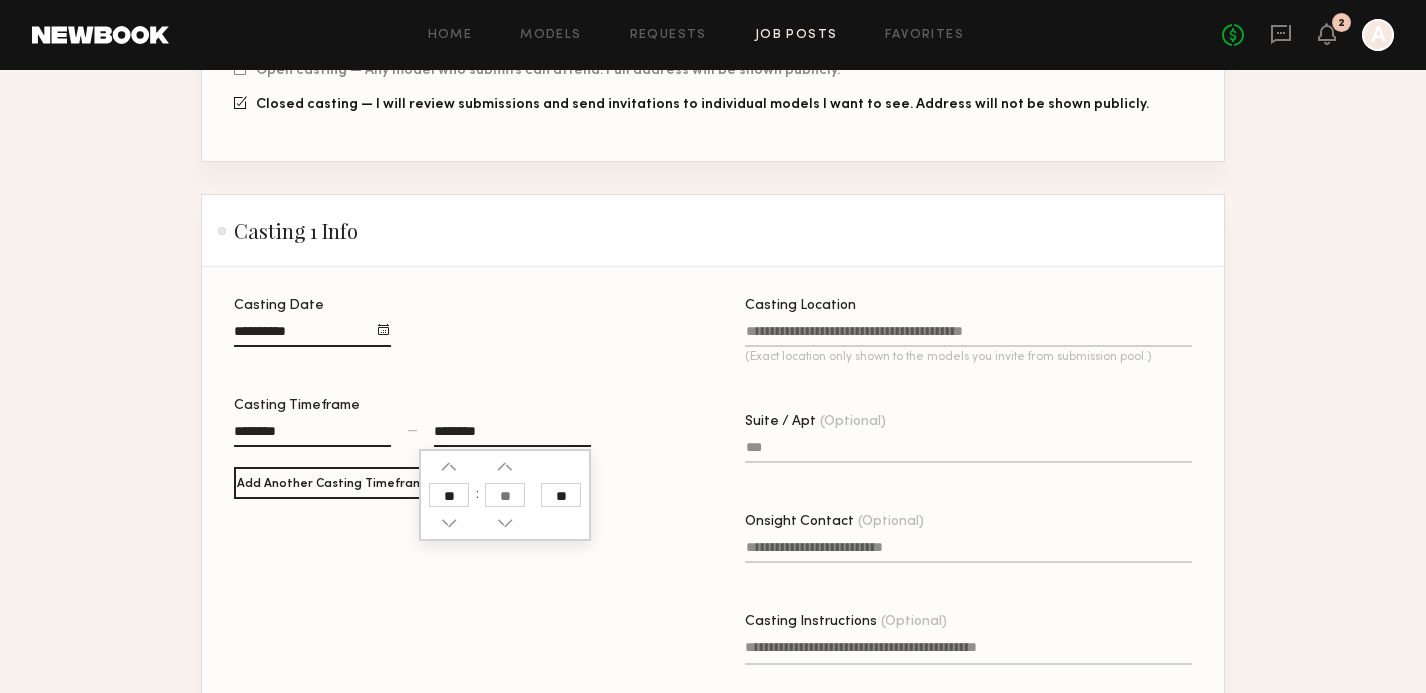click on "**" 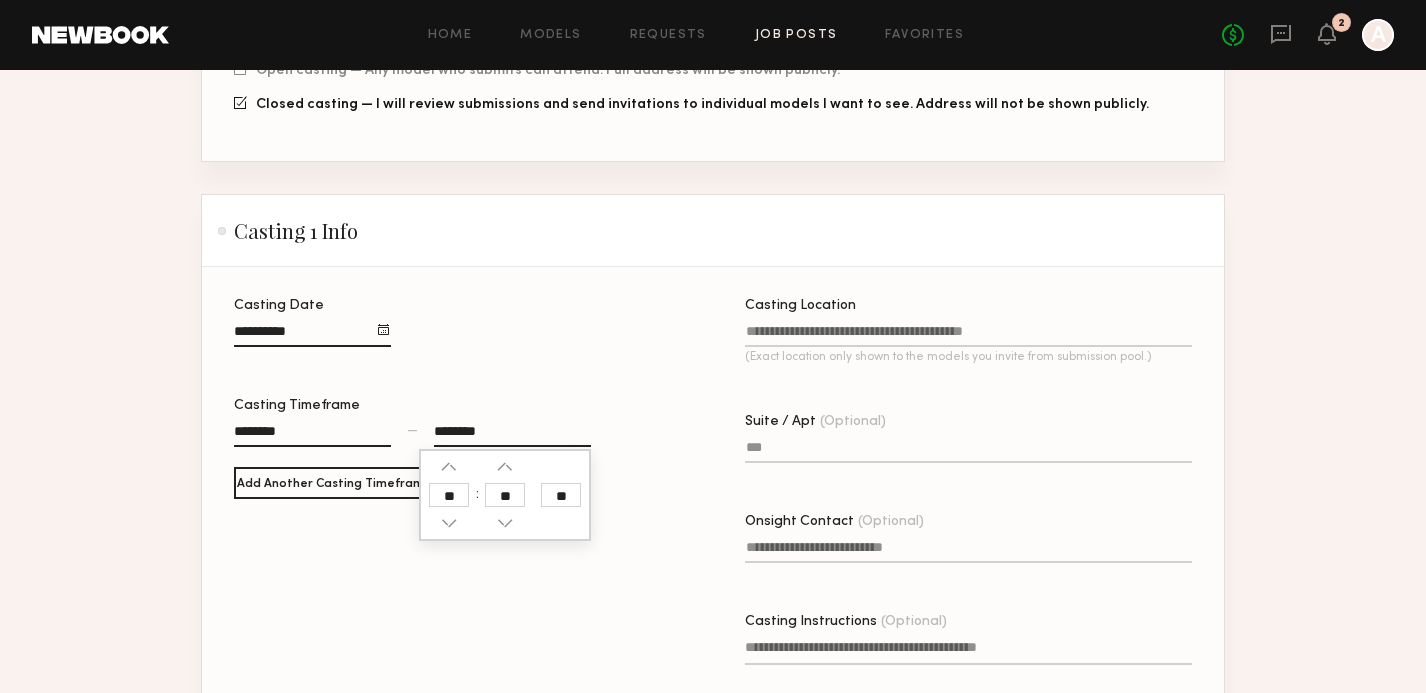 click on "Casting Date Casting Timeframe ******** — ******** ** ** Add Another Casting Timeframe" 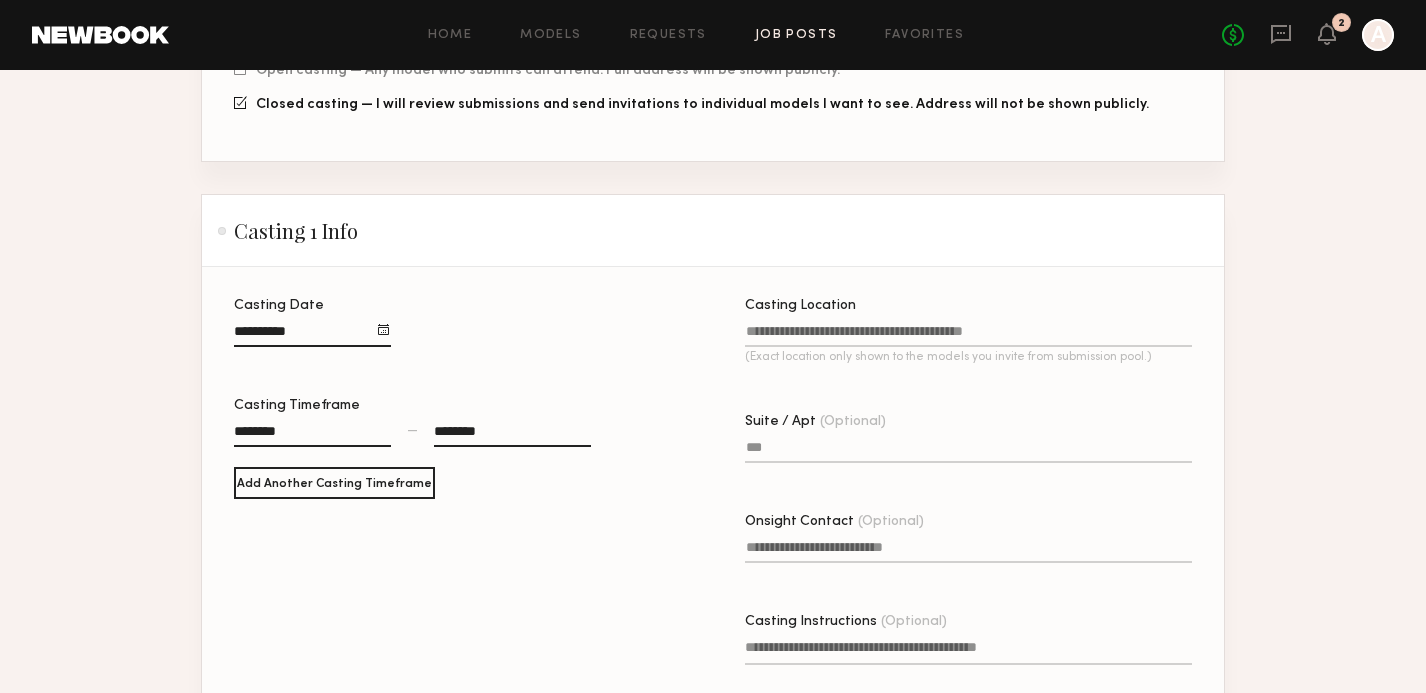 click on "Casting Location (Exact location only shown to the models you invite from submission pool.)" 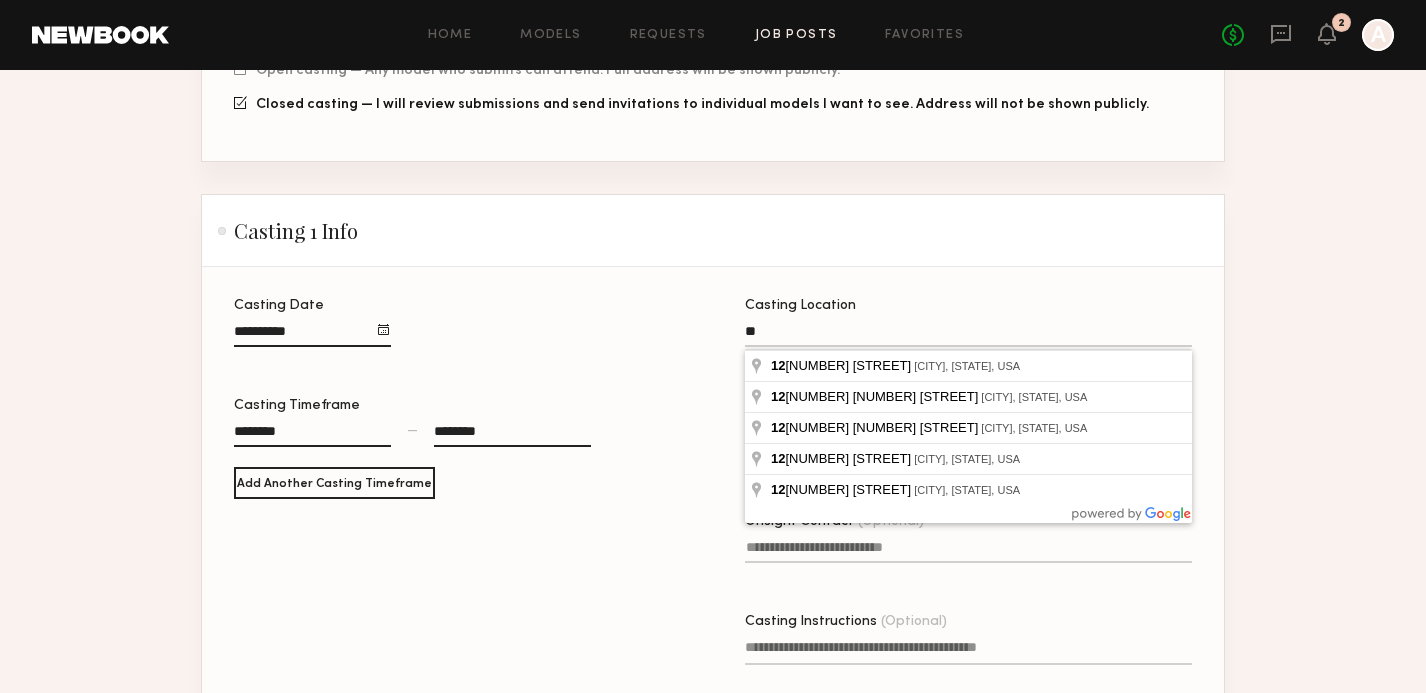 type on "*" 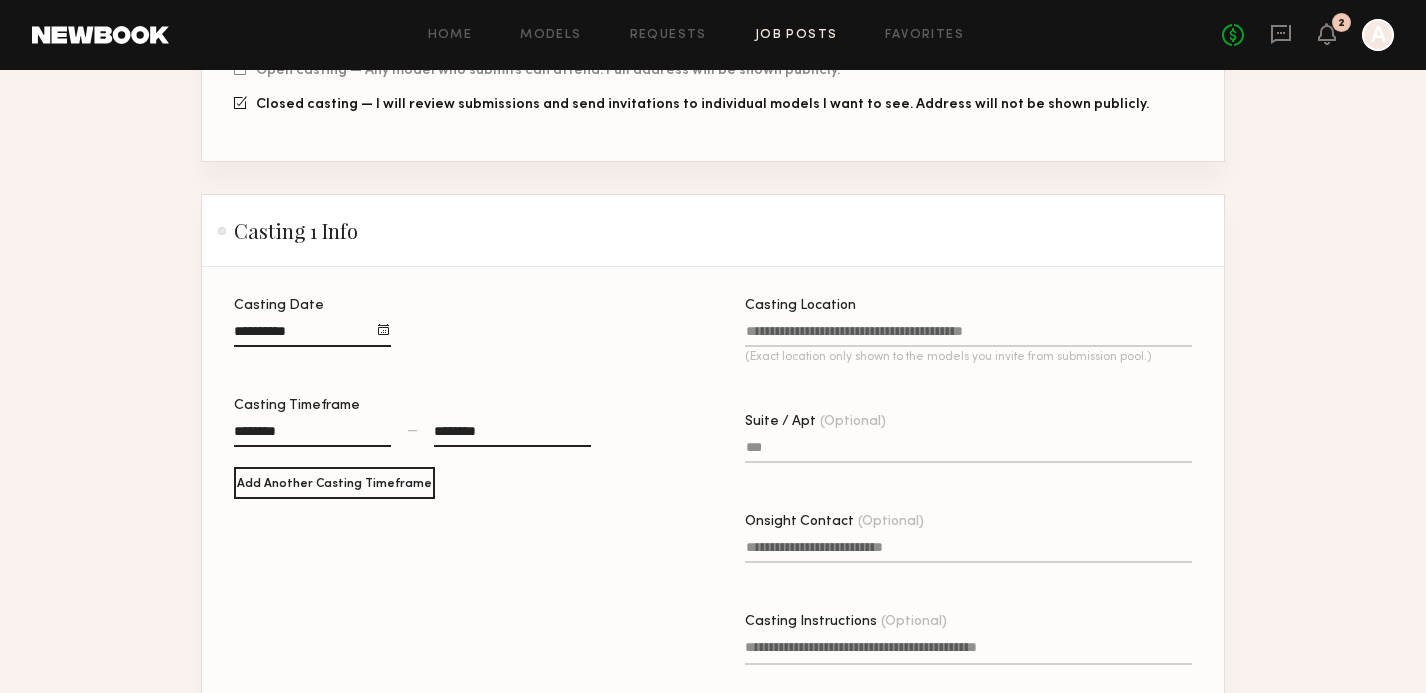 type on "*" 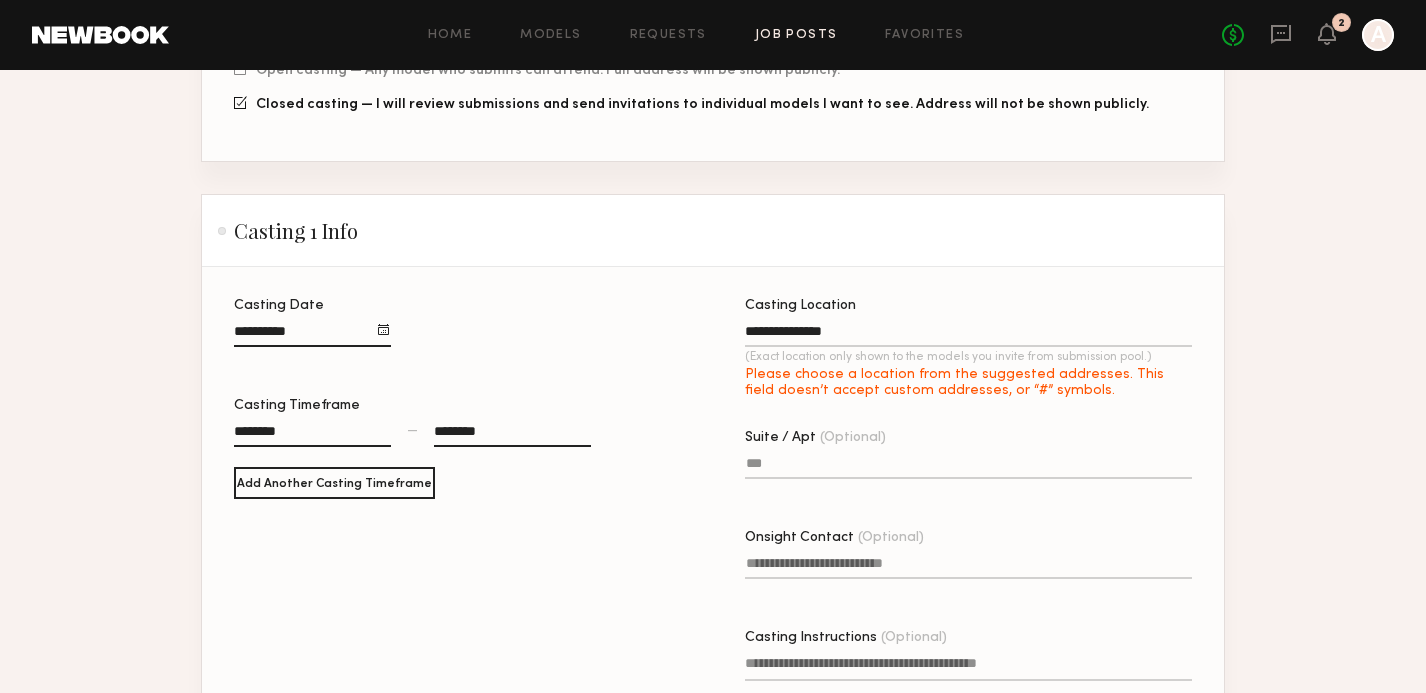 click on "**********" 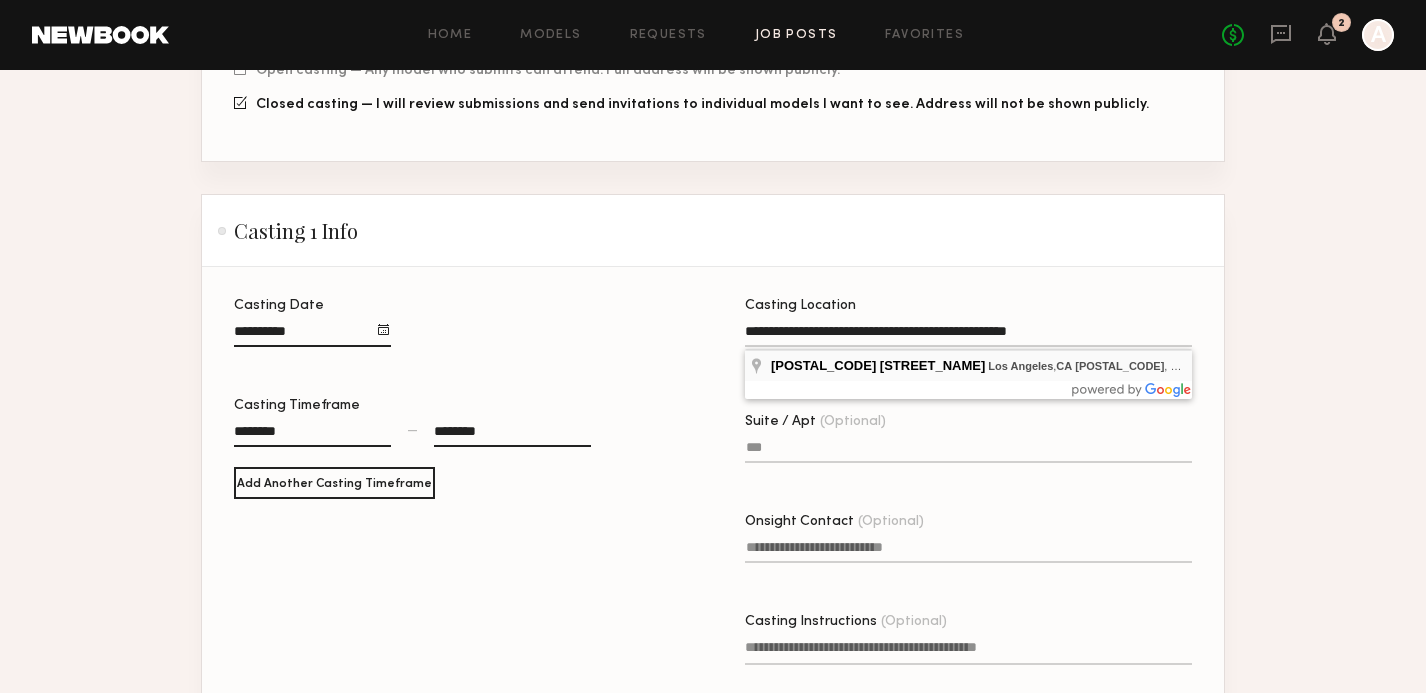 type on "**********" 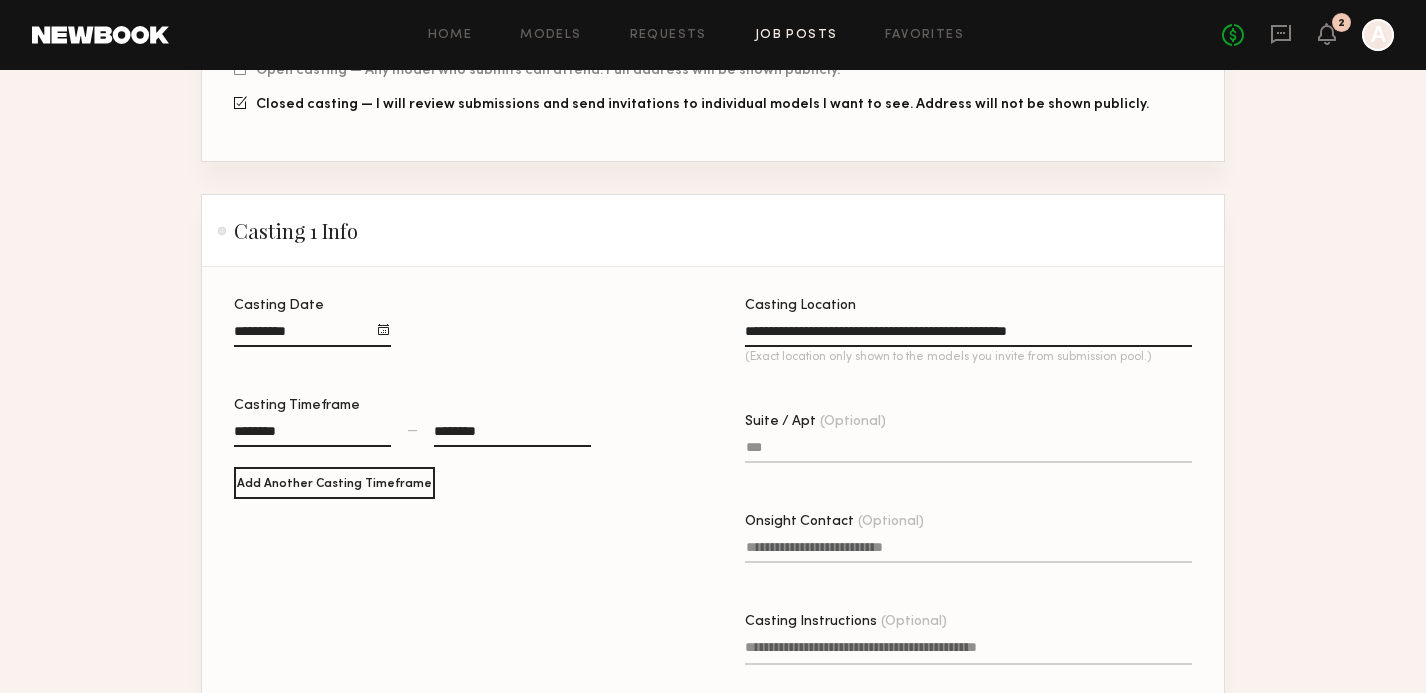click on "Suite / Apt (Optional)" 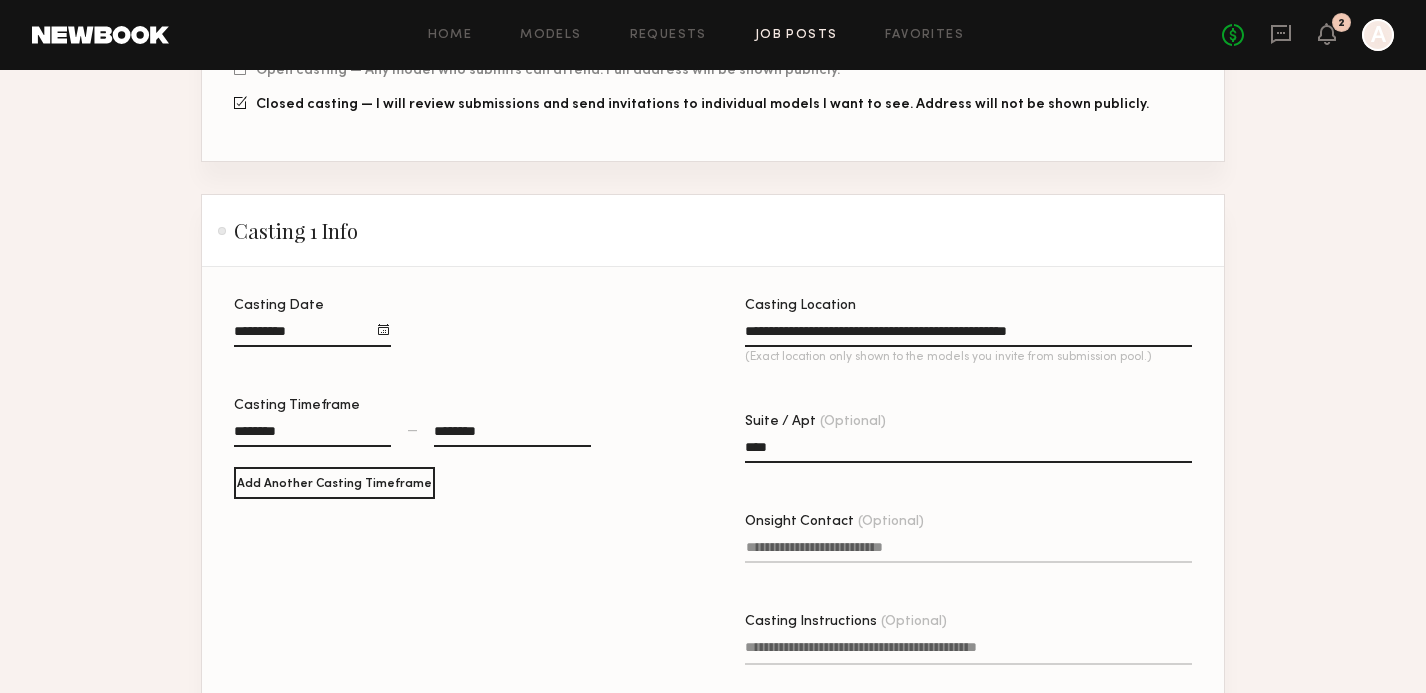 type on "****" 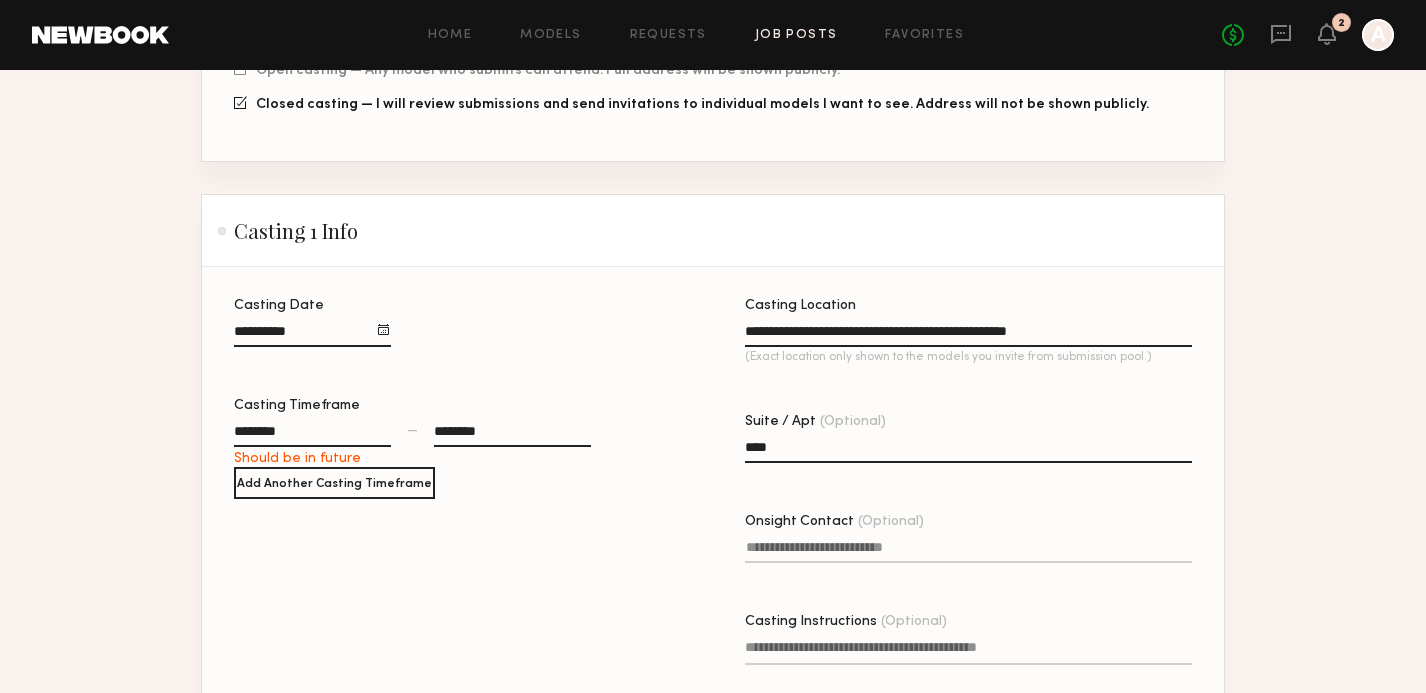 click on "**********" 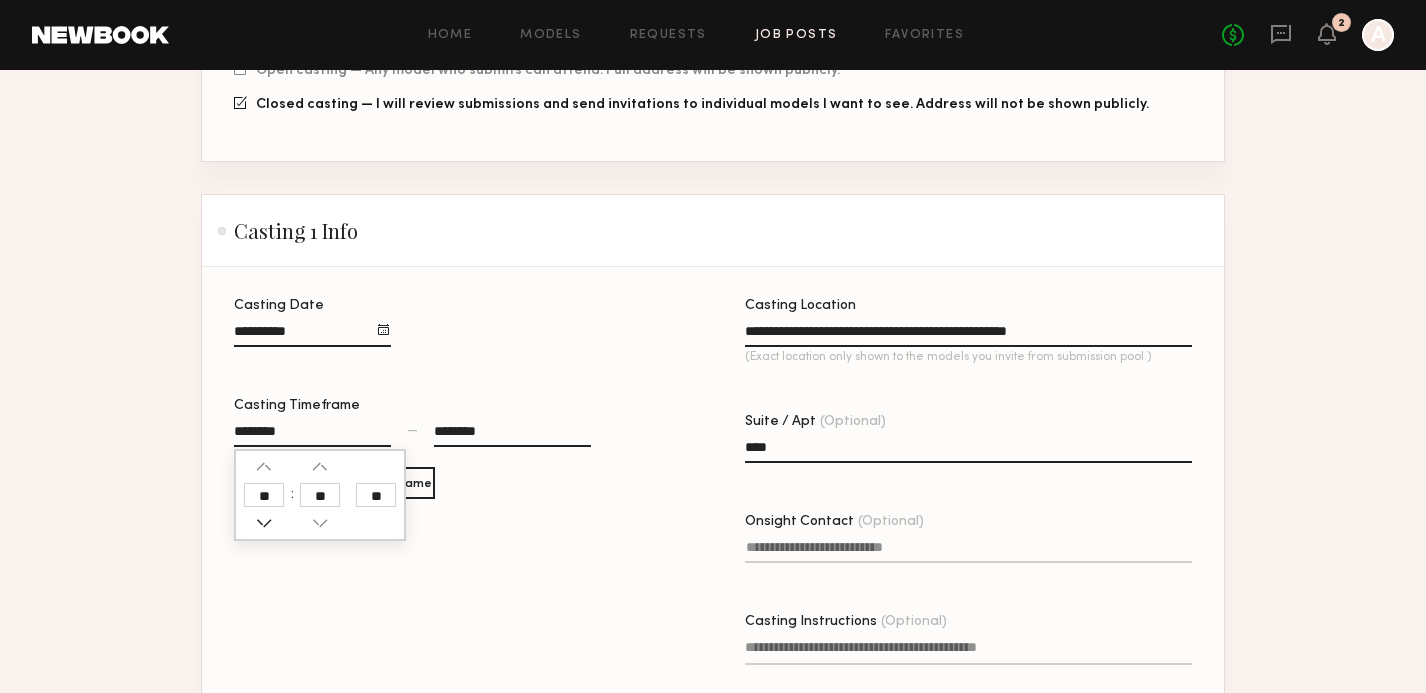 click 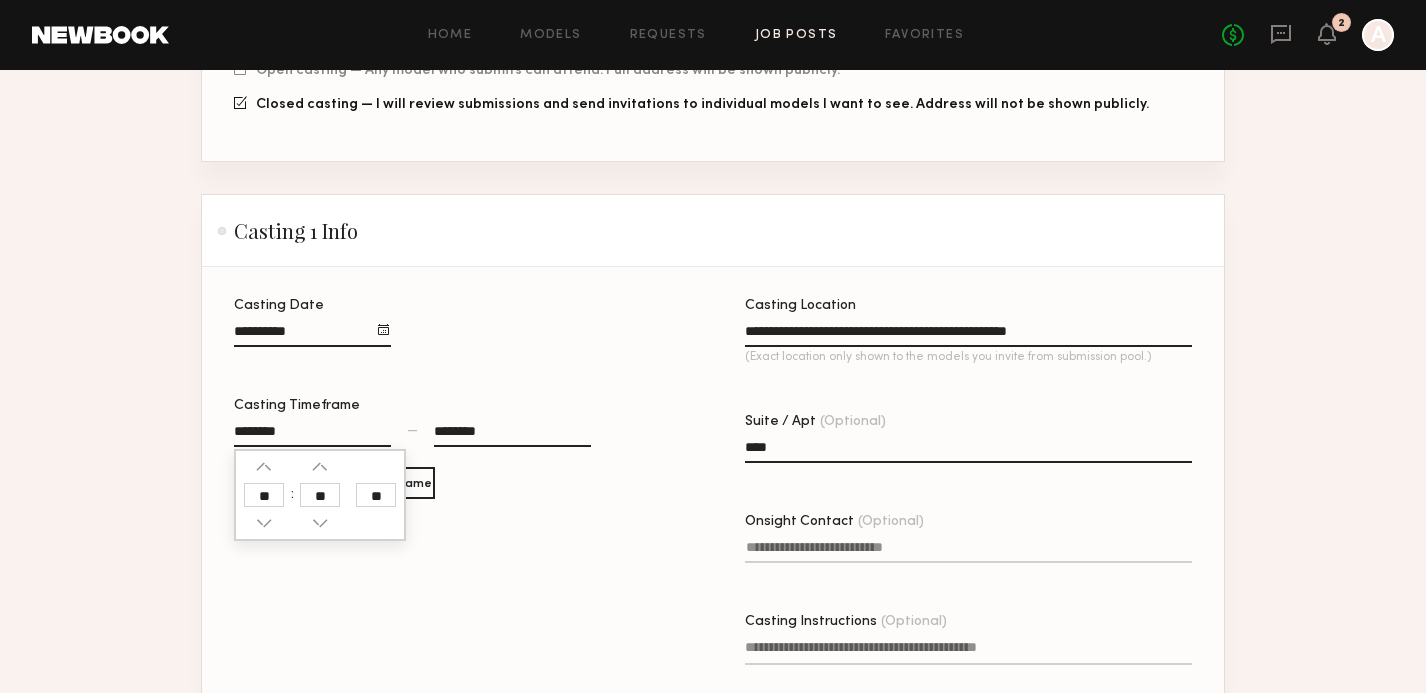 click on "********" 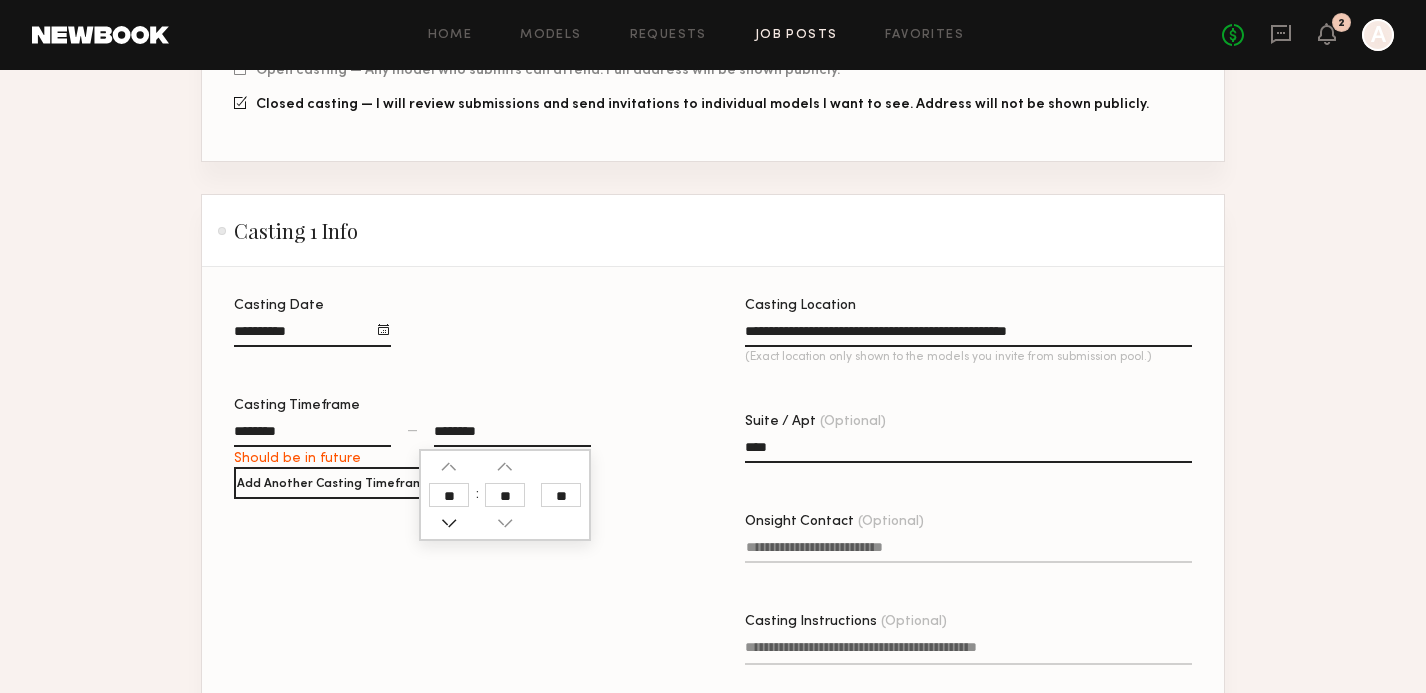 click 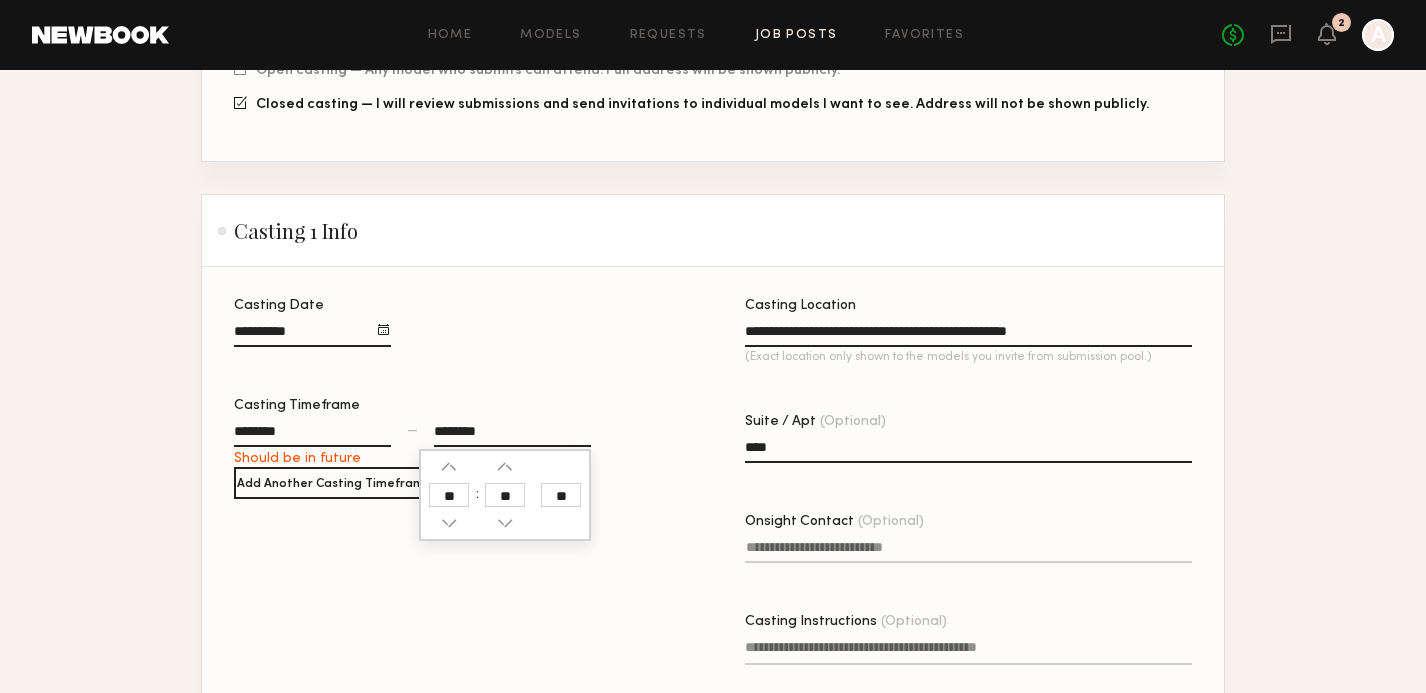 click on "Casting Date" 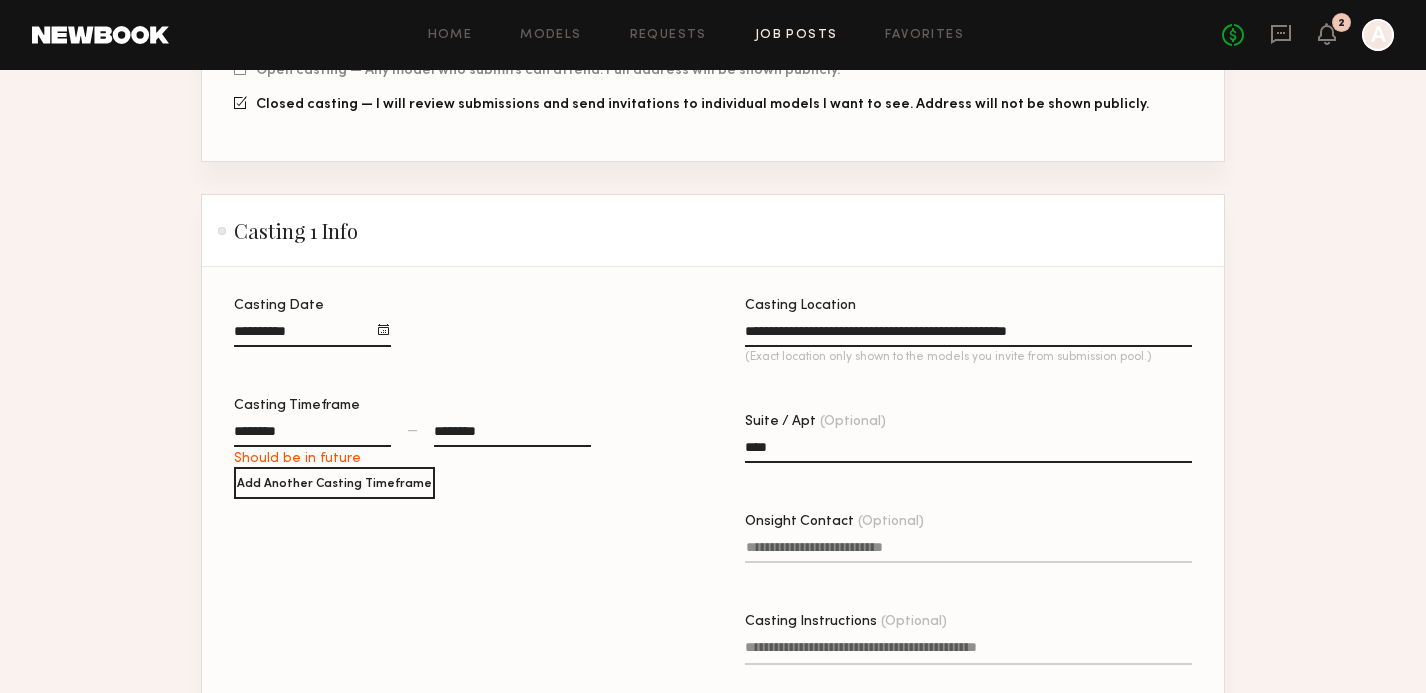 click on "********" 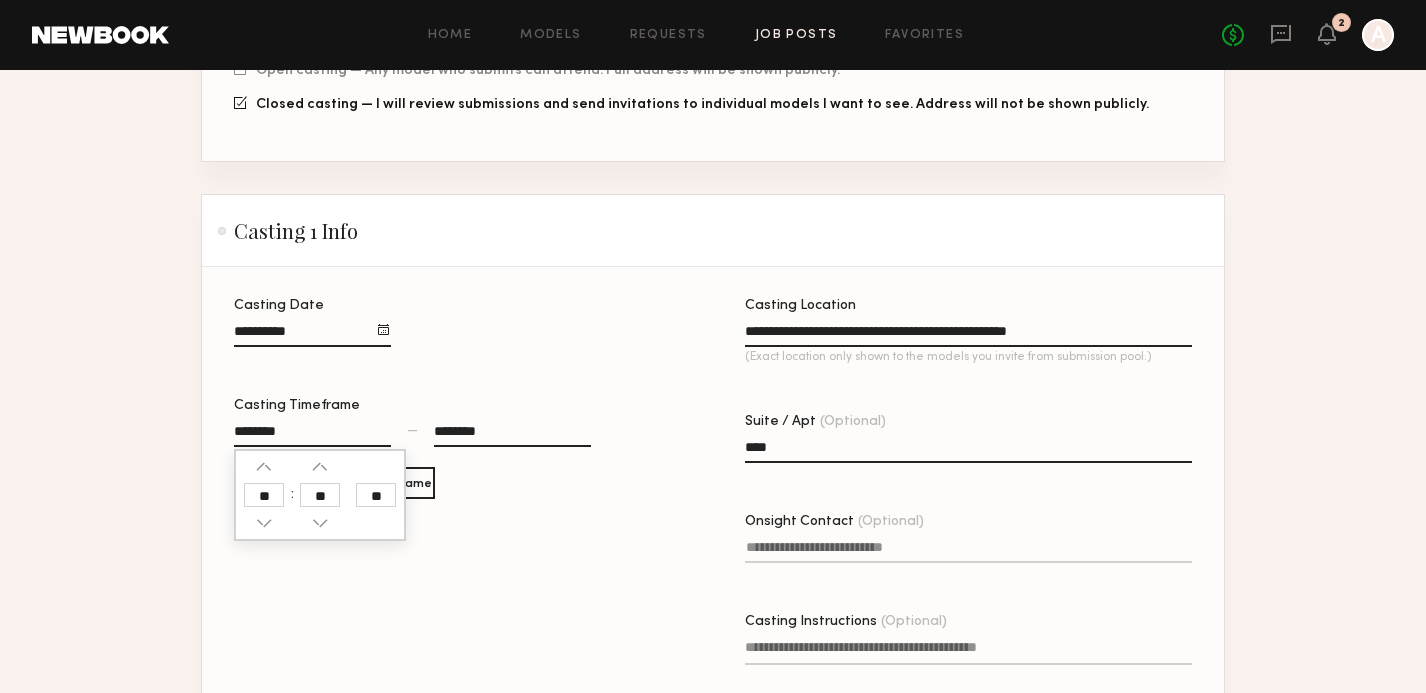 click on "********" 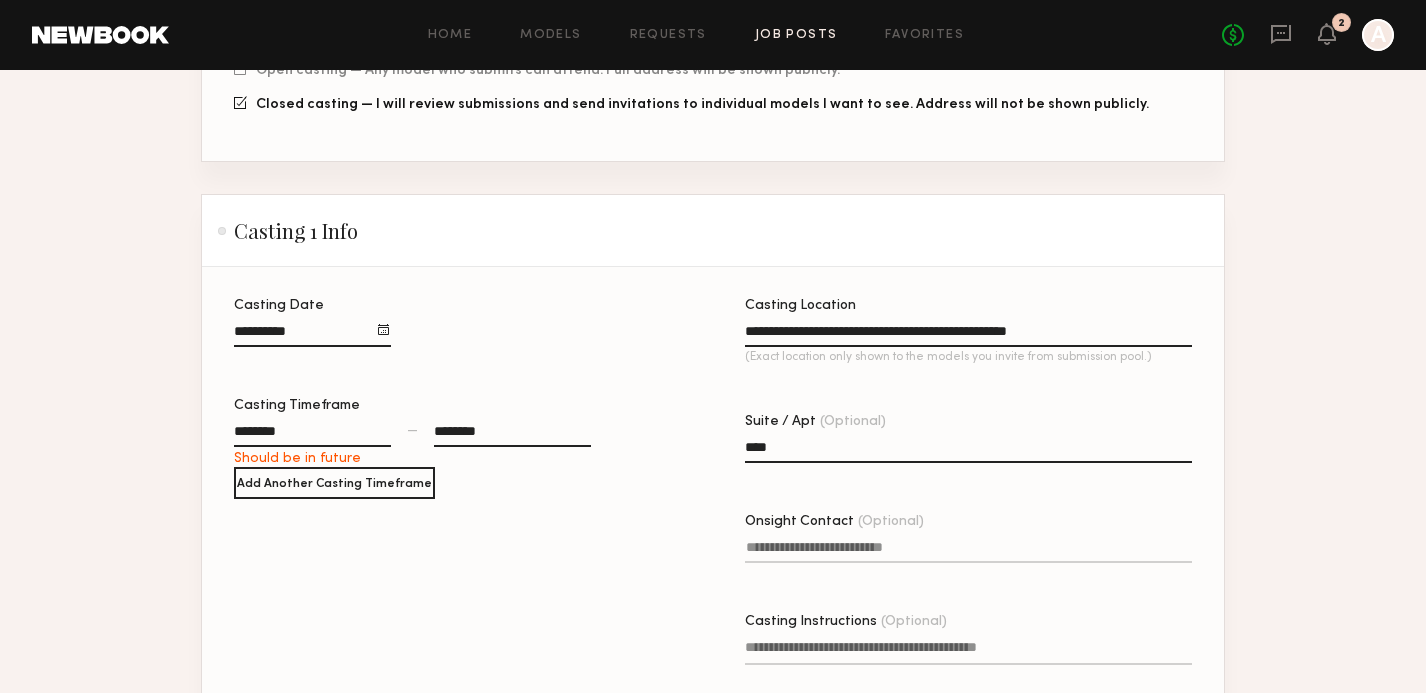 click on "********" 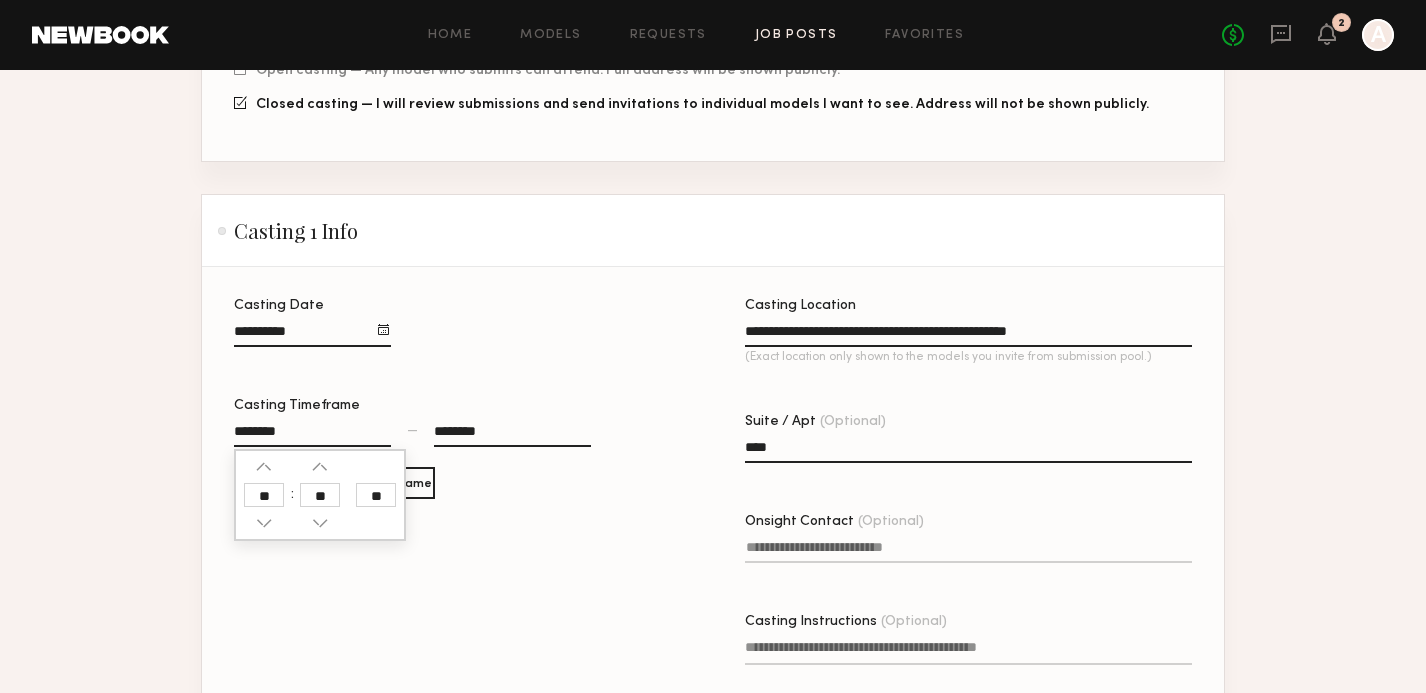 click on "********" 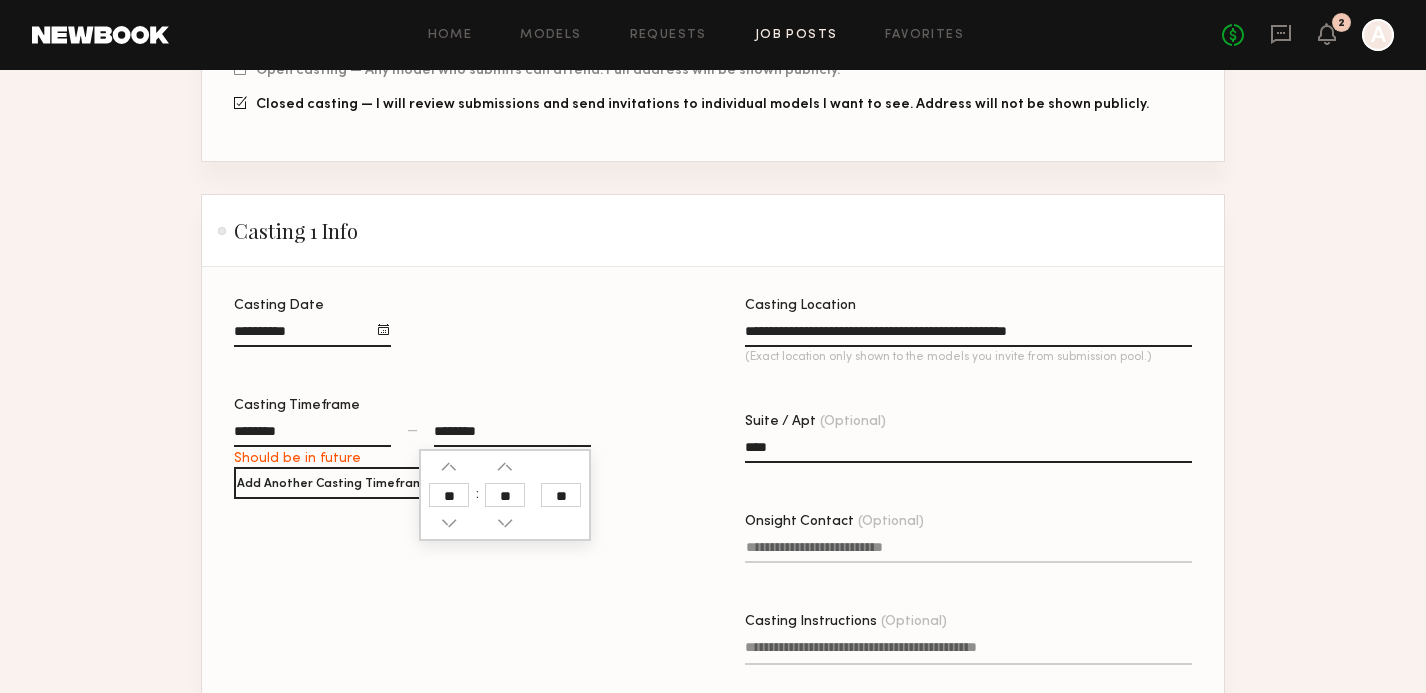 click on "********" 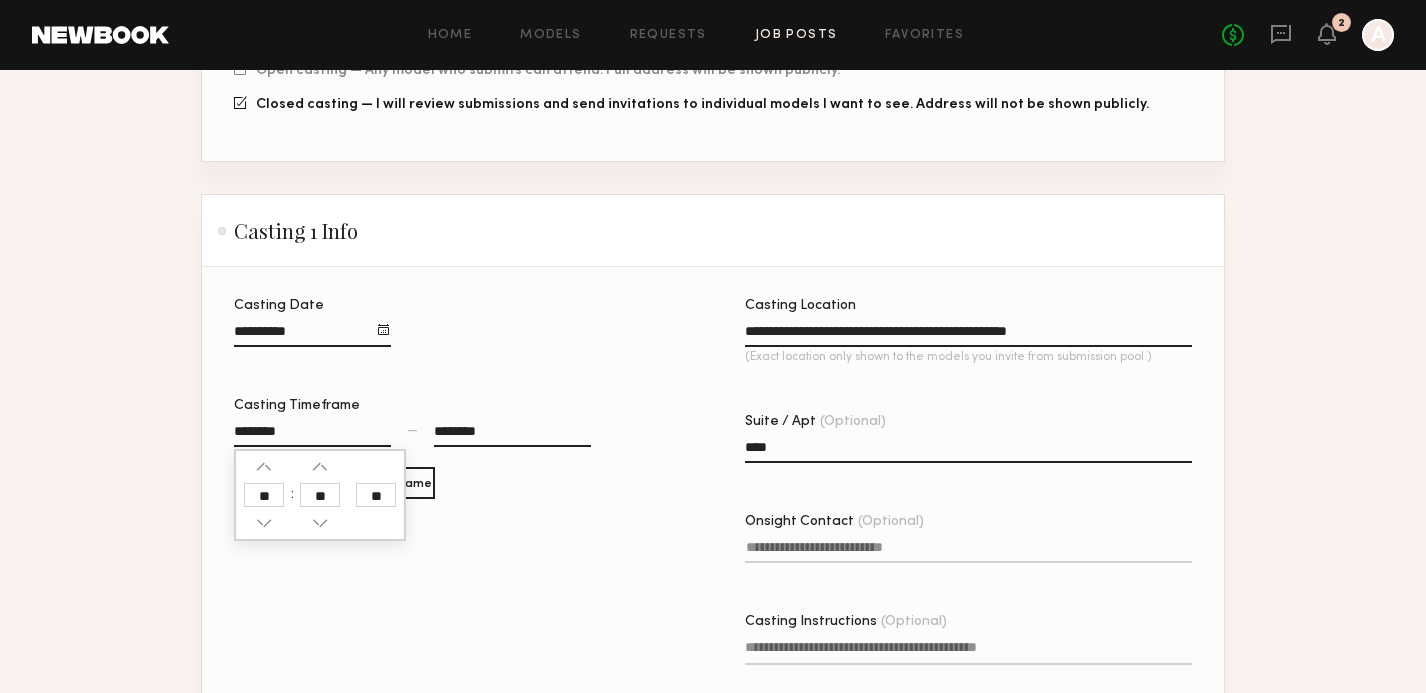 click on "**" 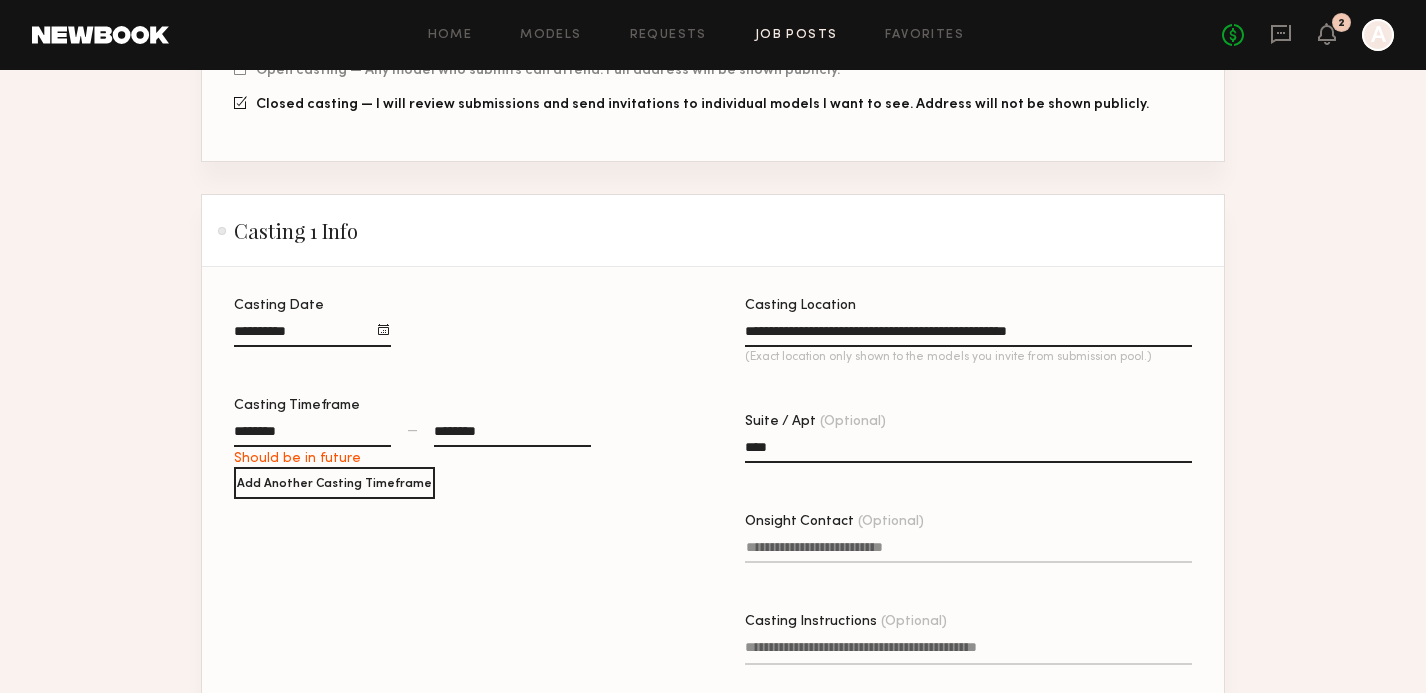 click on "********" 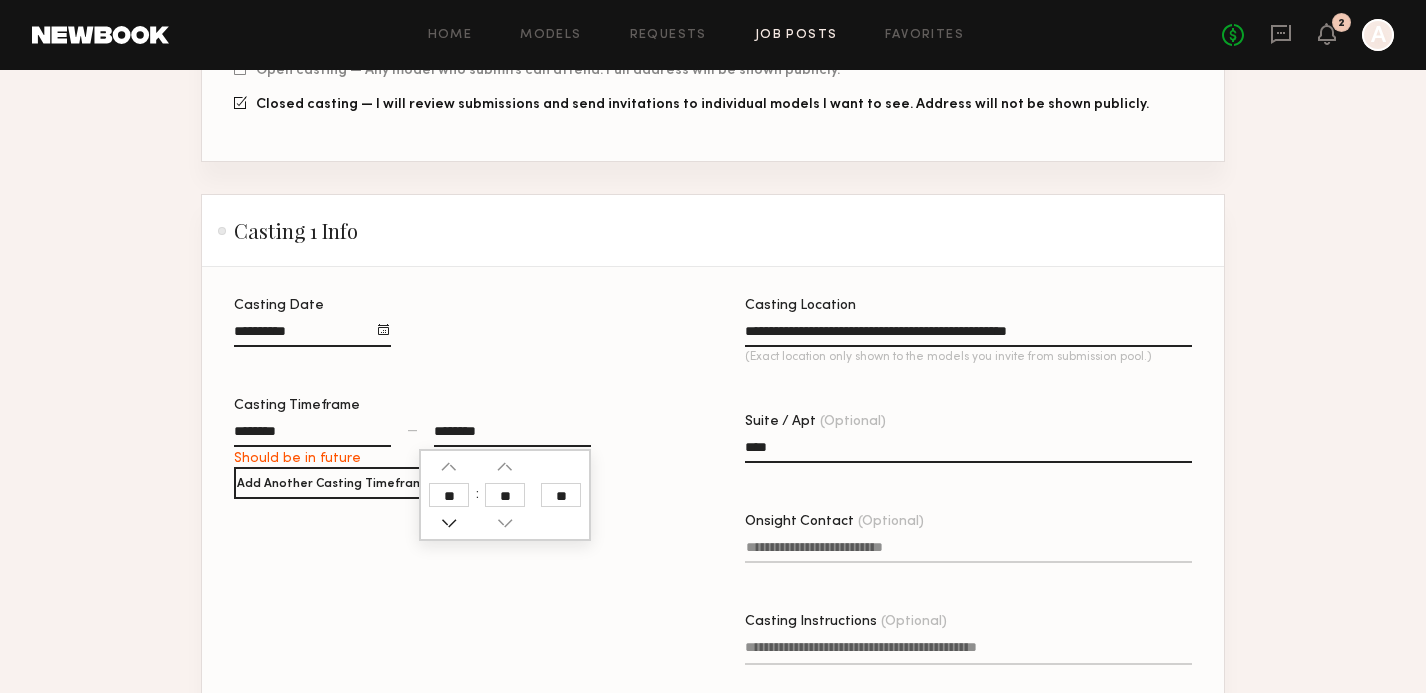 click 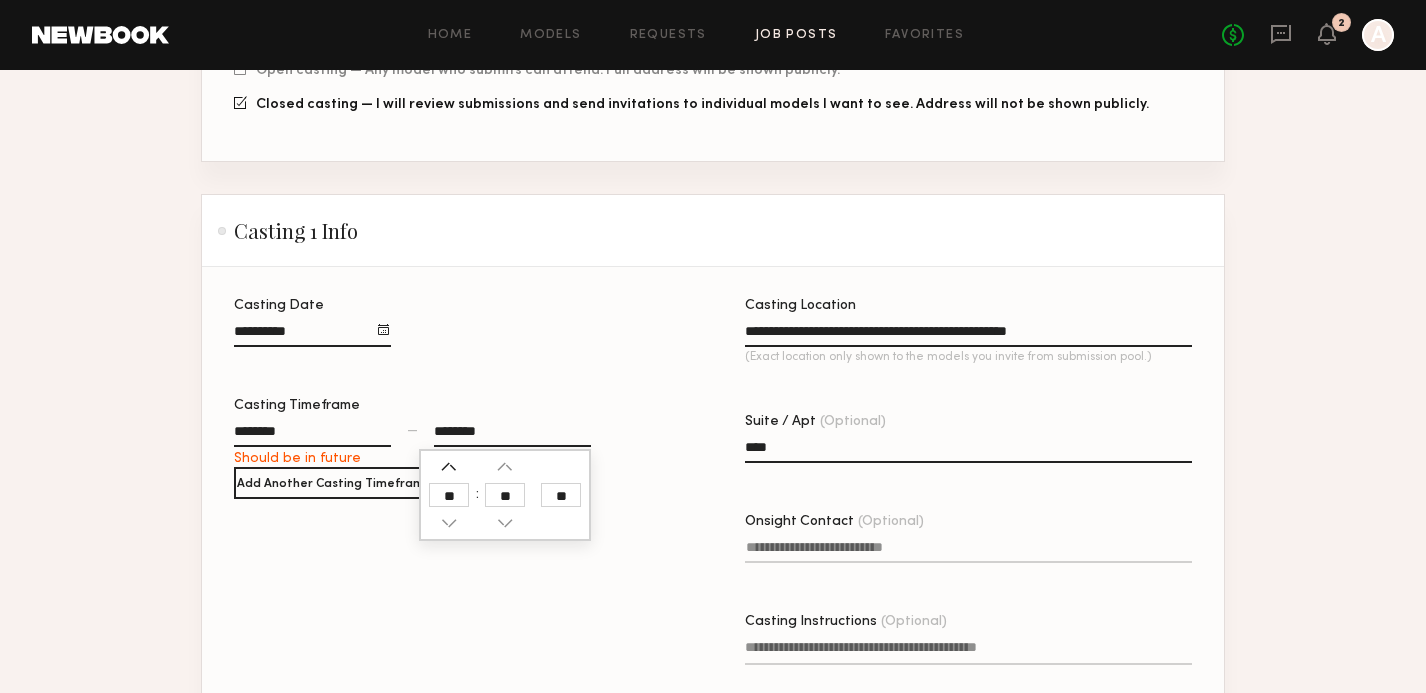 click 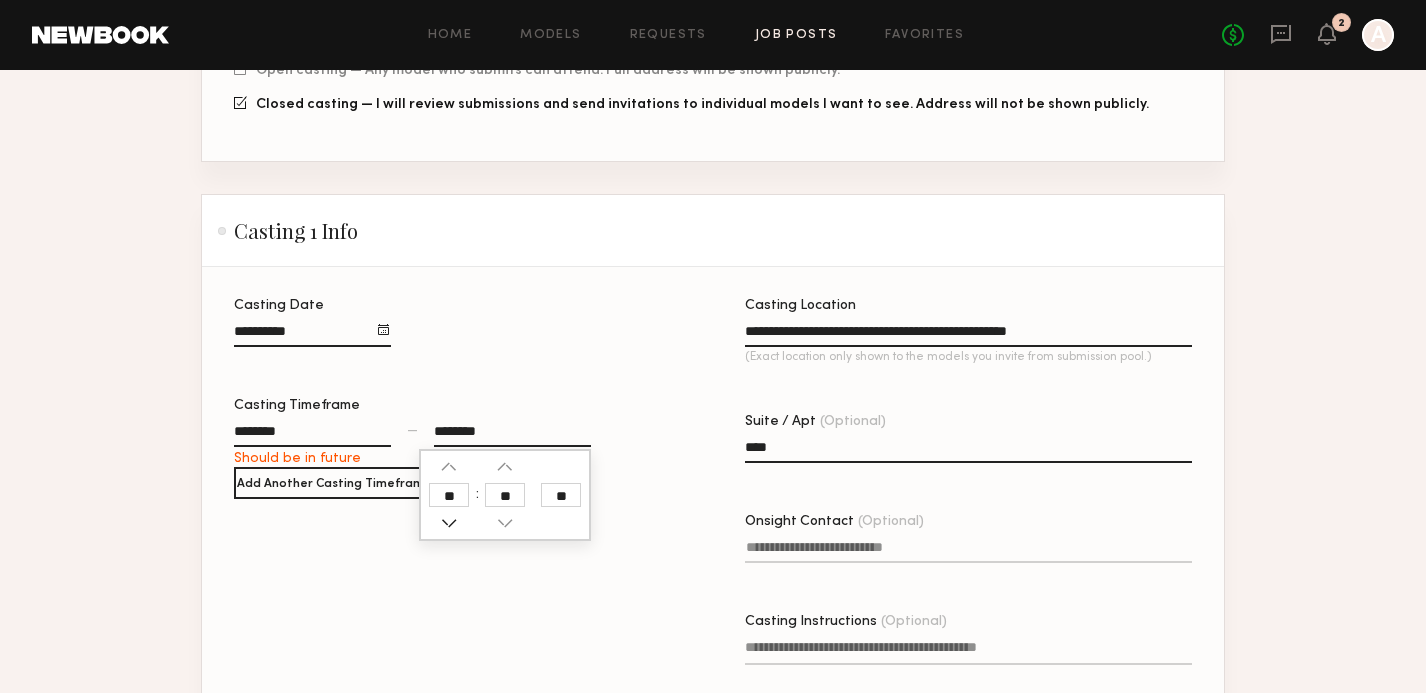 click 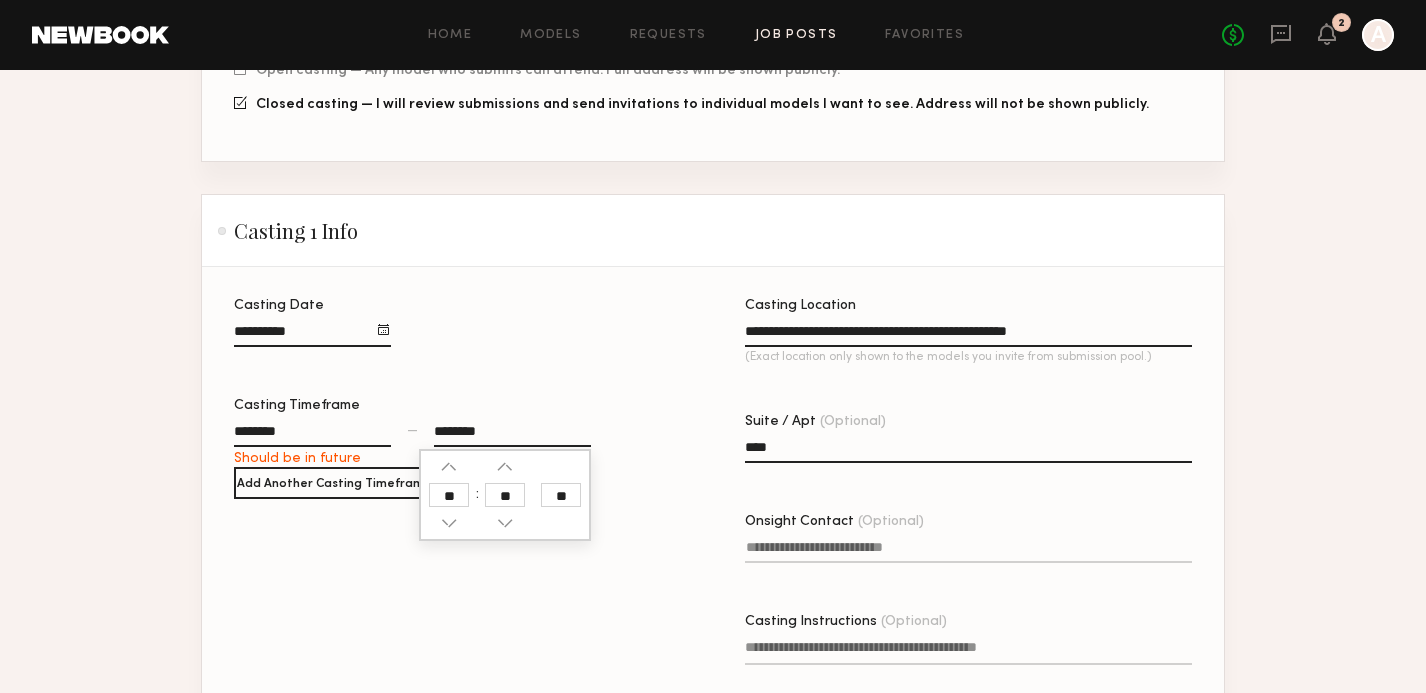 click on "Casting Date" at bounding box center [312, 335] 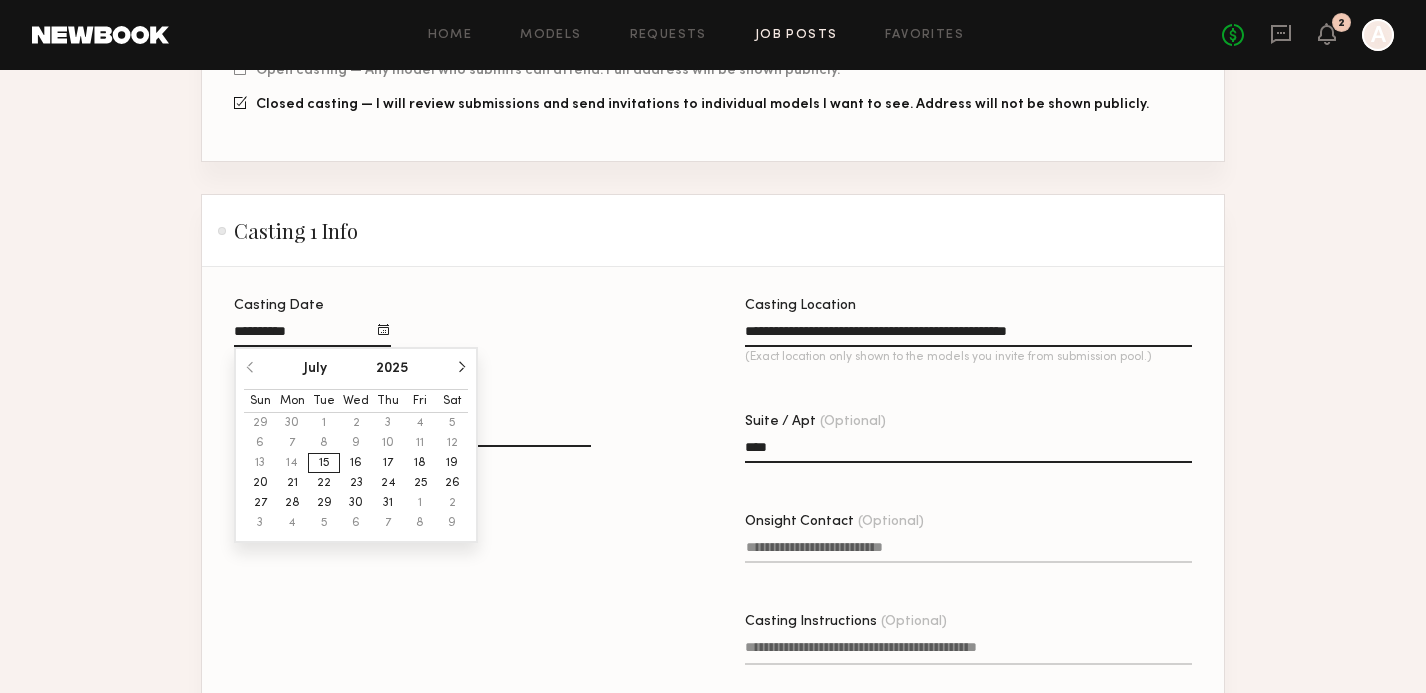 click on "22" 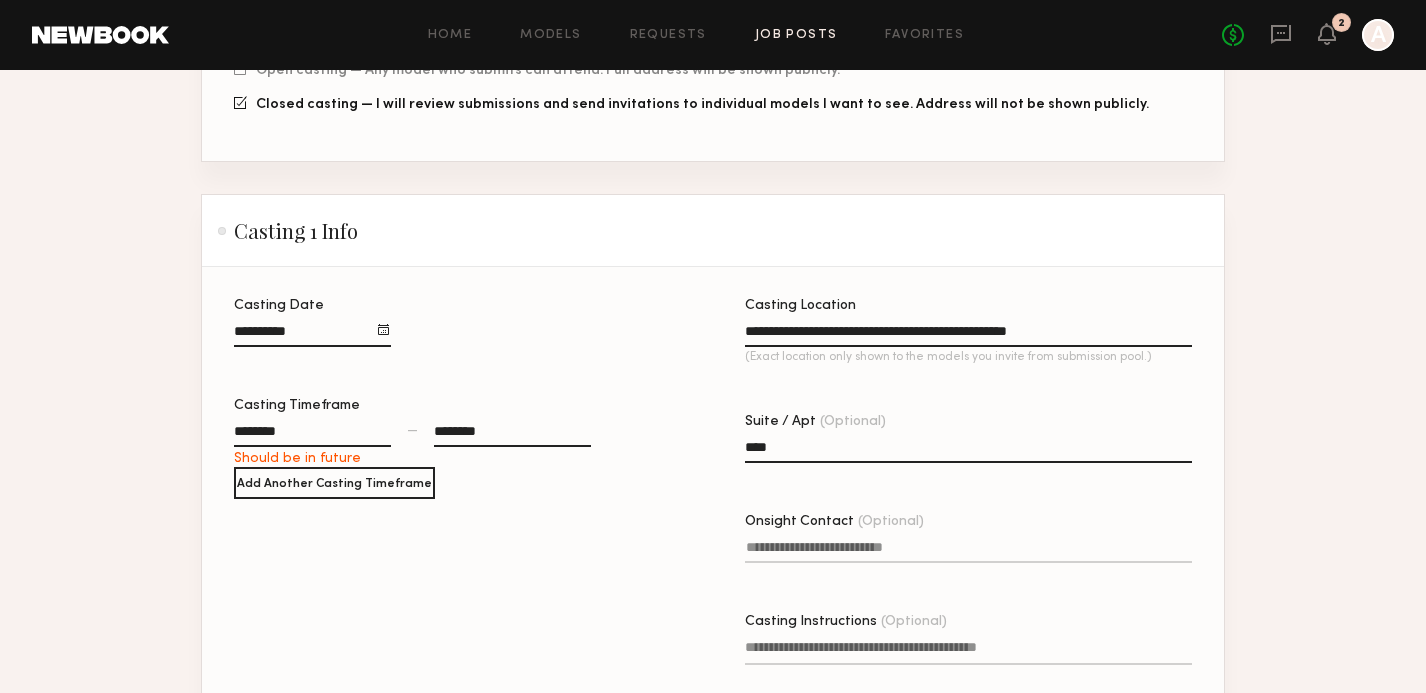 click on "********" 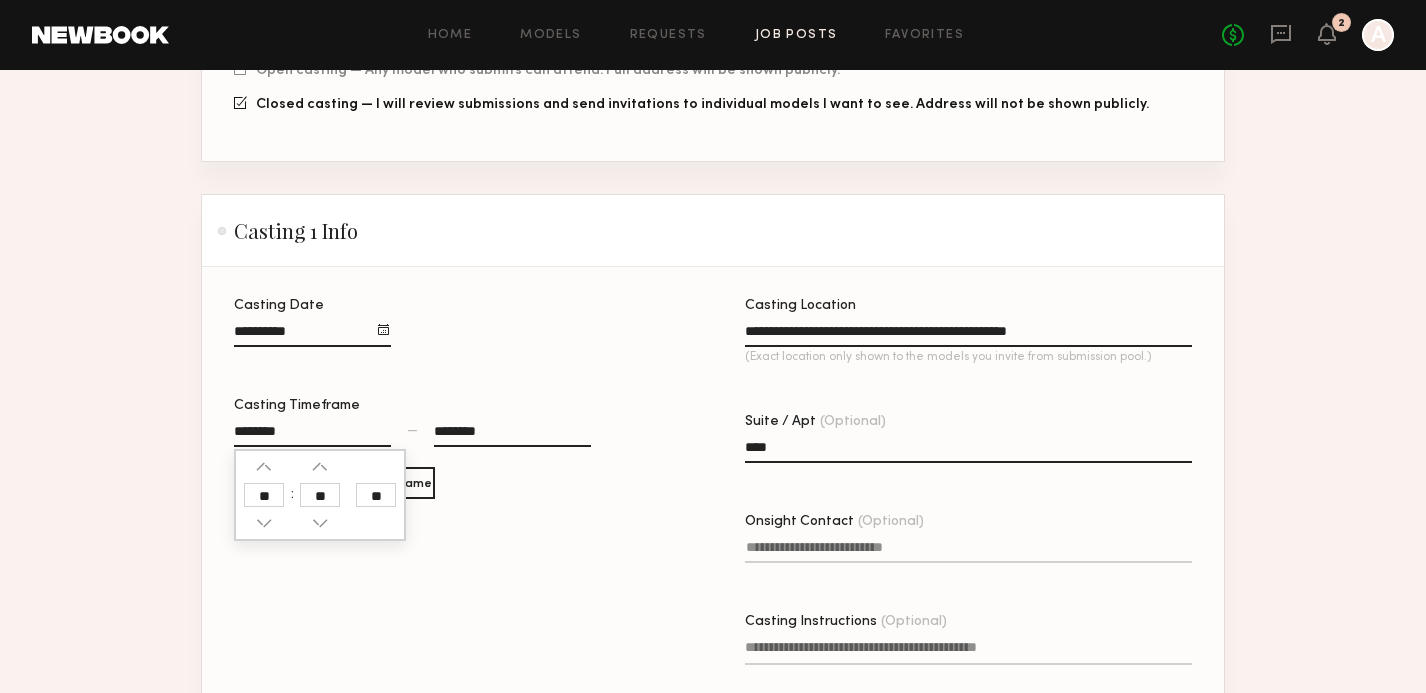 click on "********" 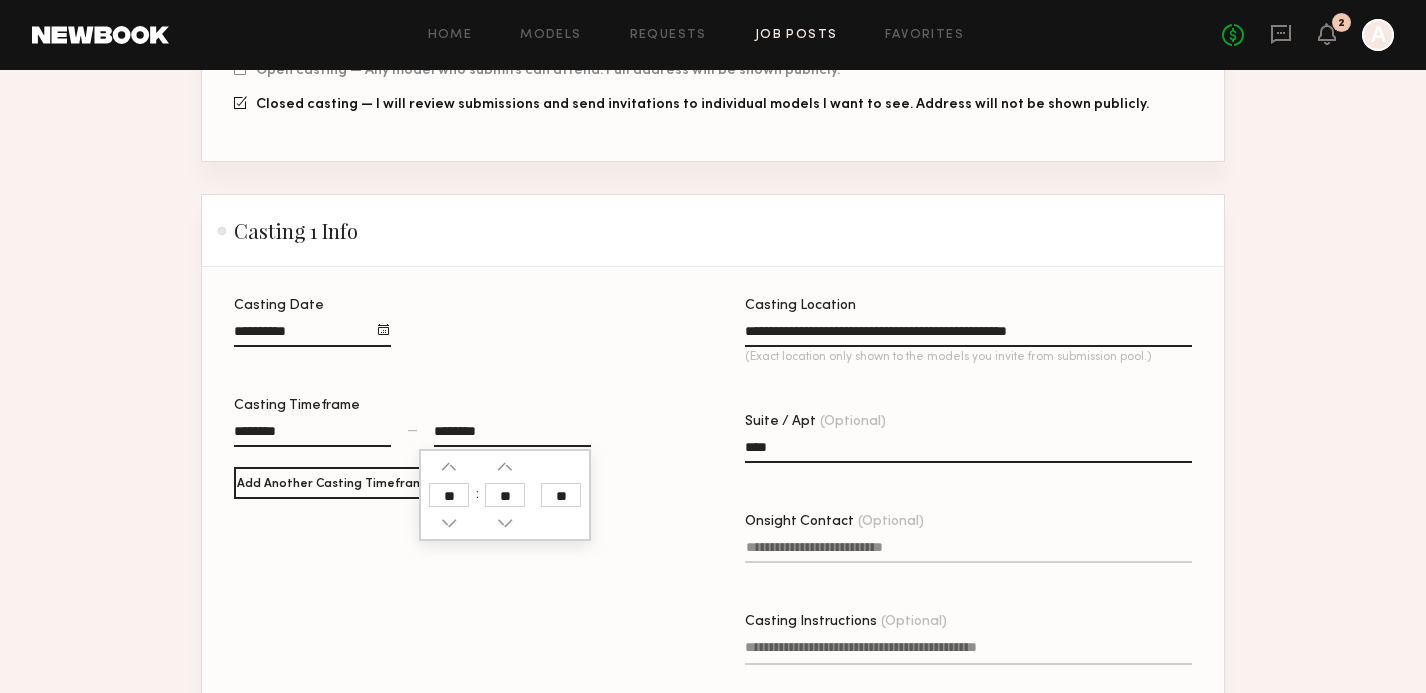 click on "Onsight Contact (Optional)" 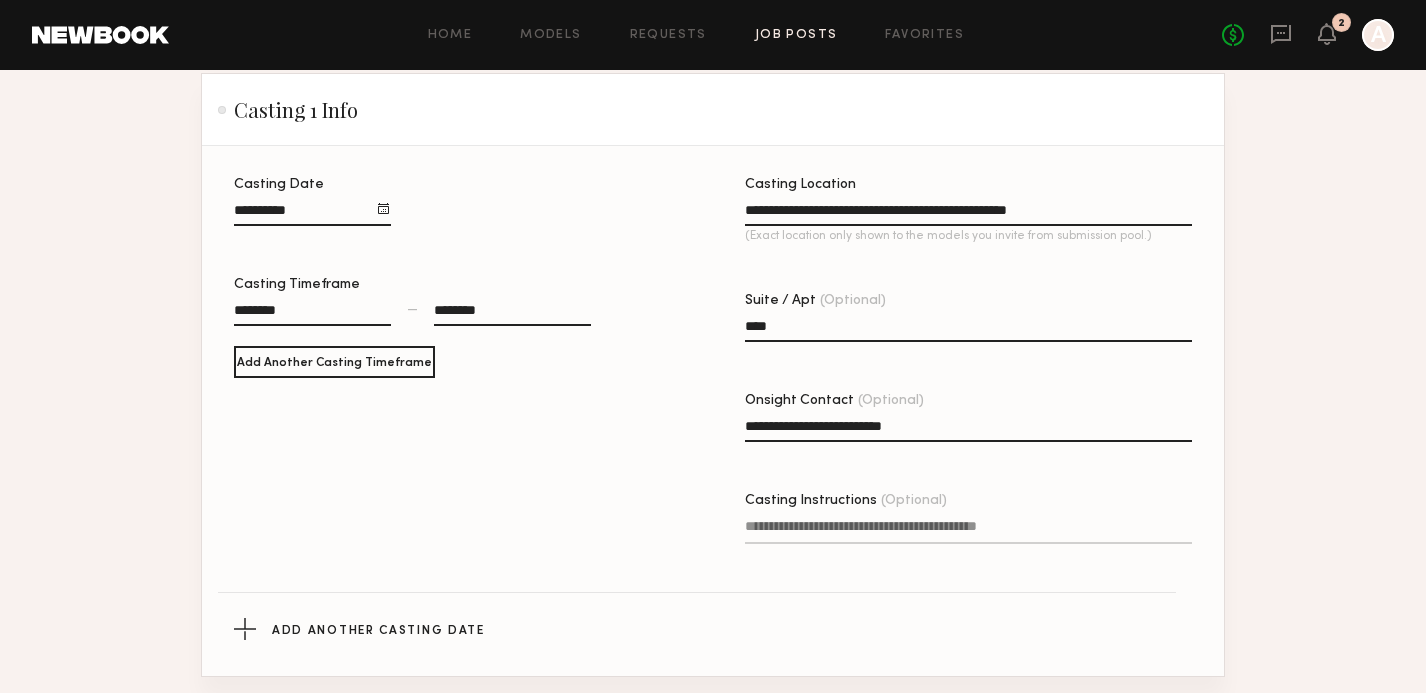 scroll, scrollTop: 717, scrollLeft: 0, axis: vertical 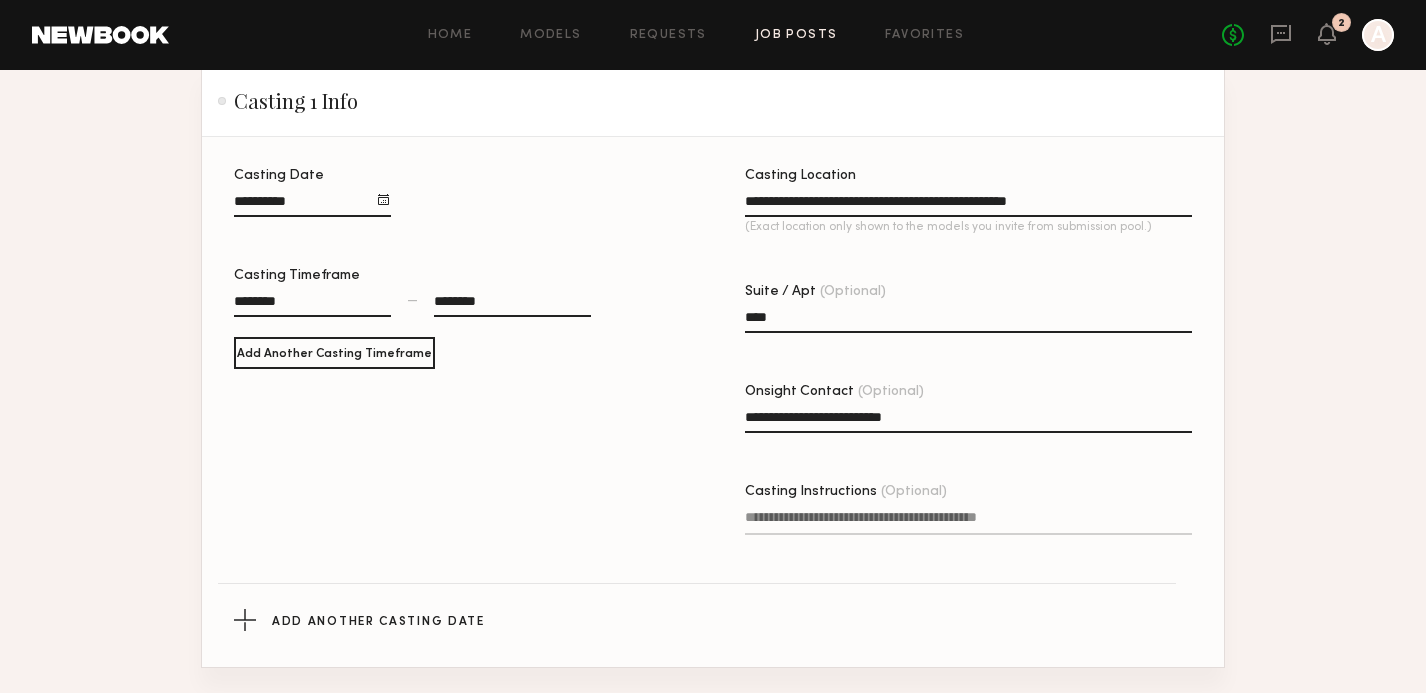 type on "**********" 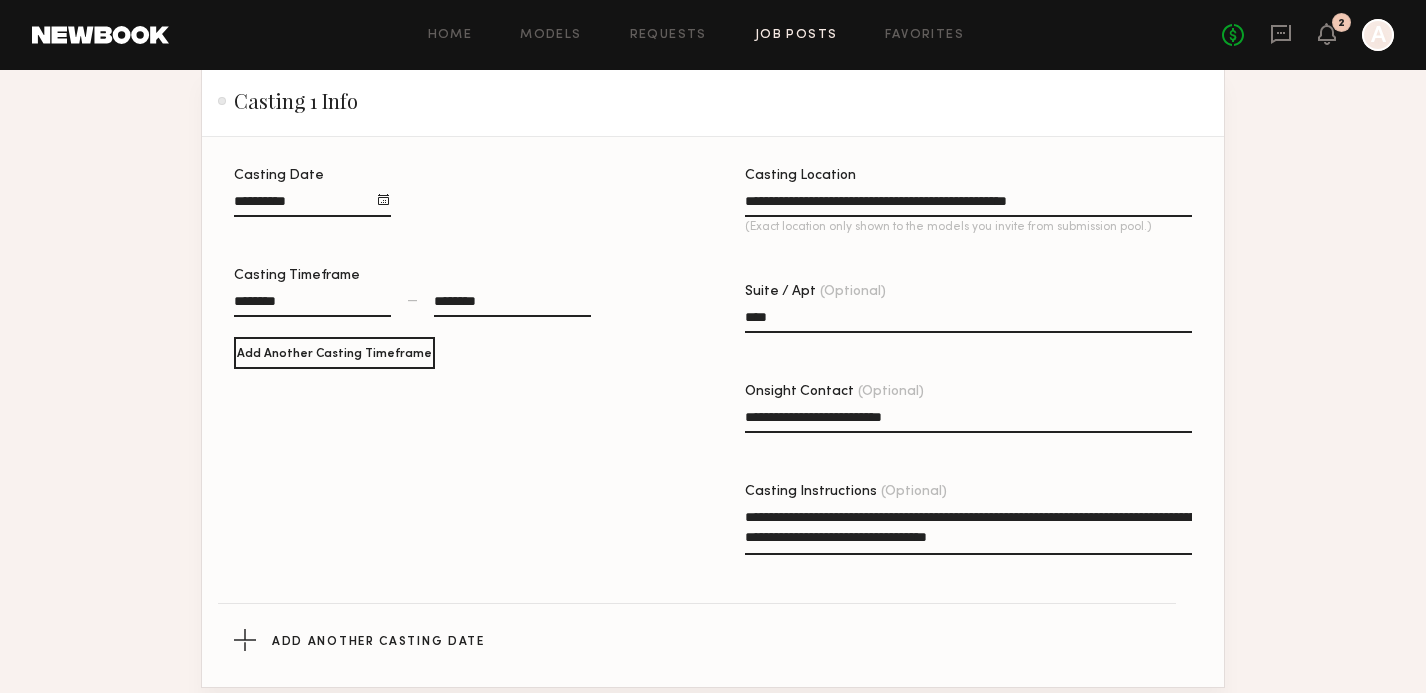 click on "**********" 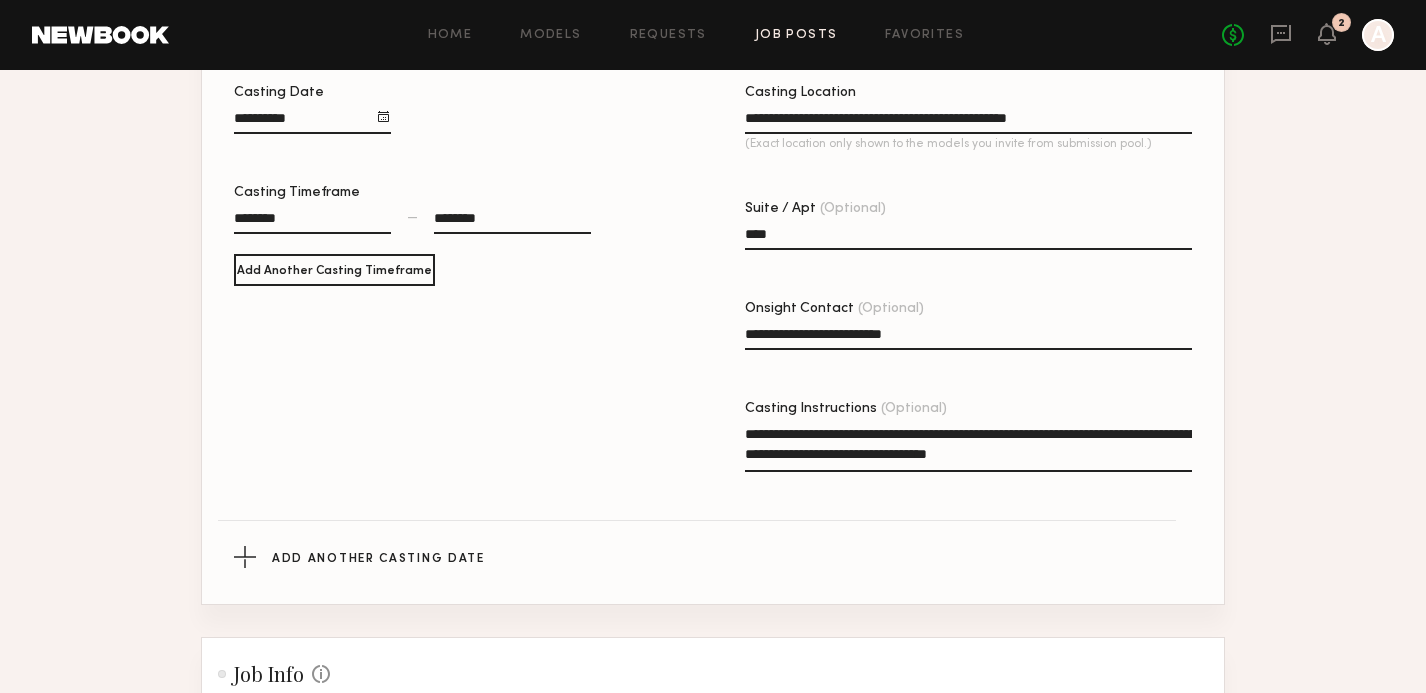 scroll, scrollTop: 799, scrollLeft: 0, axis: vertical 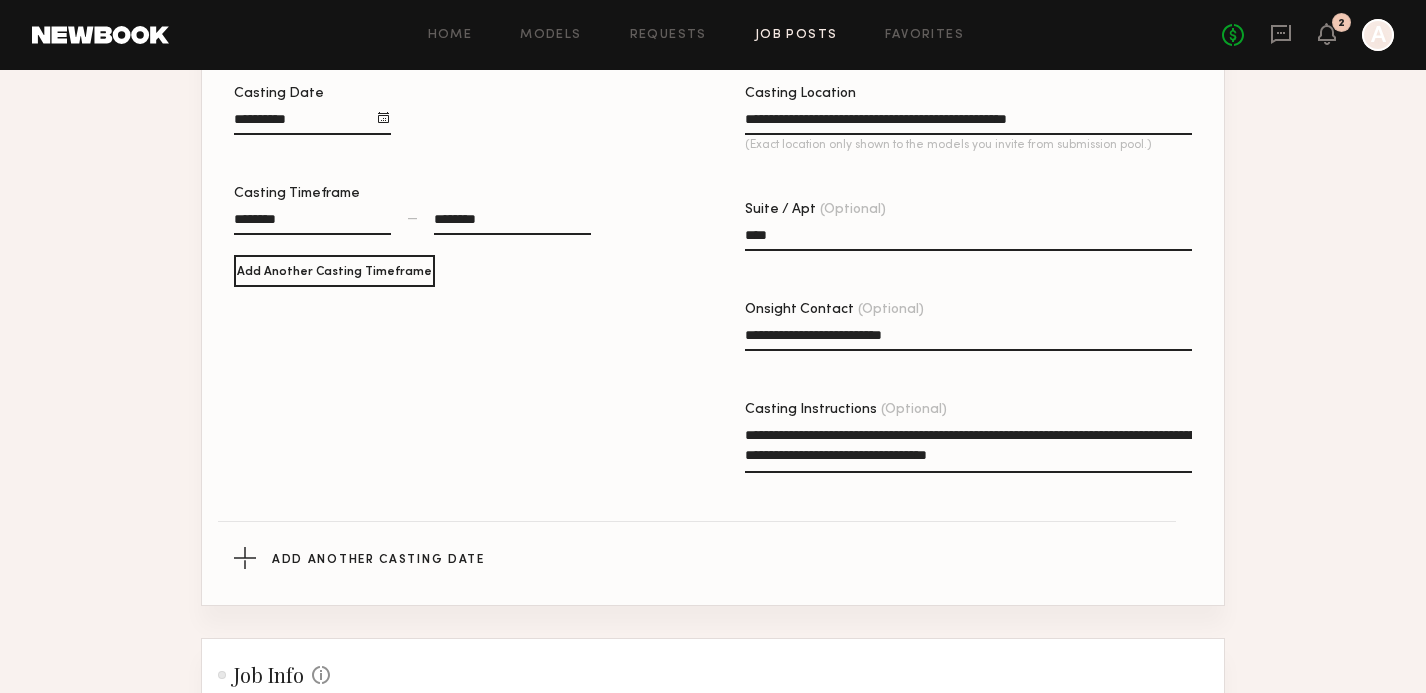 click on "**********" 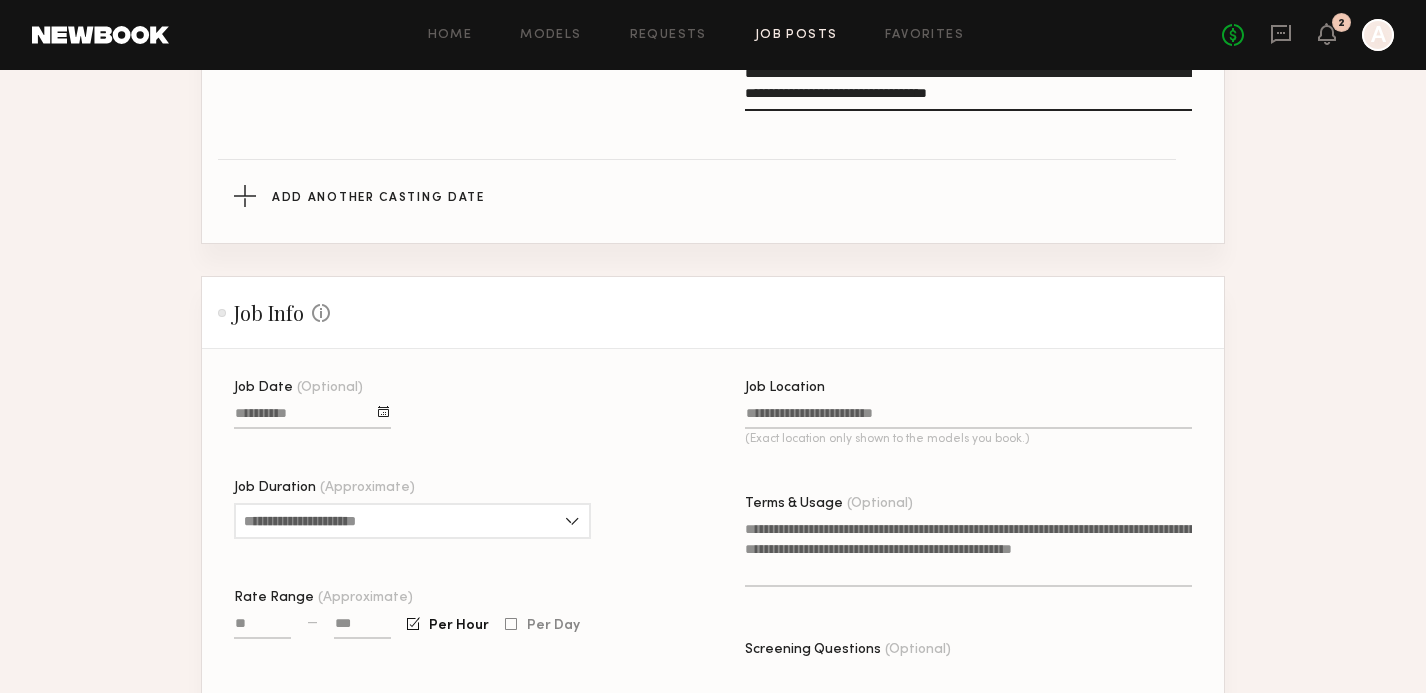 scroll, scrollTop: 1222, scrollLeft: 0, axis: vertical 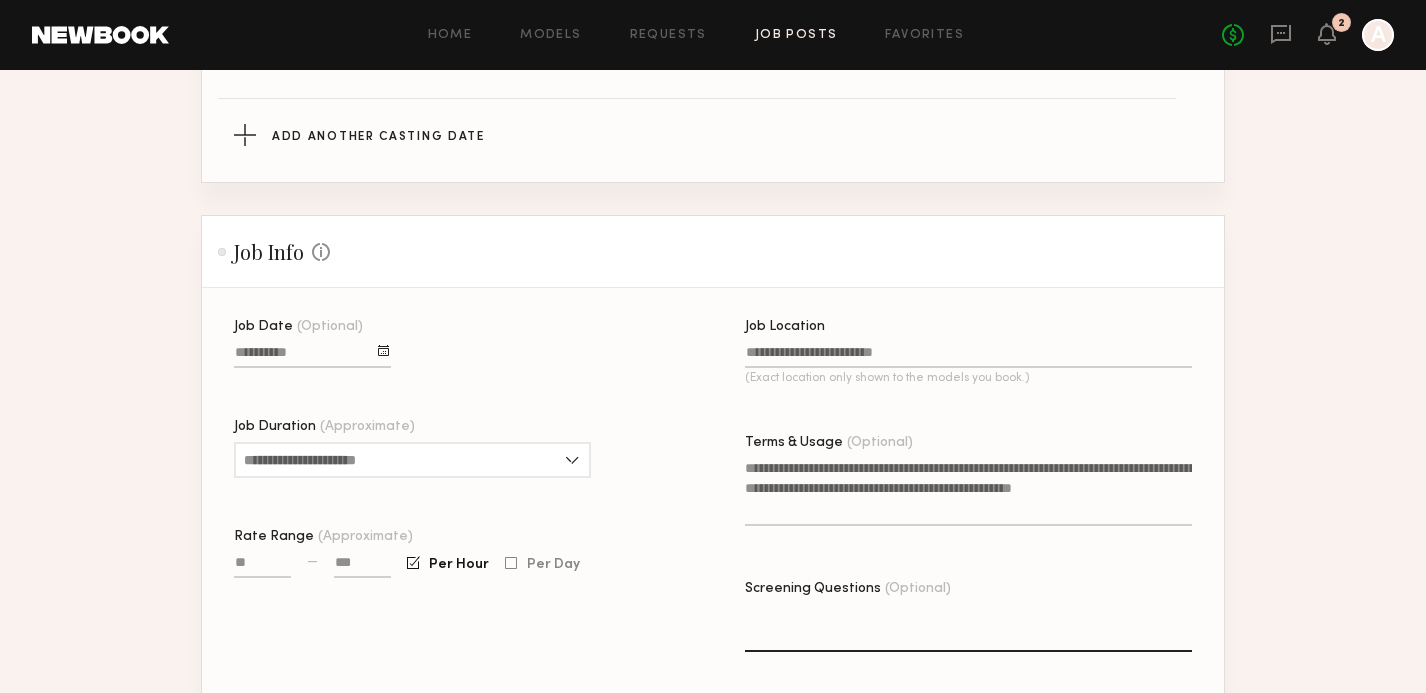 click 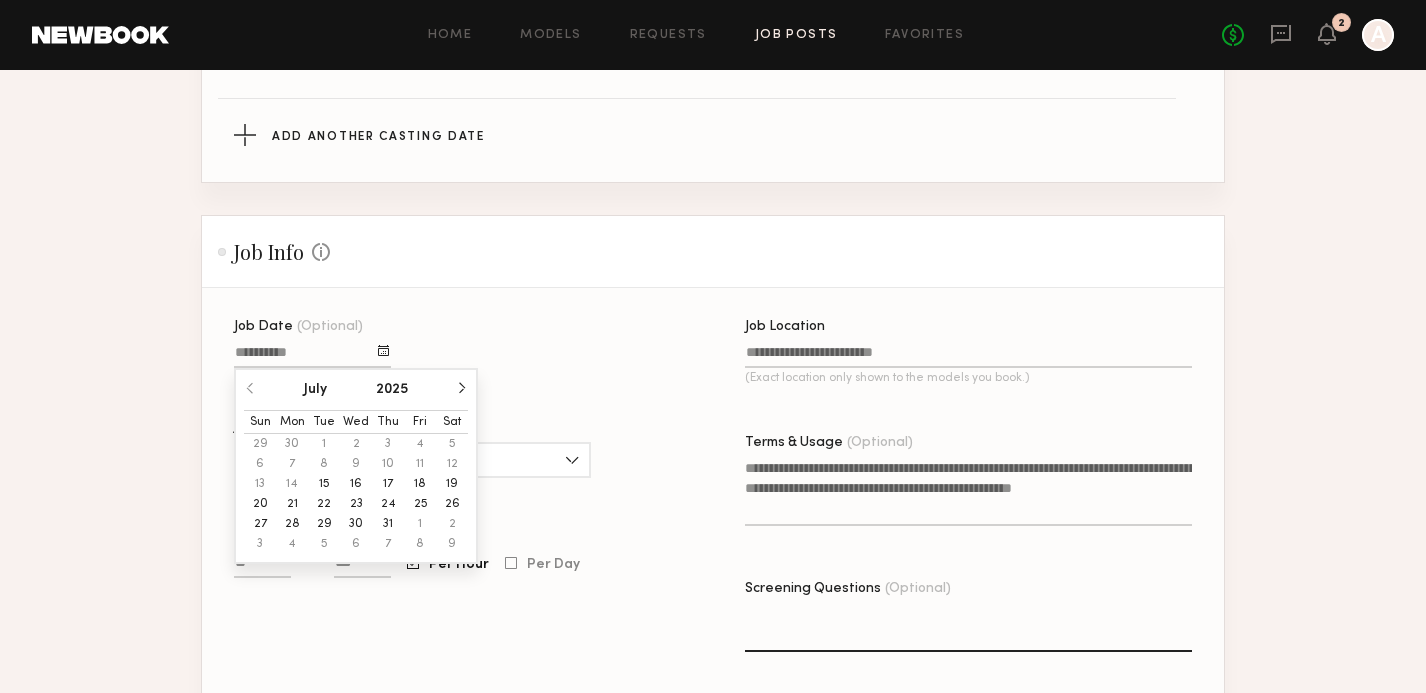 click on "22" 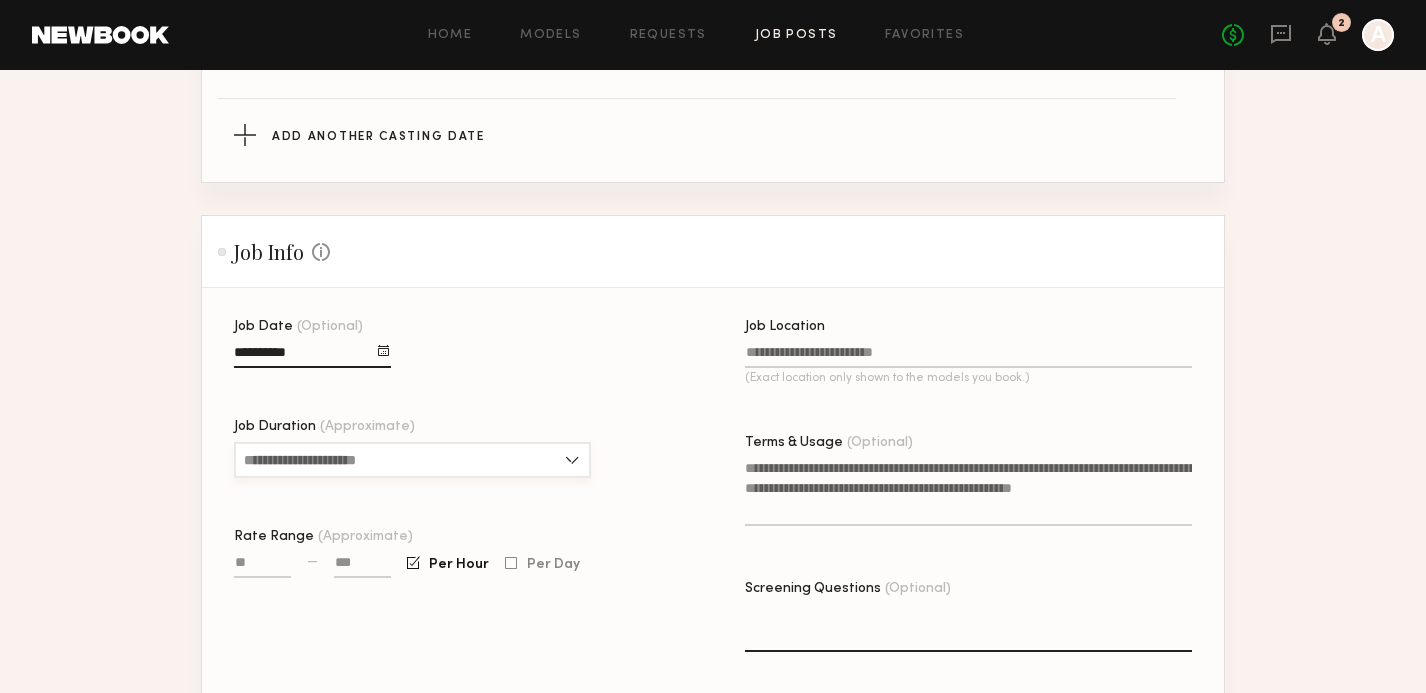 click on "Job Duration (Approximate)" at bounding box center (412, 460) 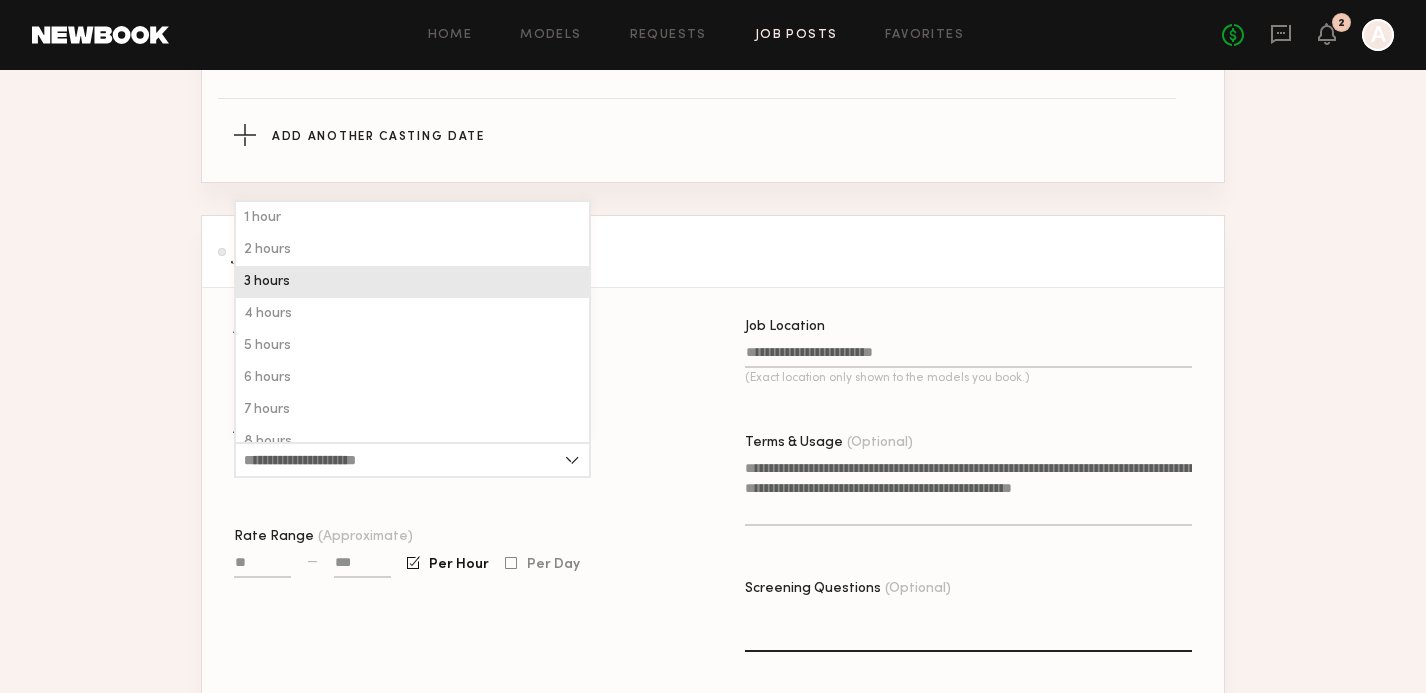 click on "3 hours" 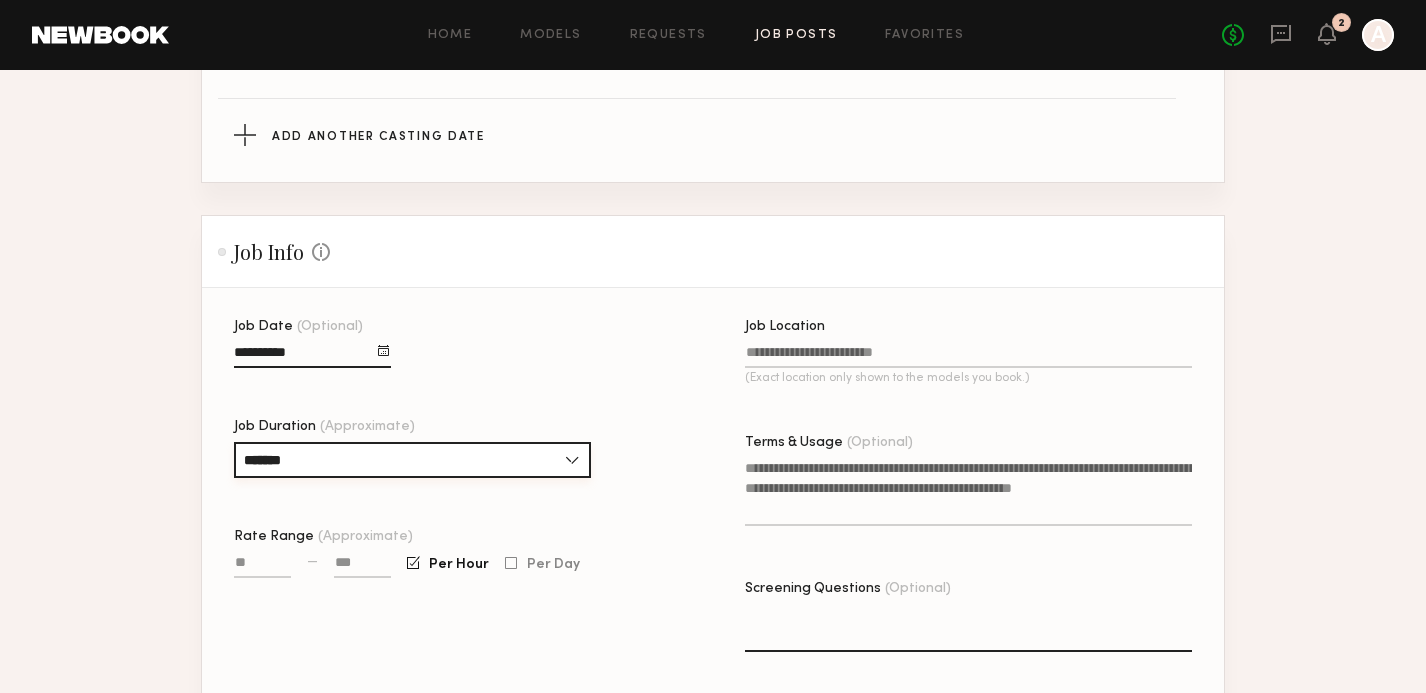 click on "*******" at bounding box center (412, 460) 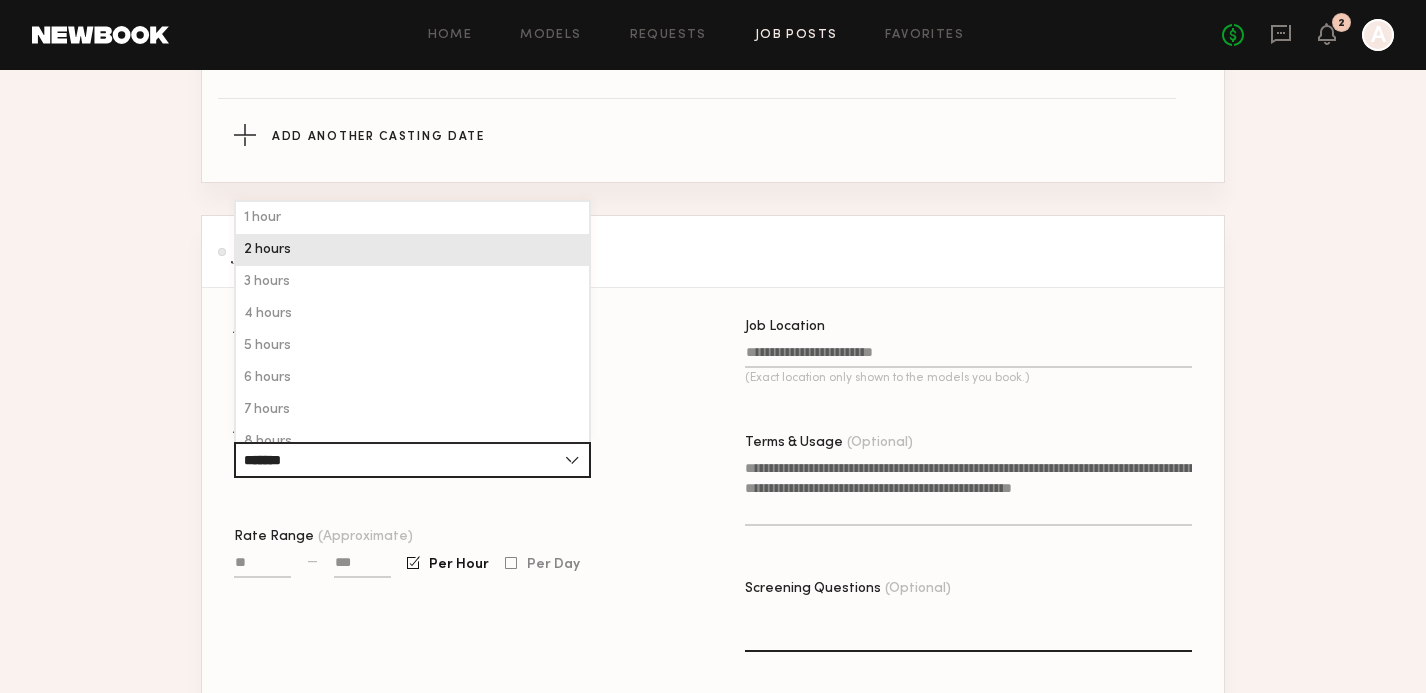 click on "2 hours" 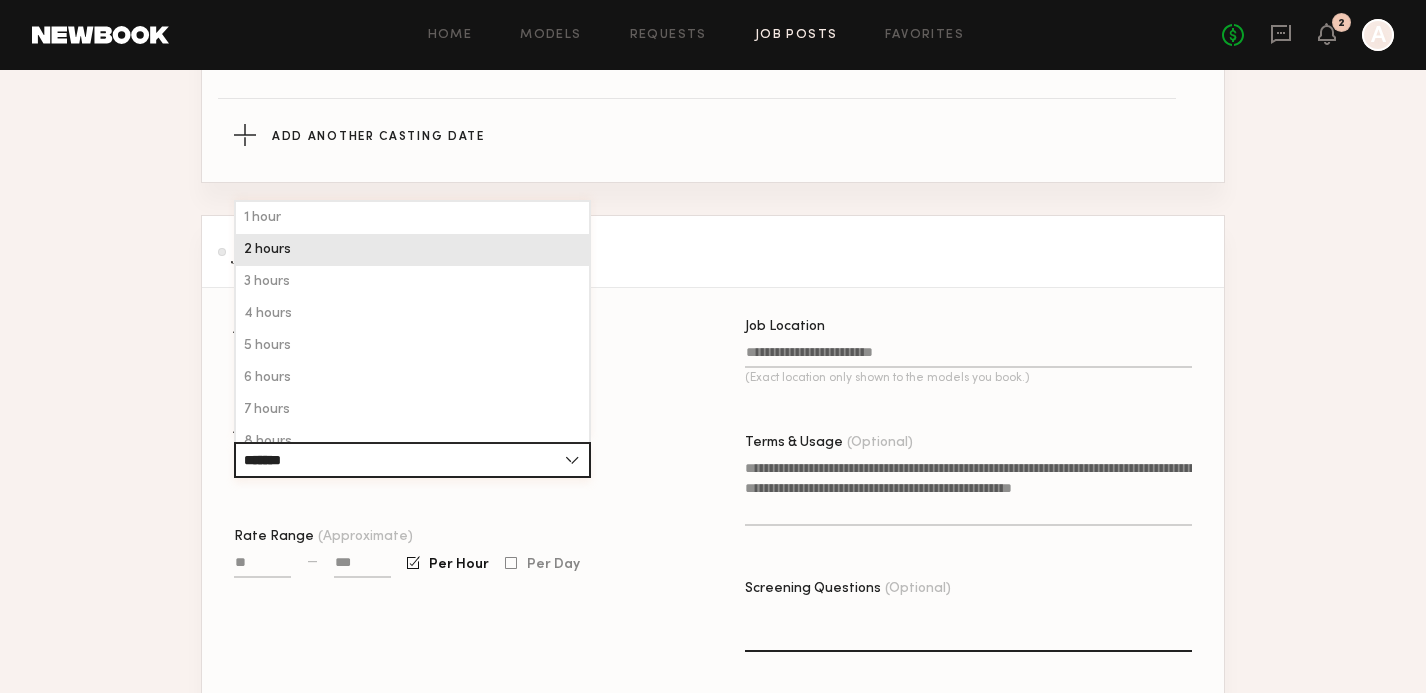 type on "*******" 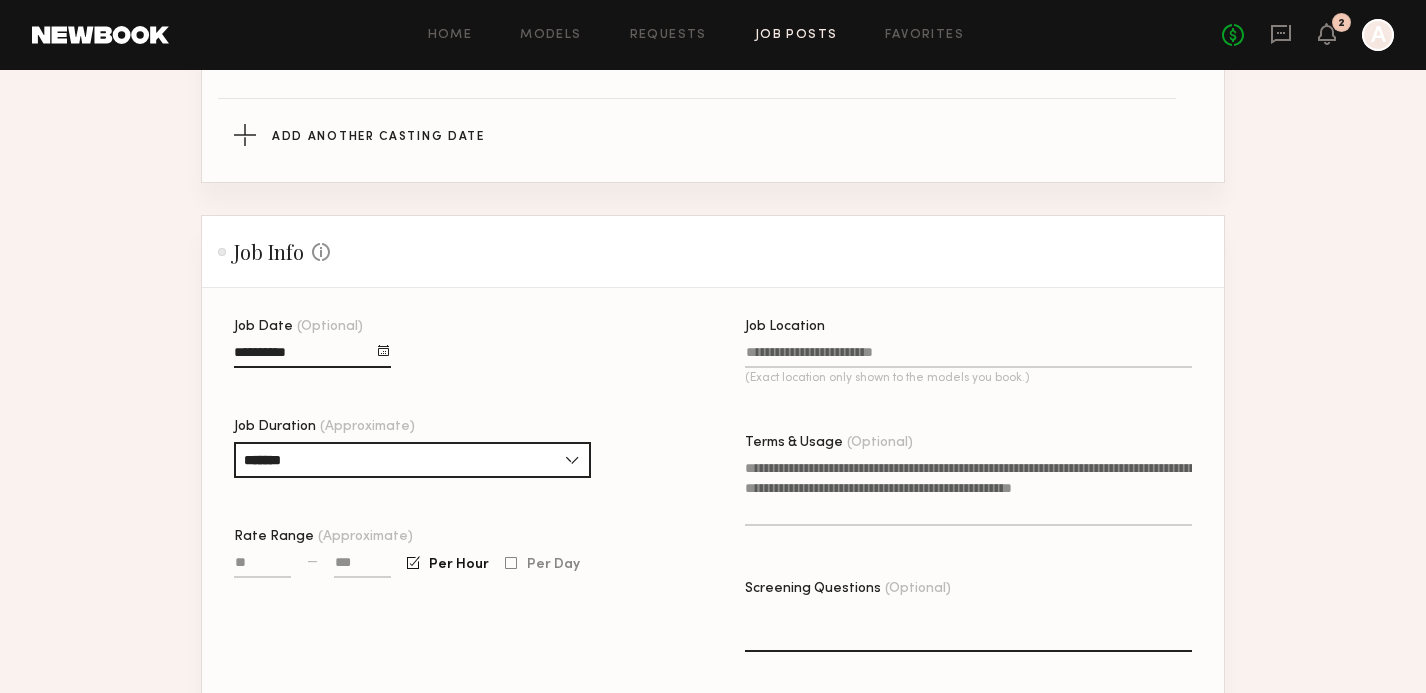 click on "Job Location (Exact location only shown to the models you book.)" 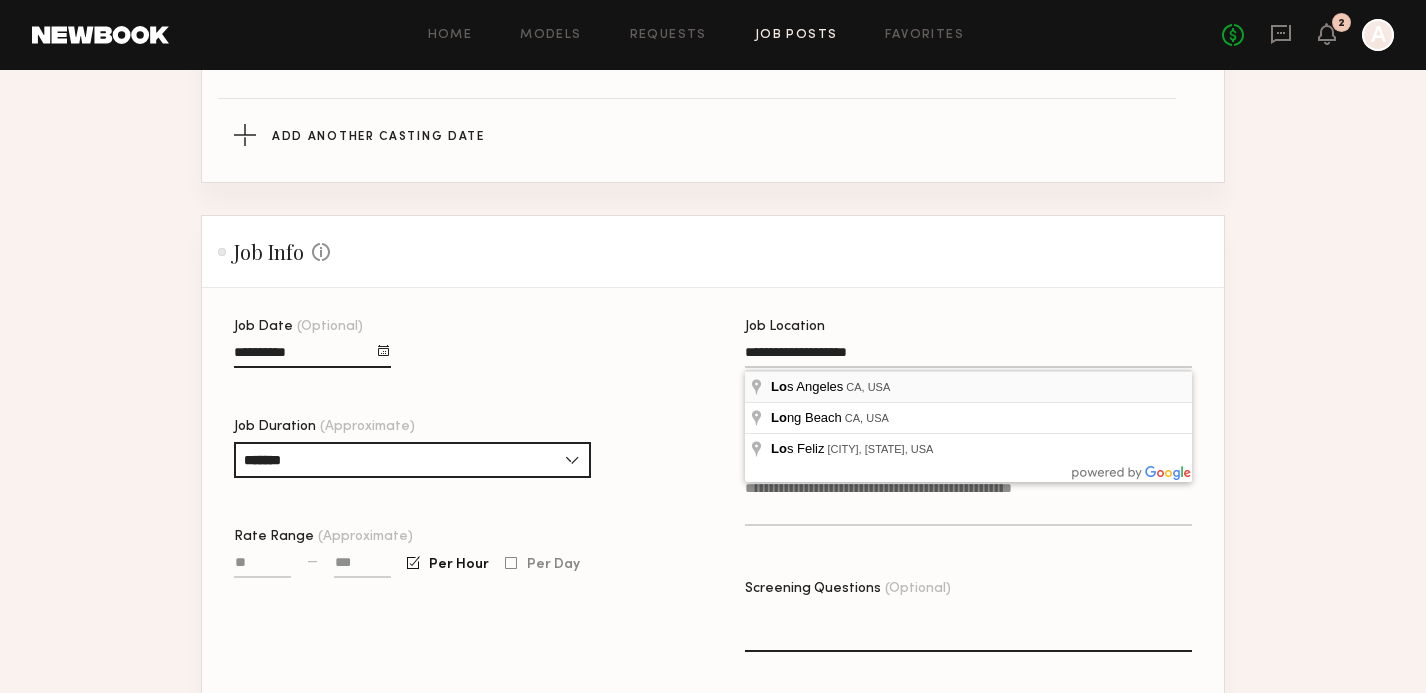 type on "**********" 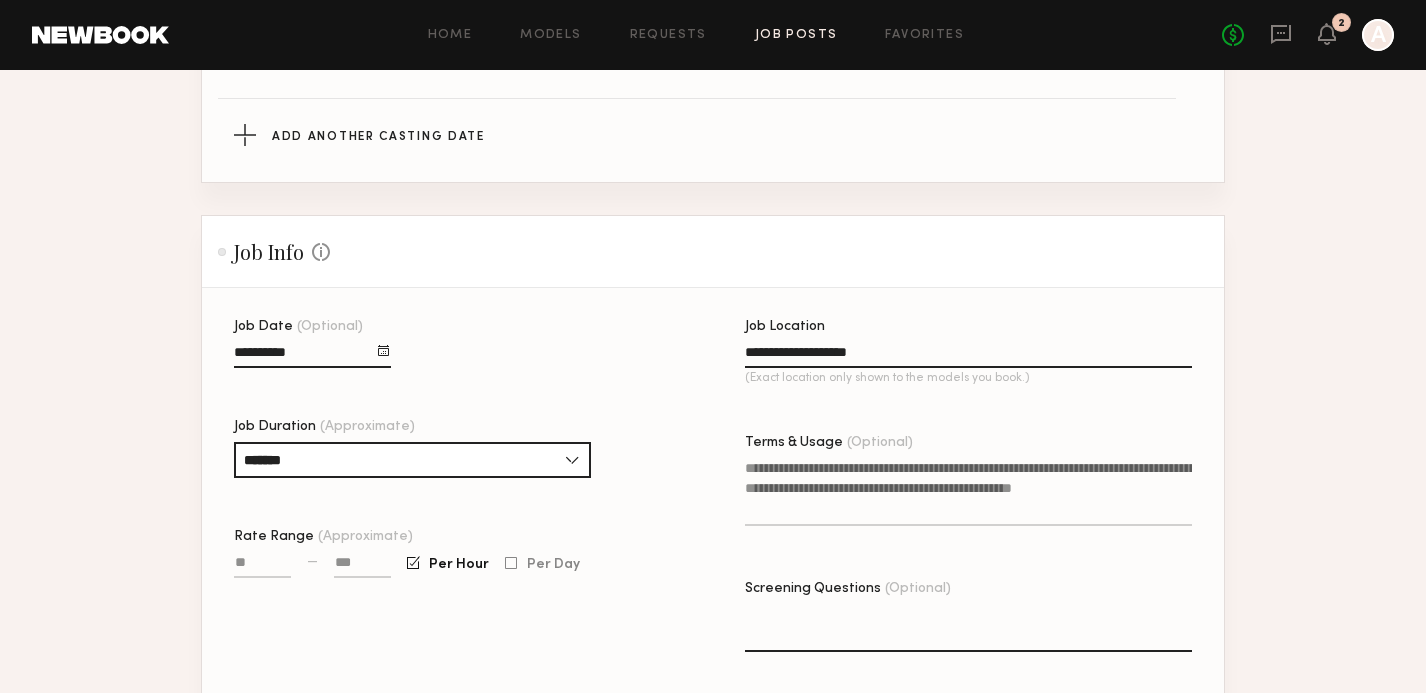click on "Terms & Usage (Optional)" 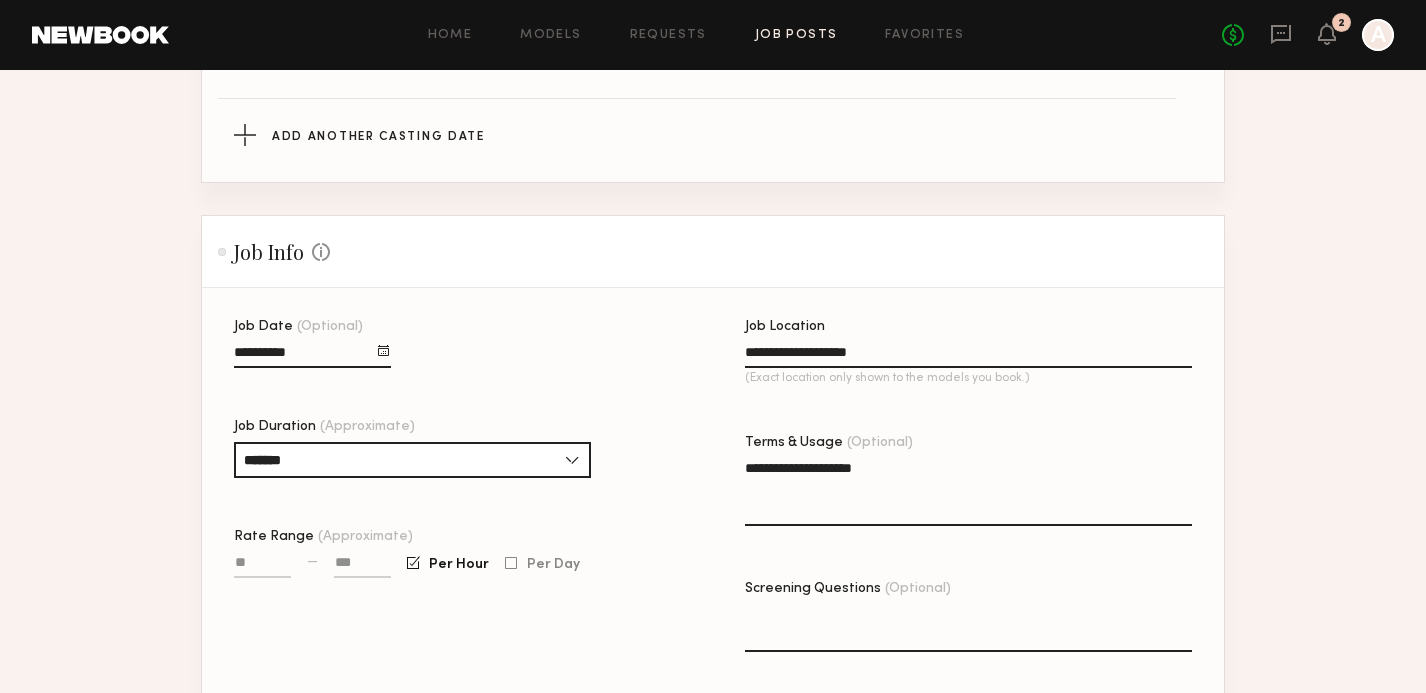 type on "**********" 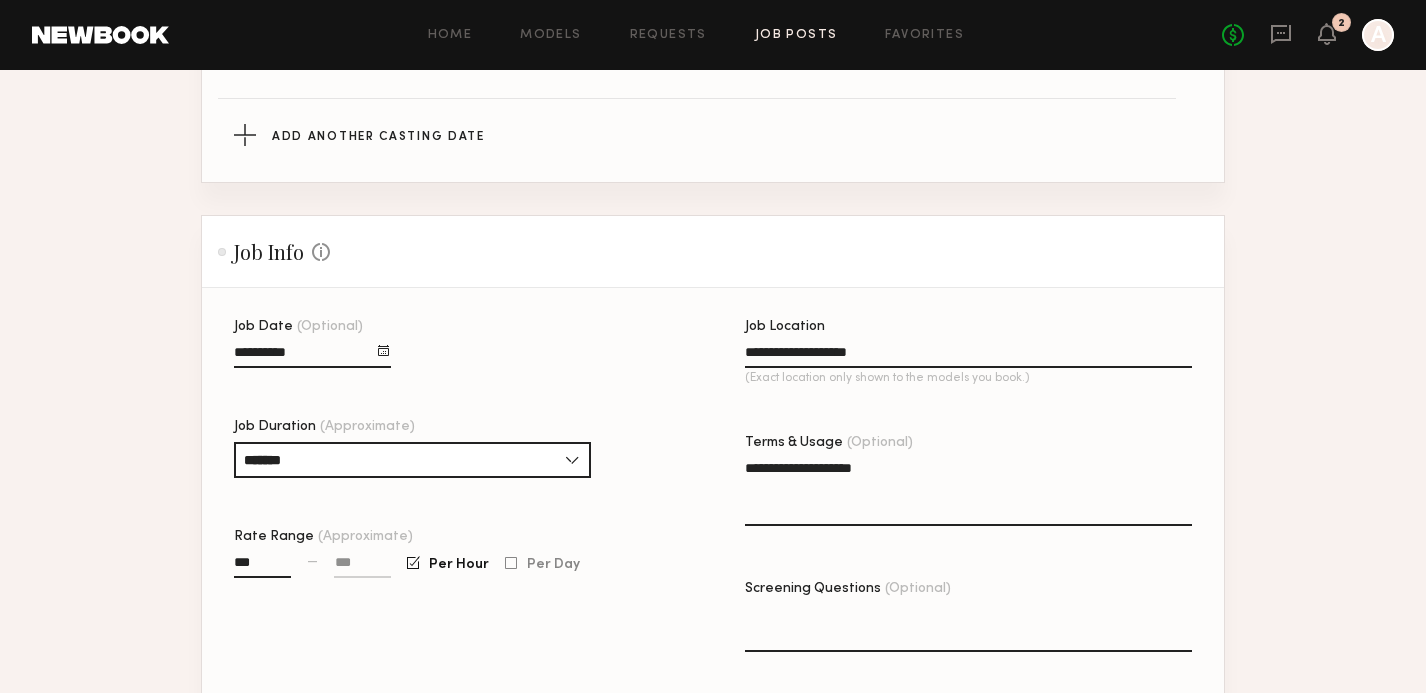 type on "***" 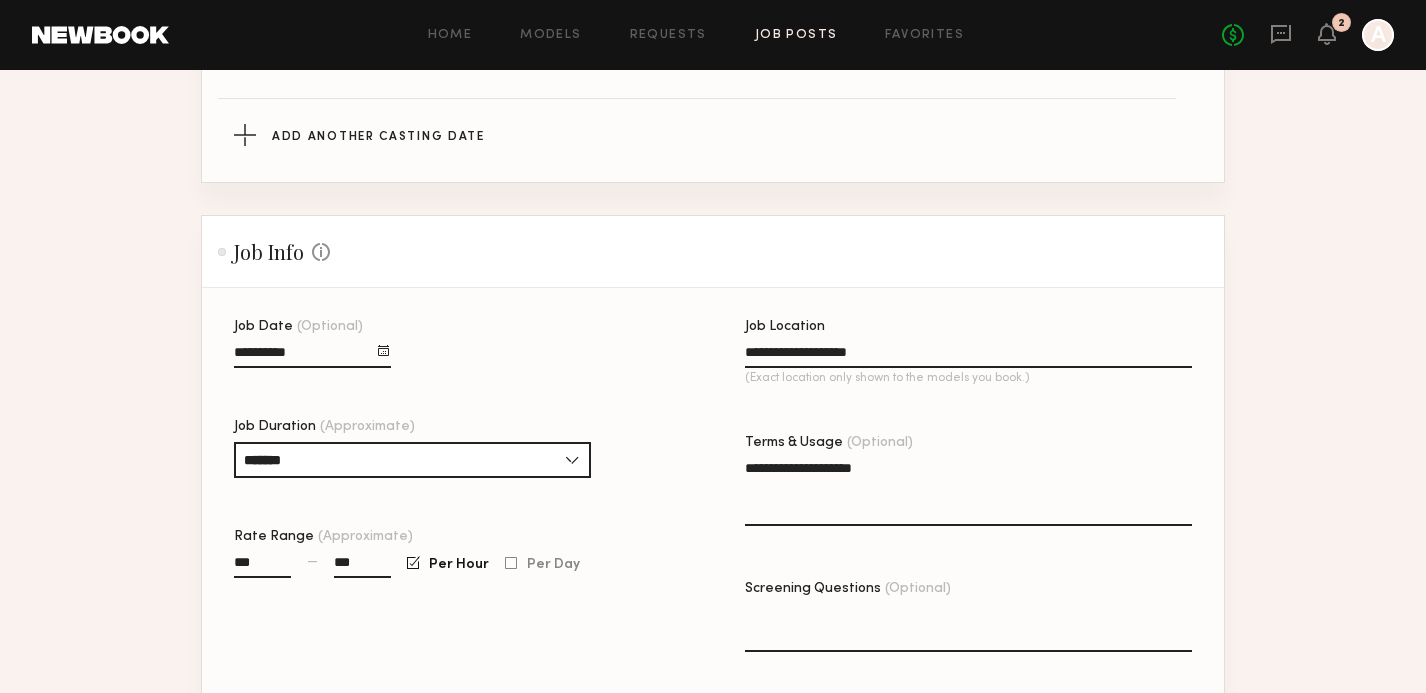 type on "**" 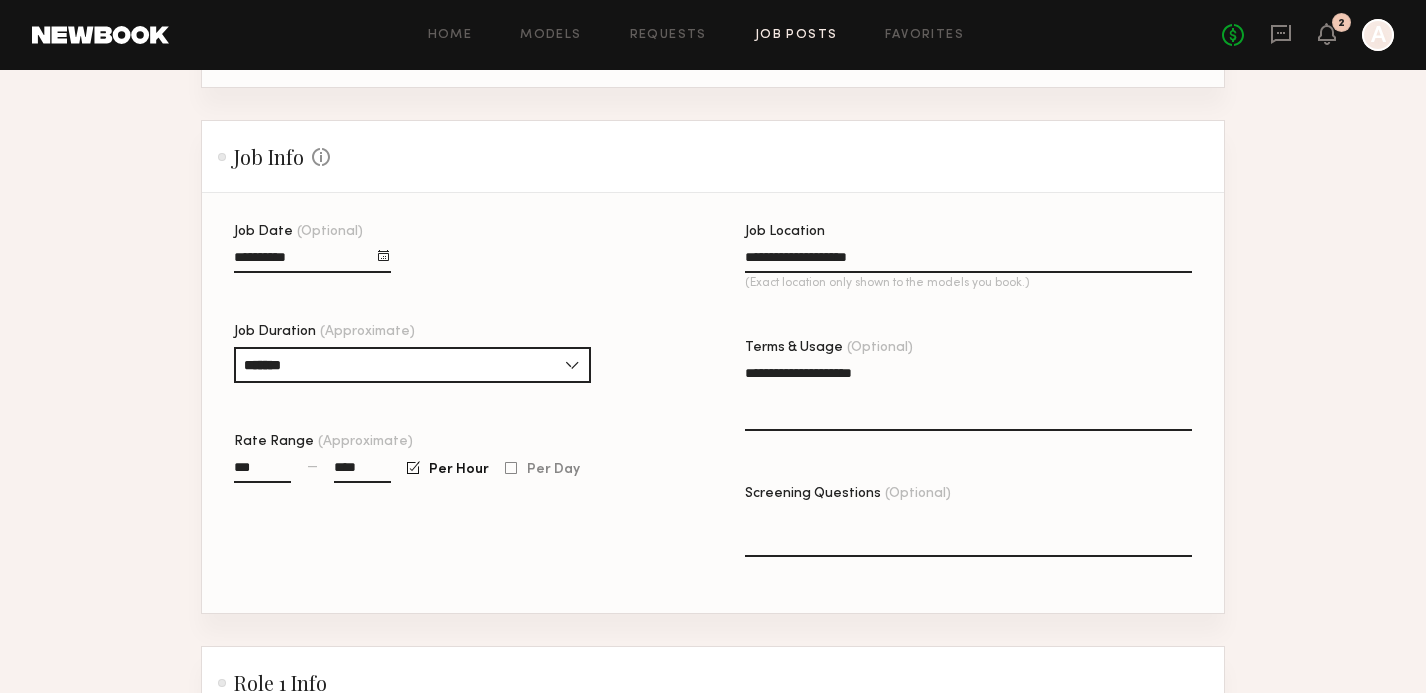 scroll, scrollTop: 1510, scrollLeft: 0, axis: vertical 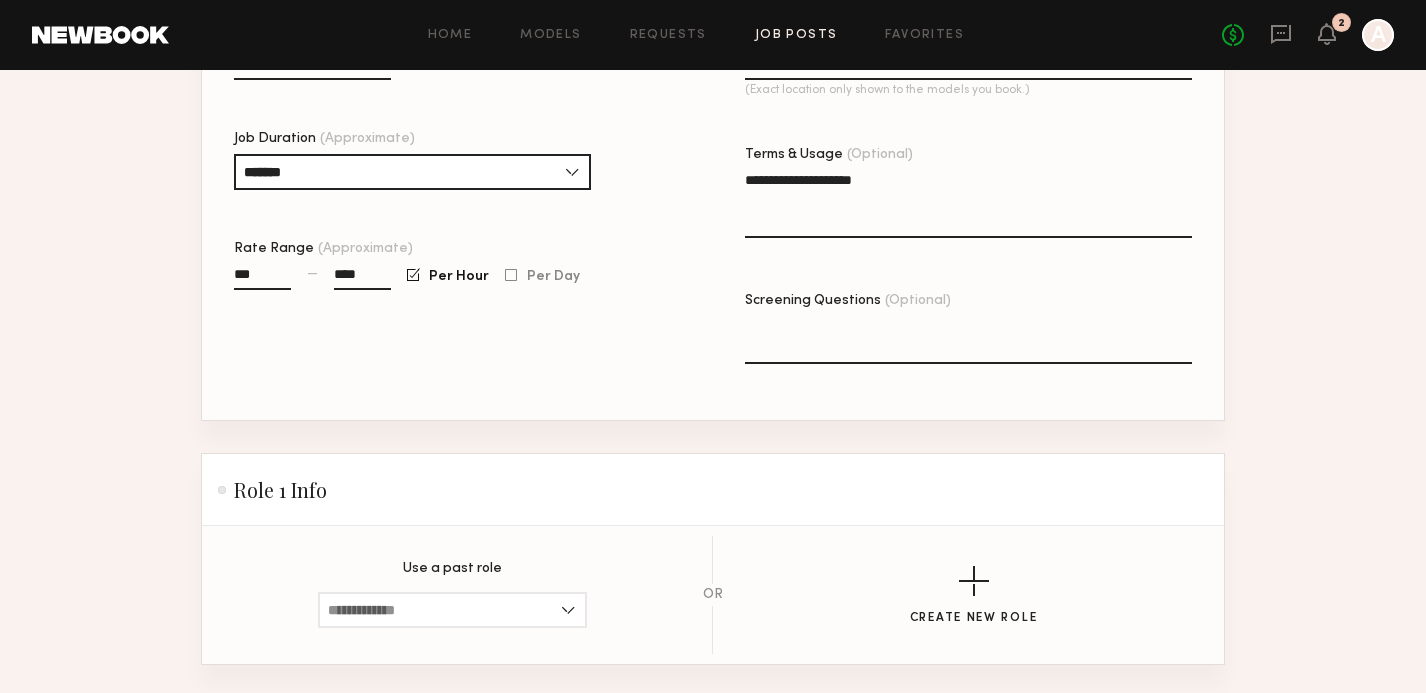 type on "****" 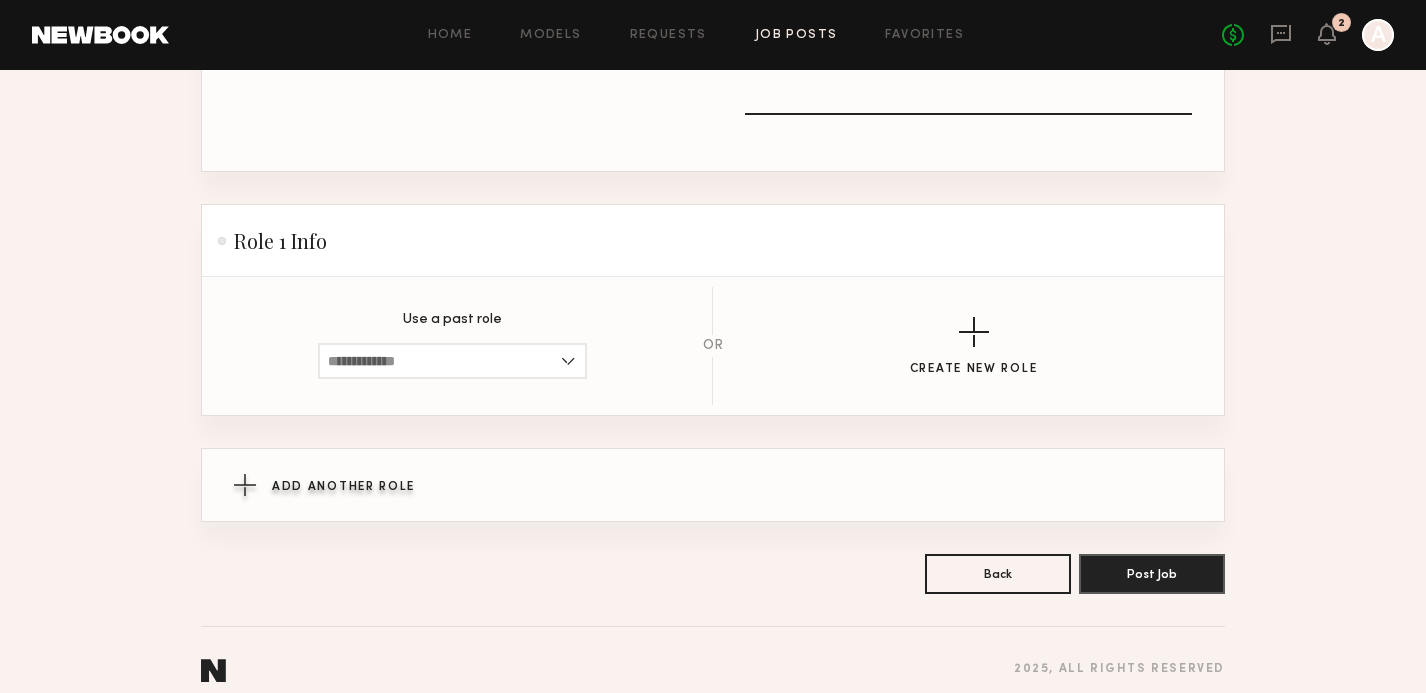 scroll, scrollTop: 1779, scrollLeft: 0, axis: vertical 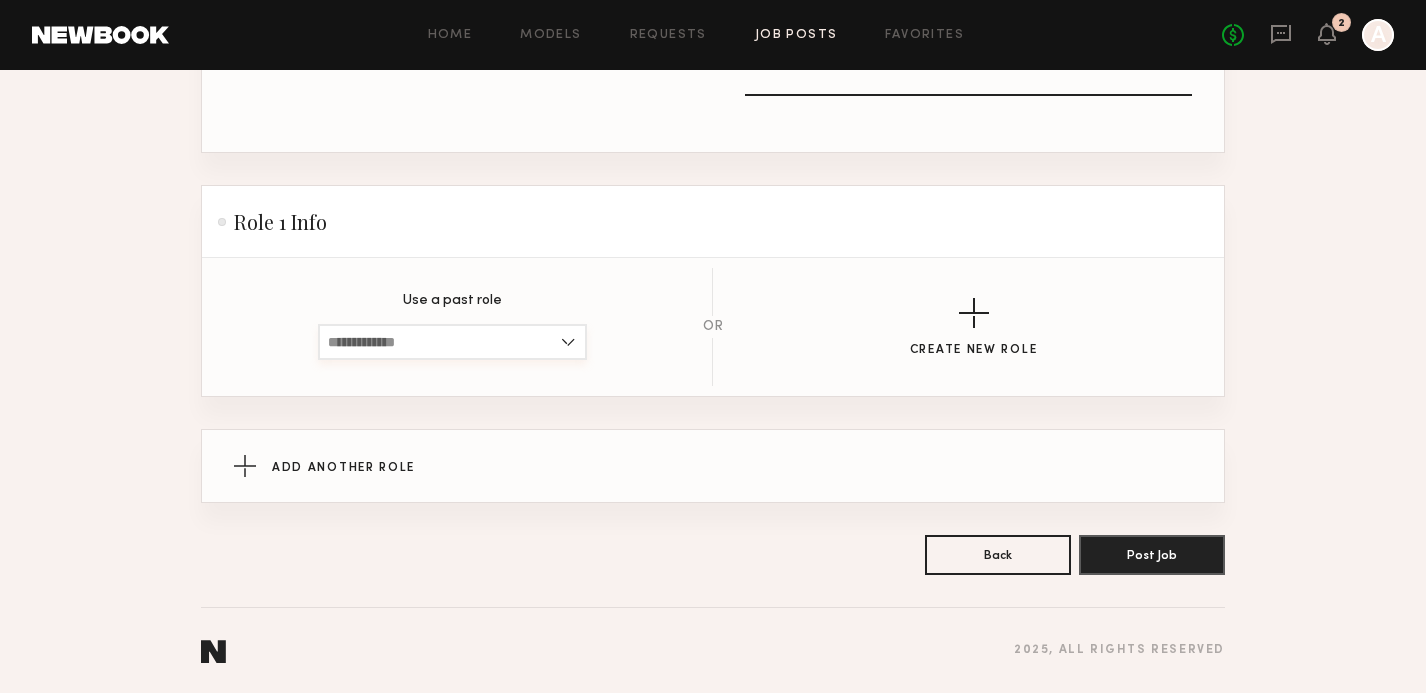 click at bounding box center [452, 342] 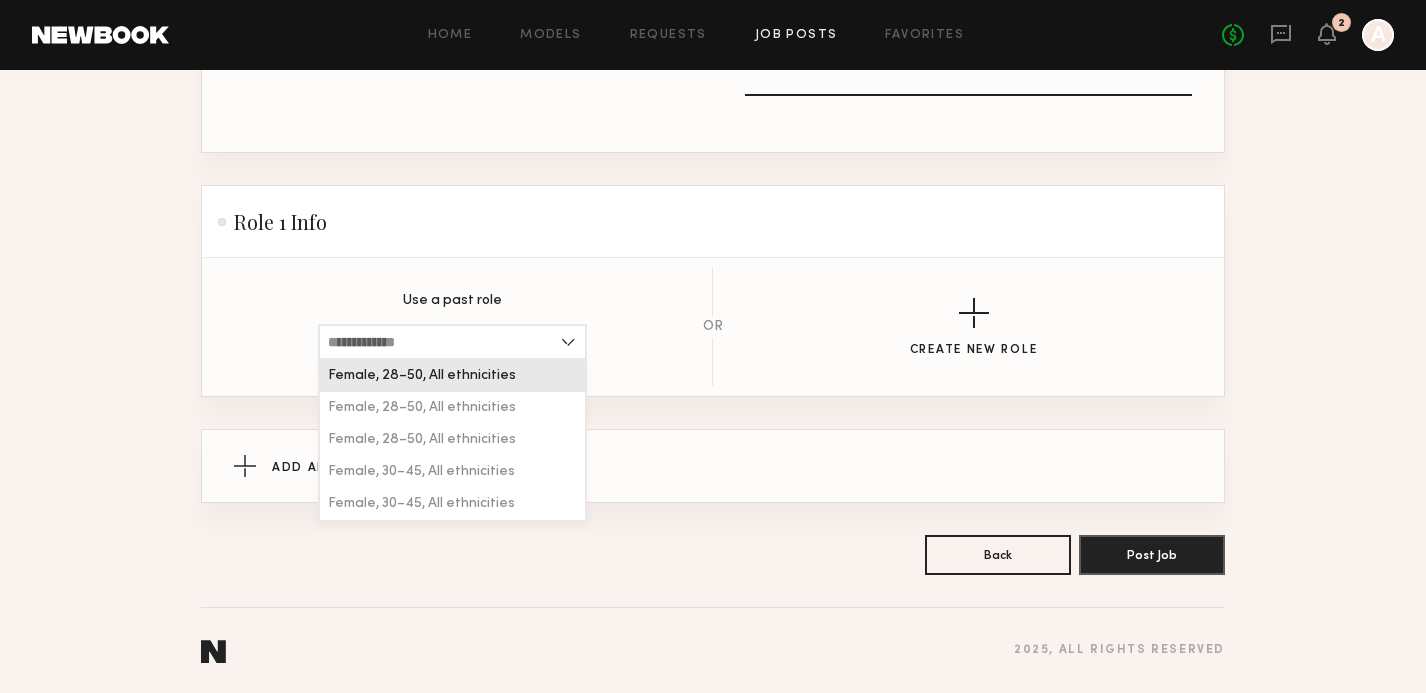 click on "Female, 28–50, All ethnicities" 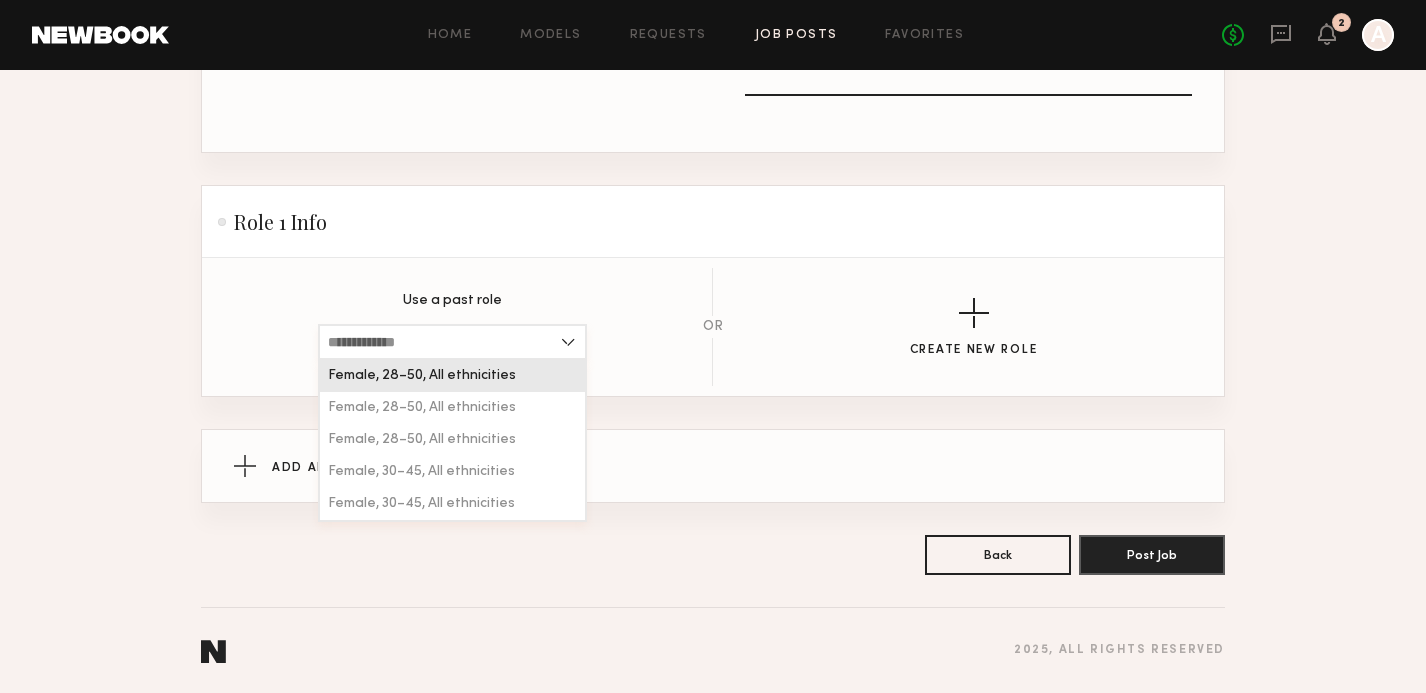 type on "**********" 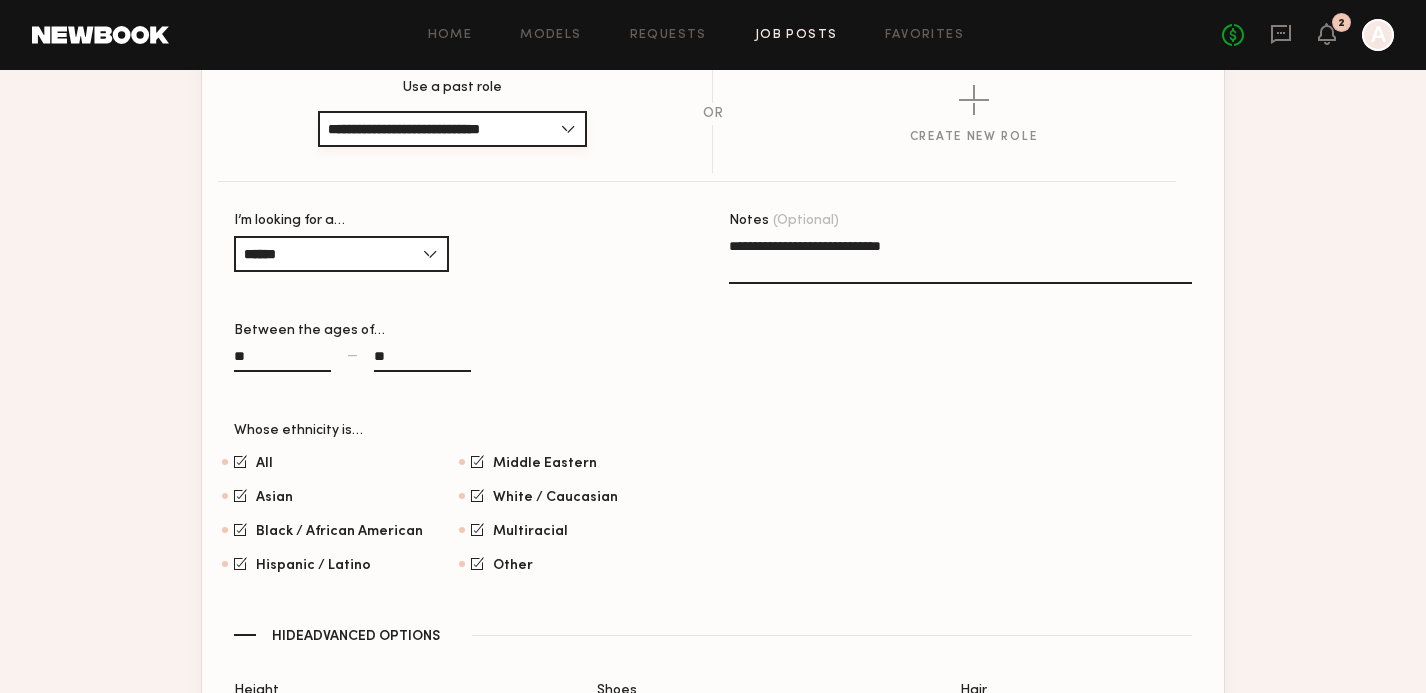 scroll, scrollTop: 1990, scrollLeft: 0, axis: vertical 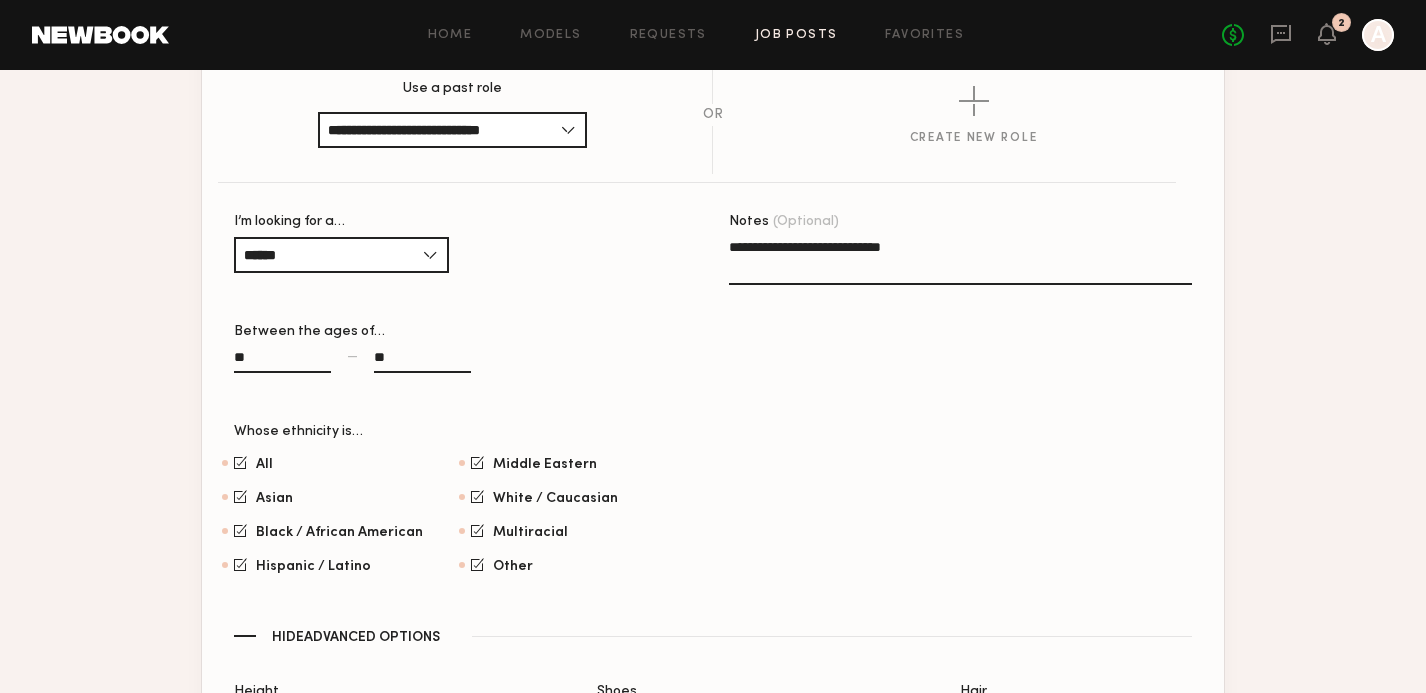 click on "**********" 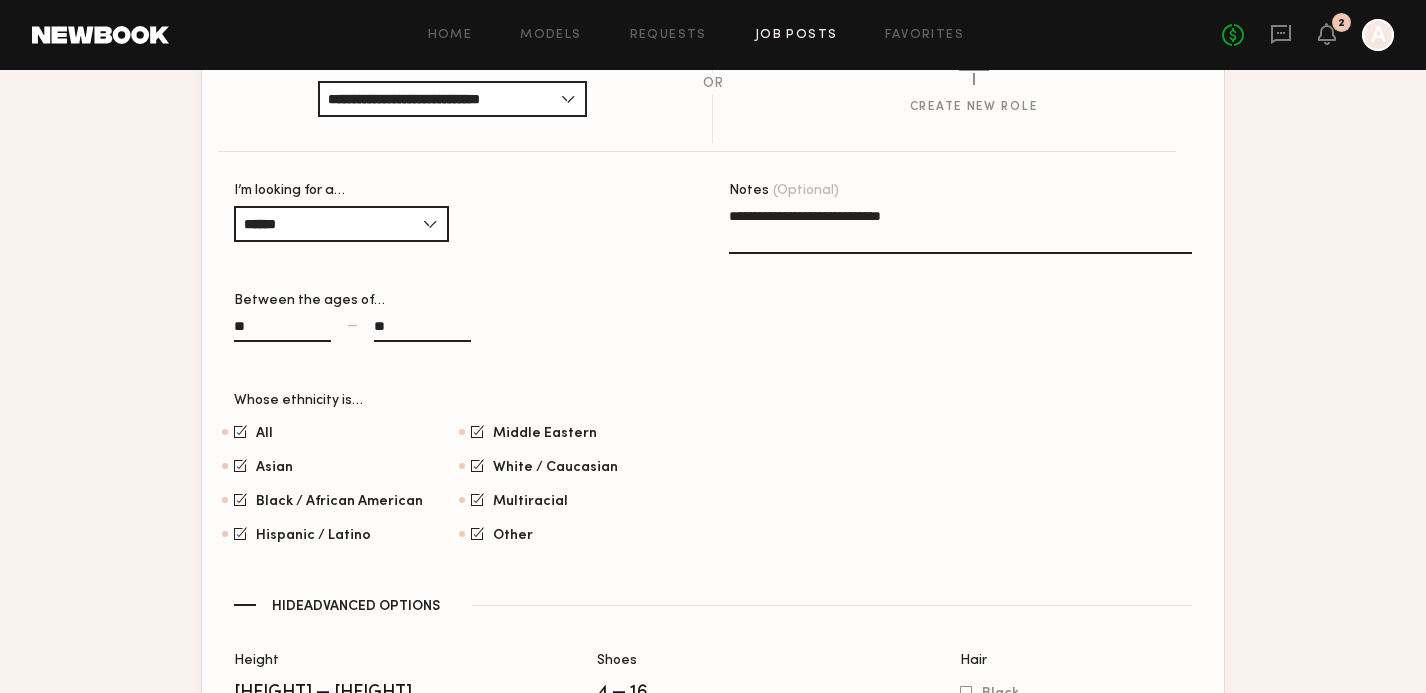 scroll, scrollTop: 2023, scrollLeft: 0, axis: vertical 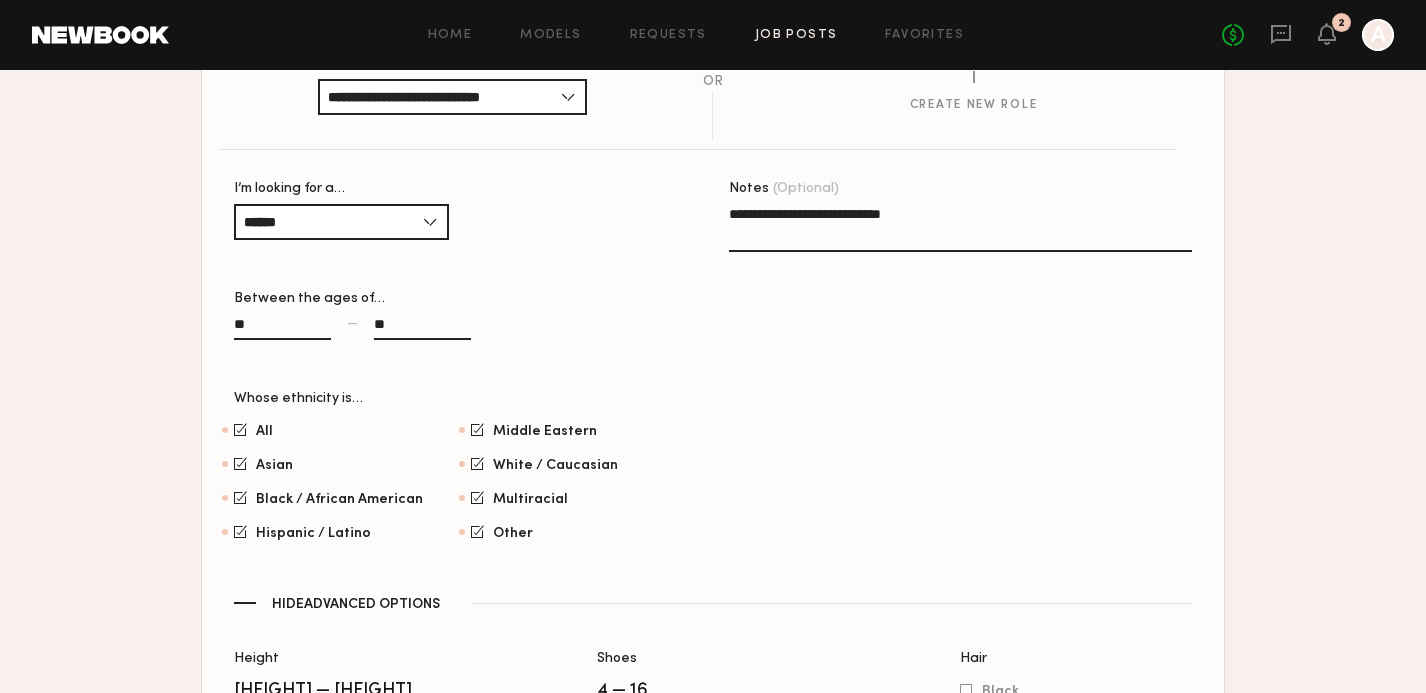 click on "**********" 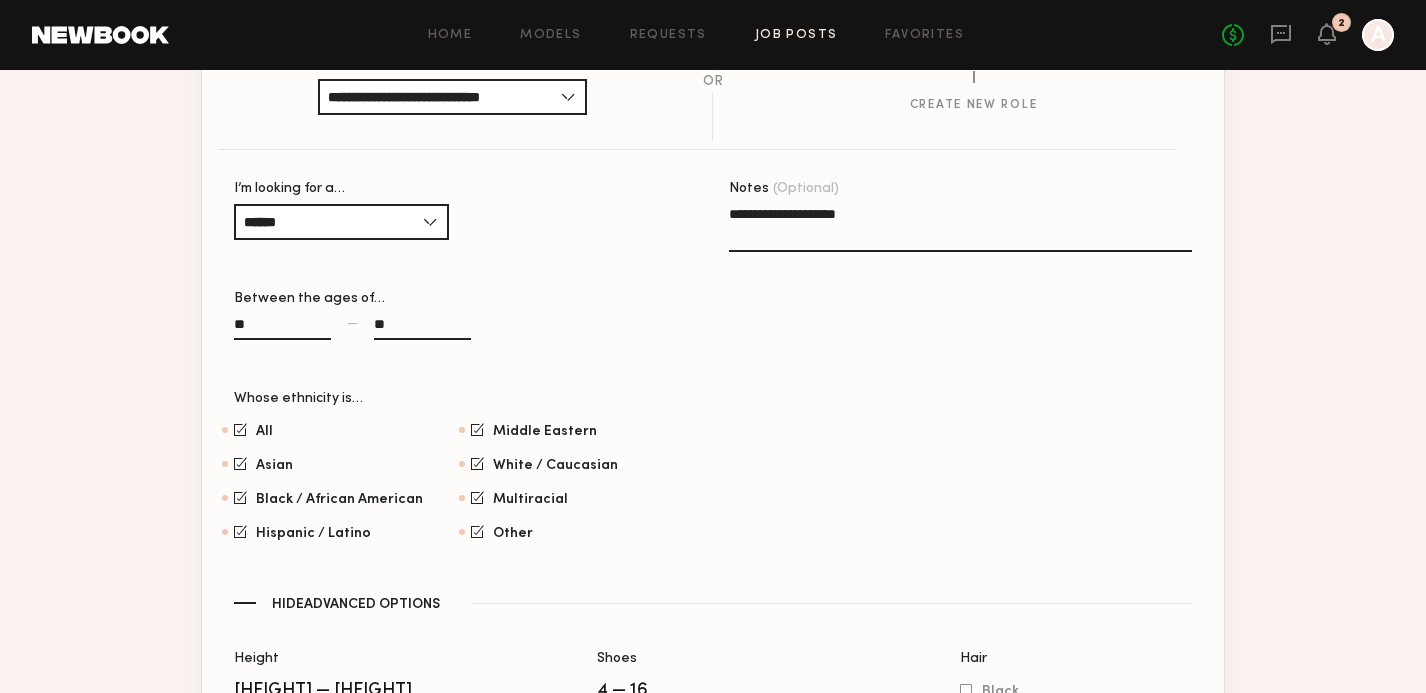 drag, startPoint x: 895, startPoint y: 219, endPoint x: 820, endPoint y: 219, distance: 75 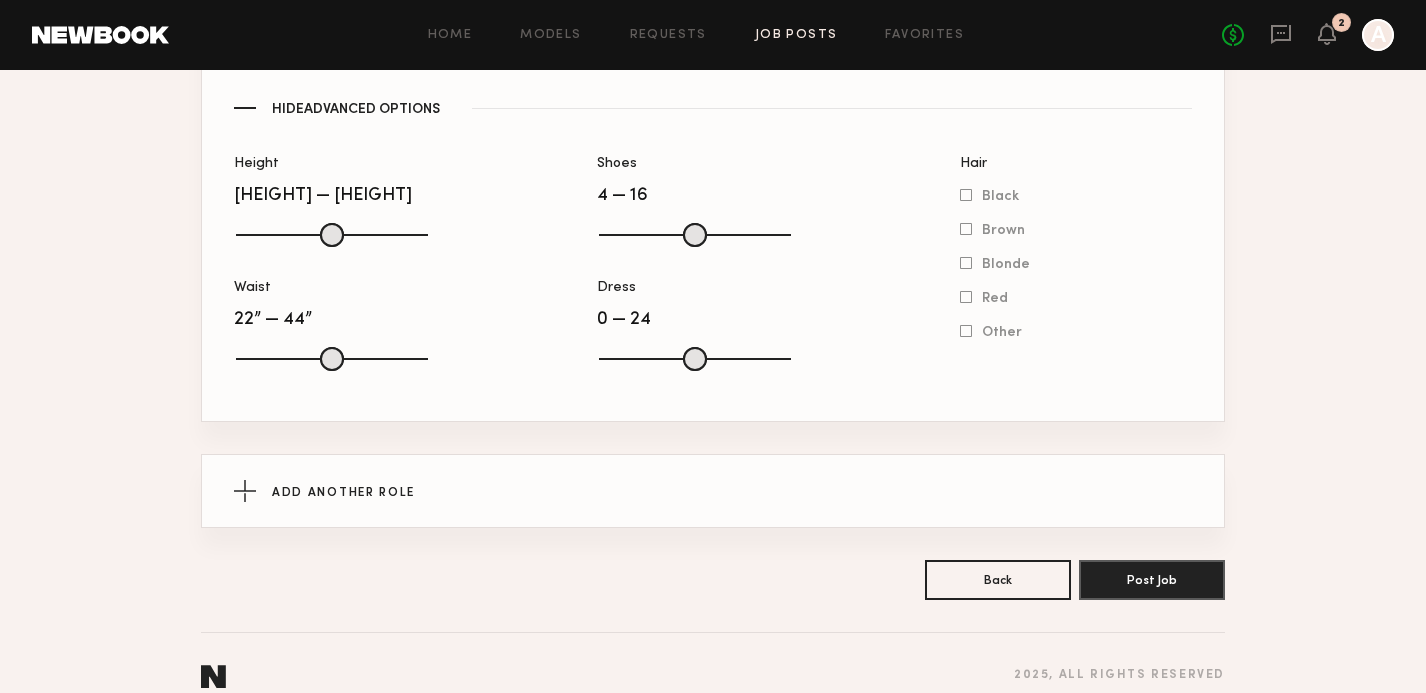 scroll, scrollTop: 2546, scrollLeft: 0, axis: vertical 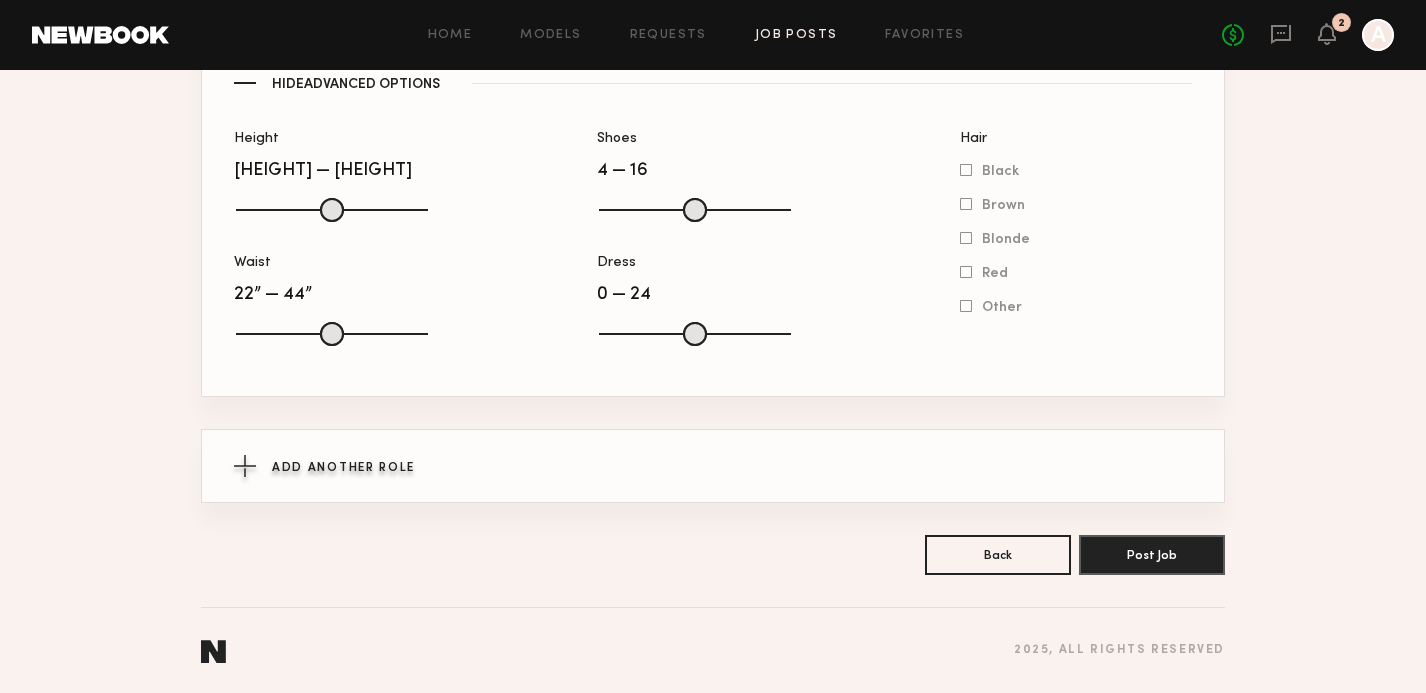 type on "**********" 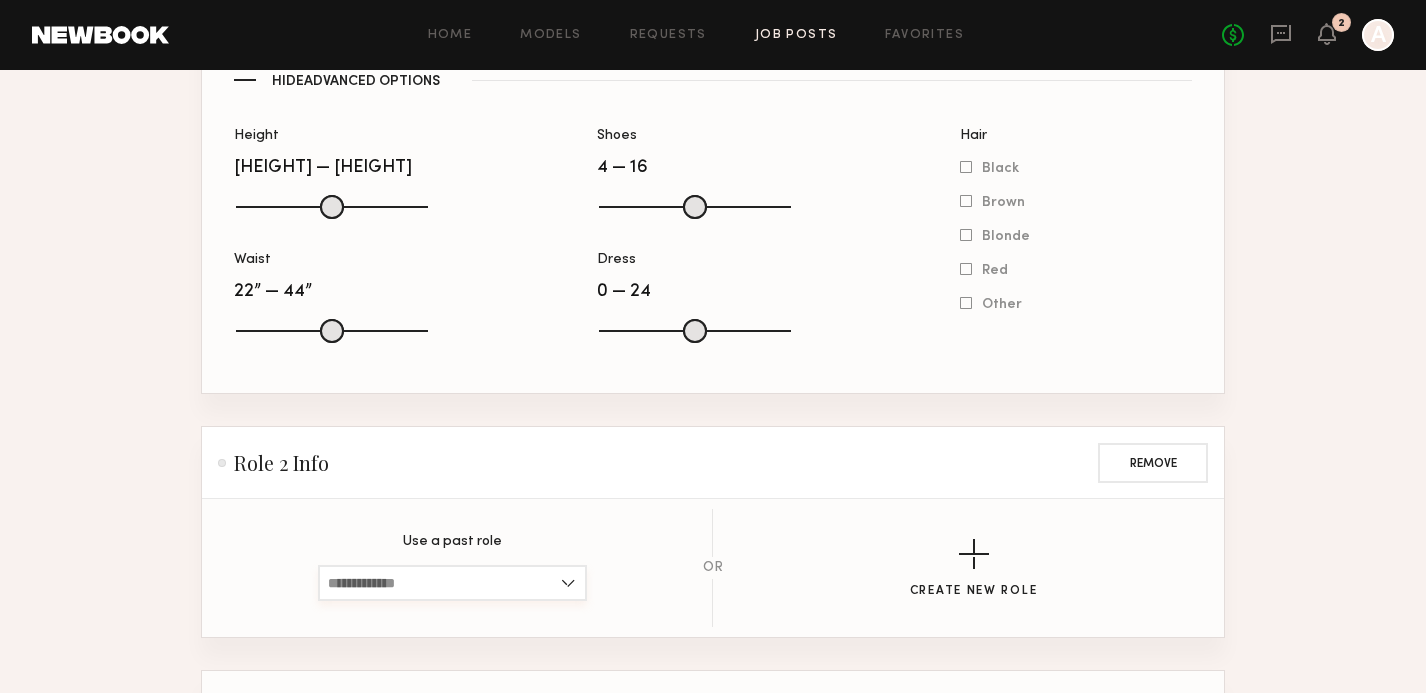 click at bounding box center (452, 583) 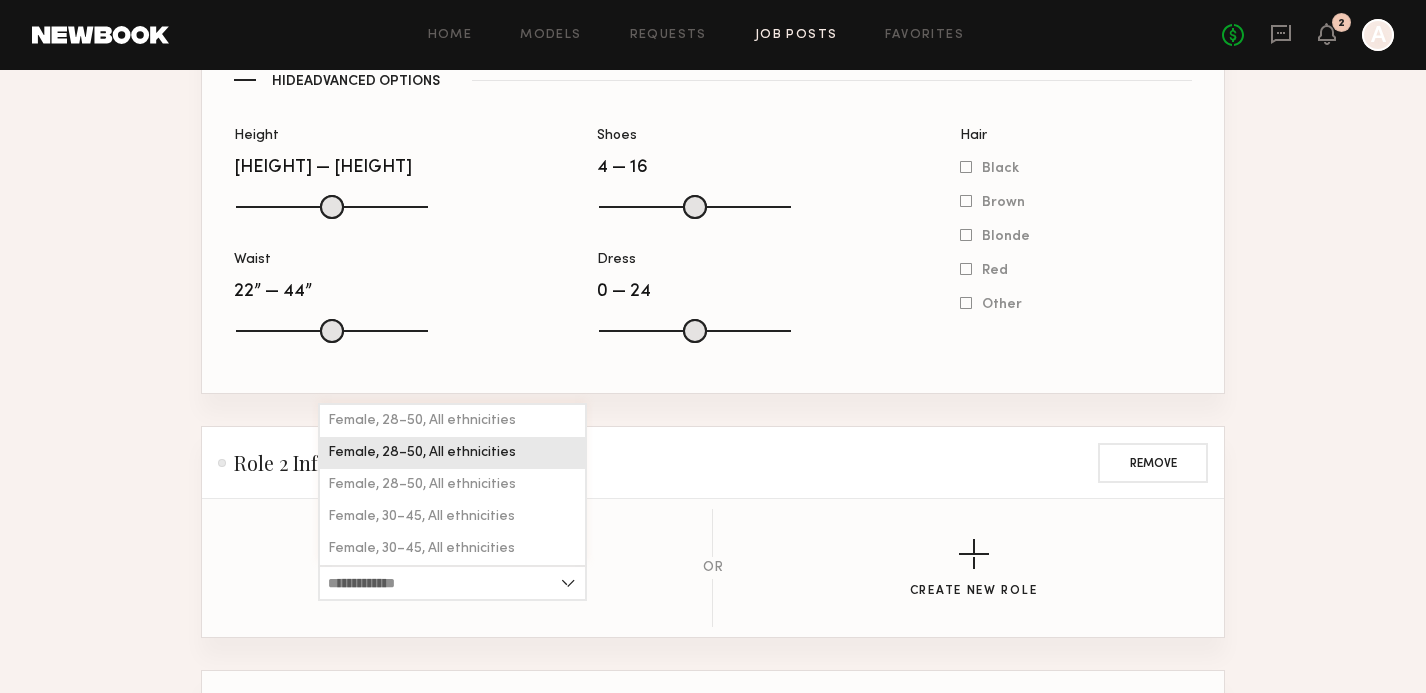 click on "Female, 28–50, All ethnicities" 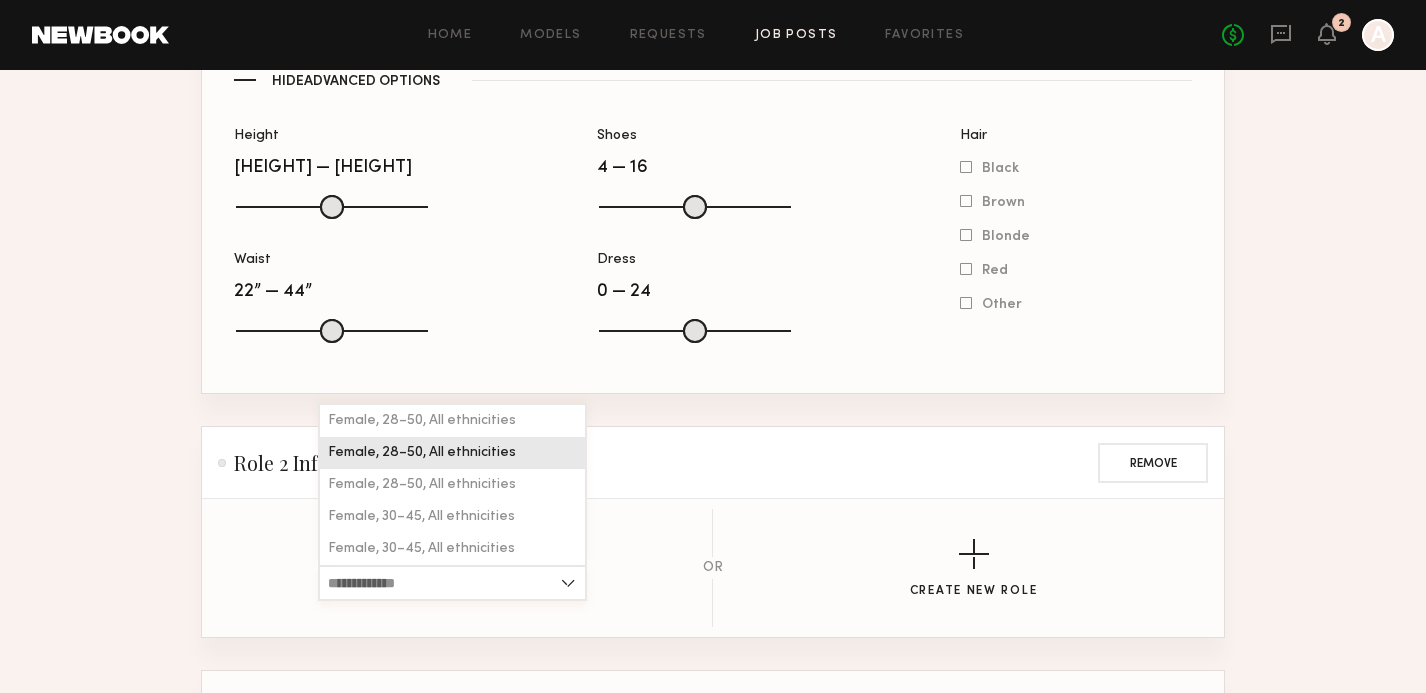 type on "**********" 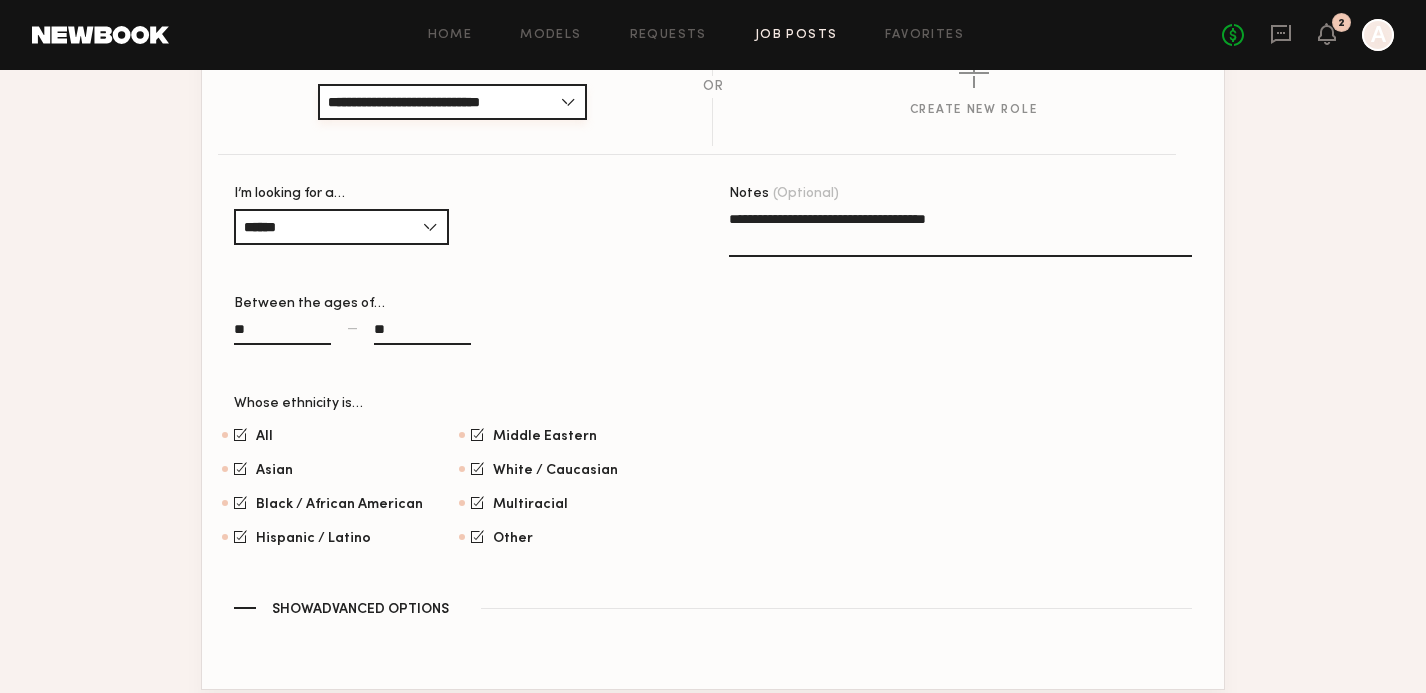 scroll, scrollTop: 3017, scrollLeft: 0, axis: vertical 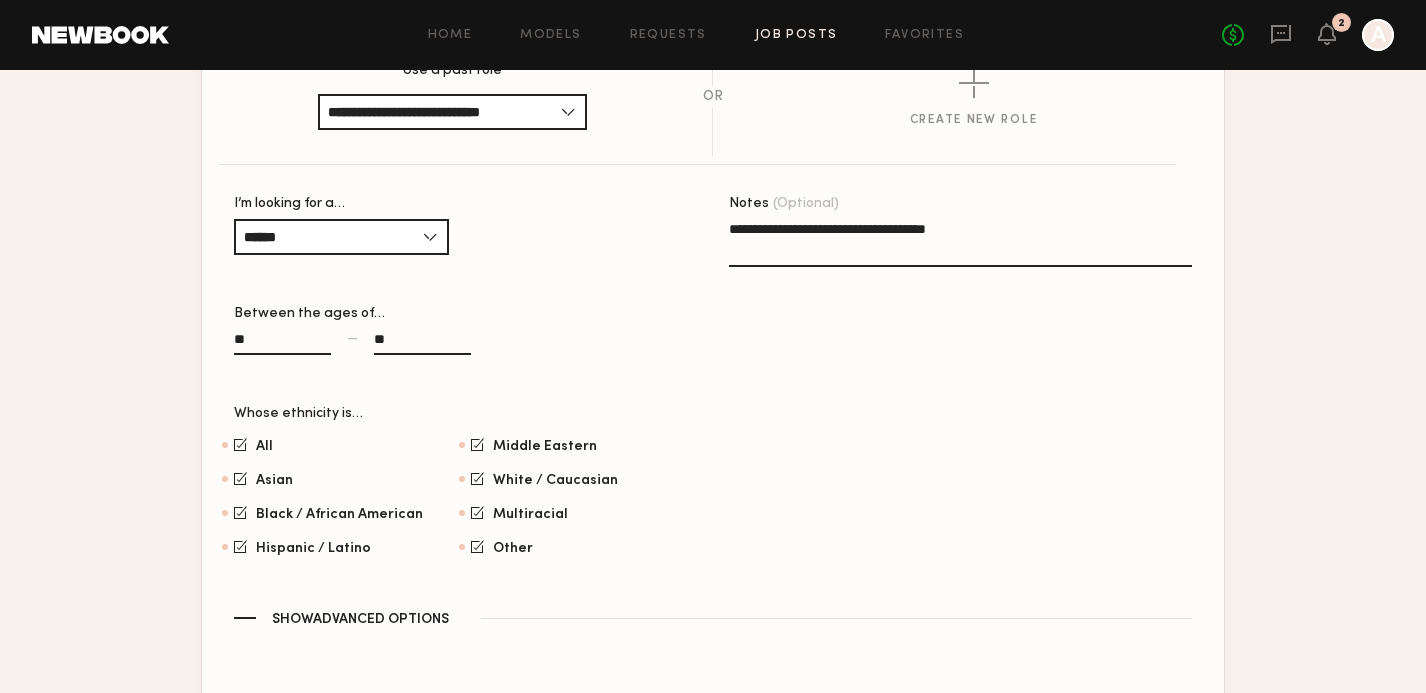 click on "**********" 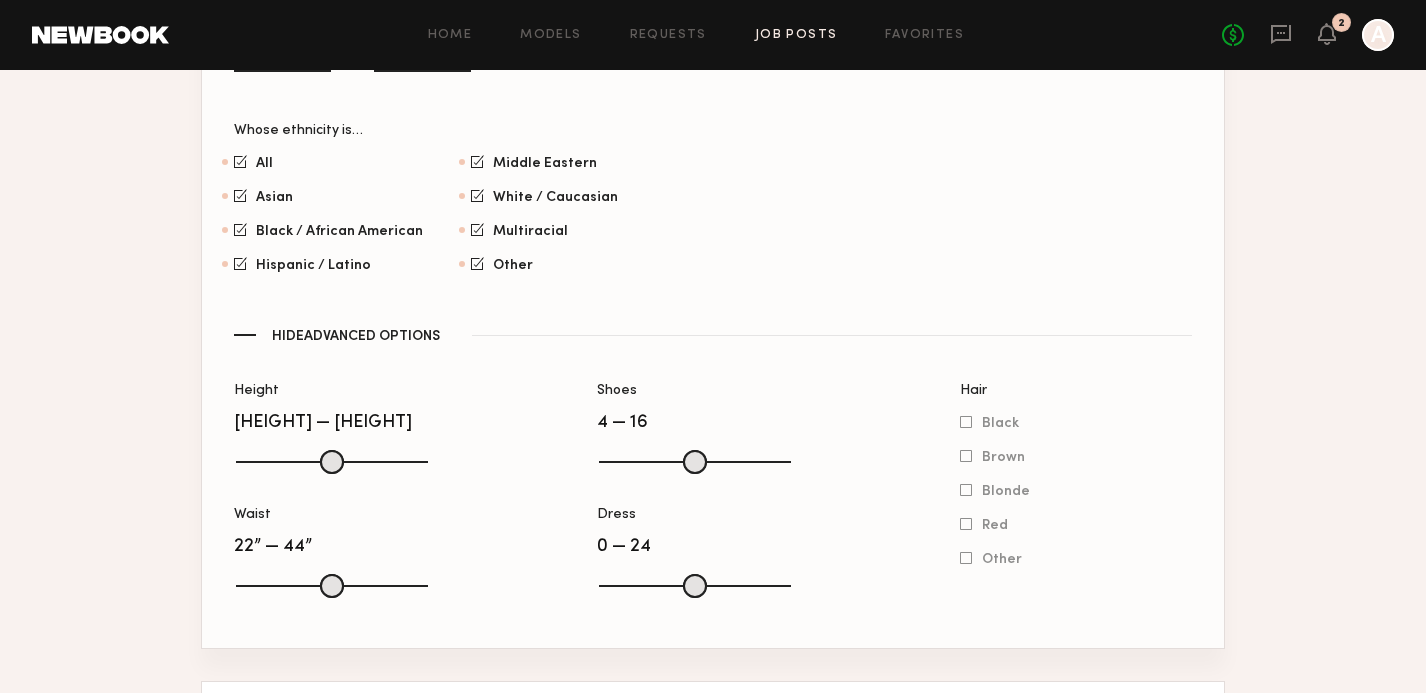 scroll, scrollTop: 1964, scrollLeft: 0, axis: vertical 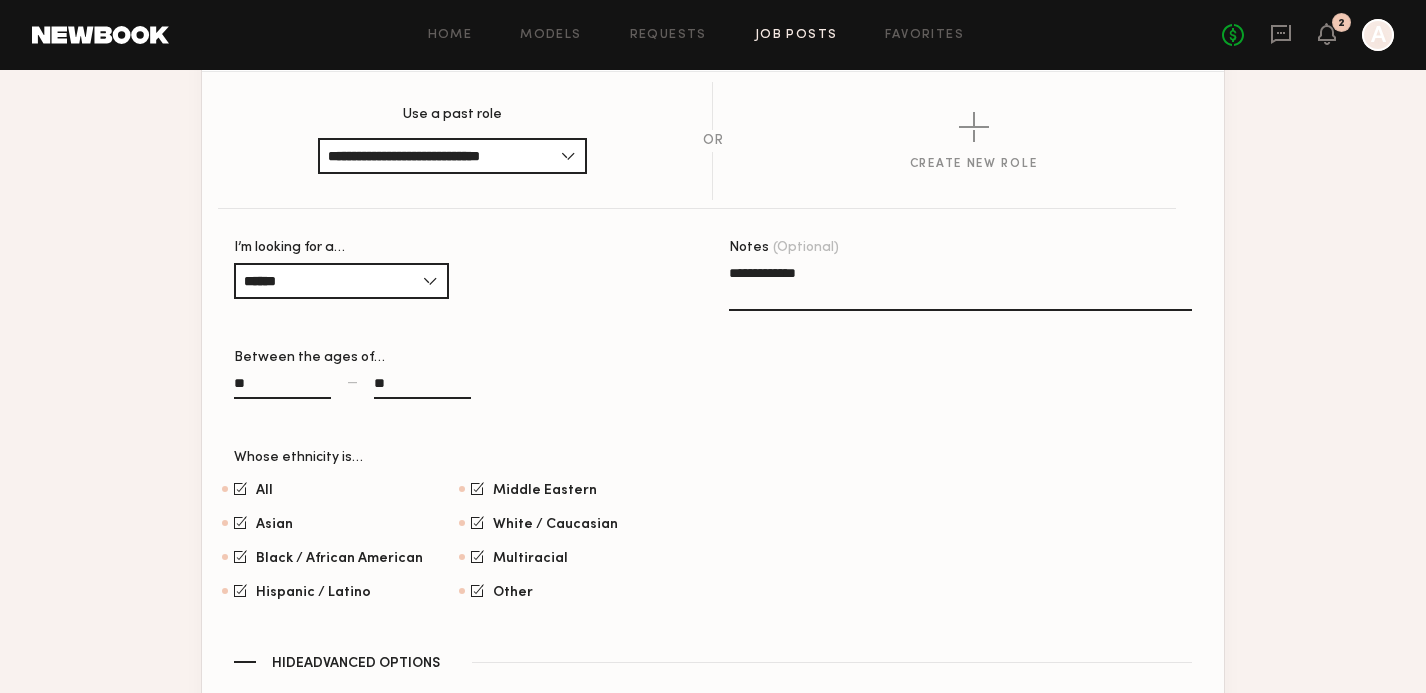 type 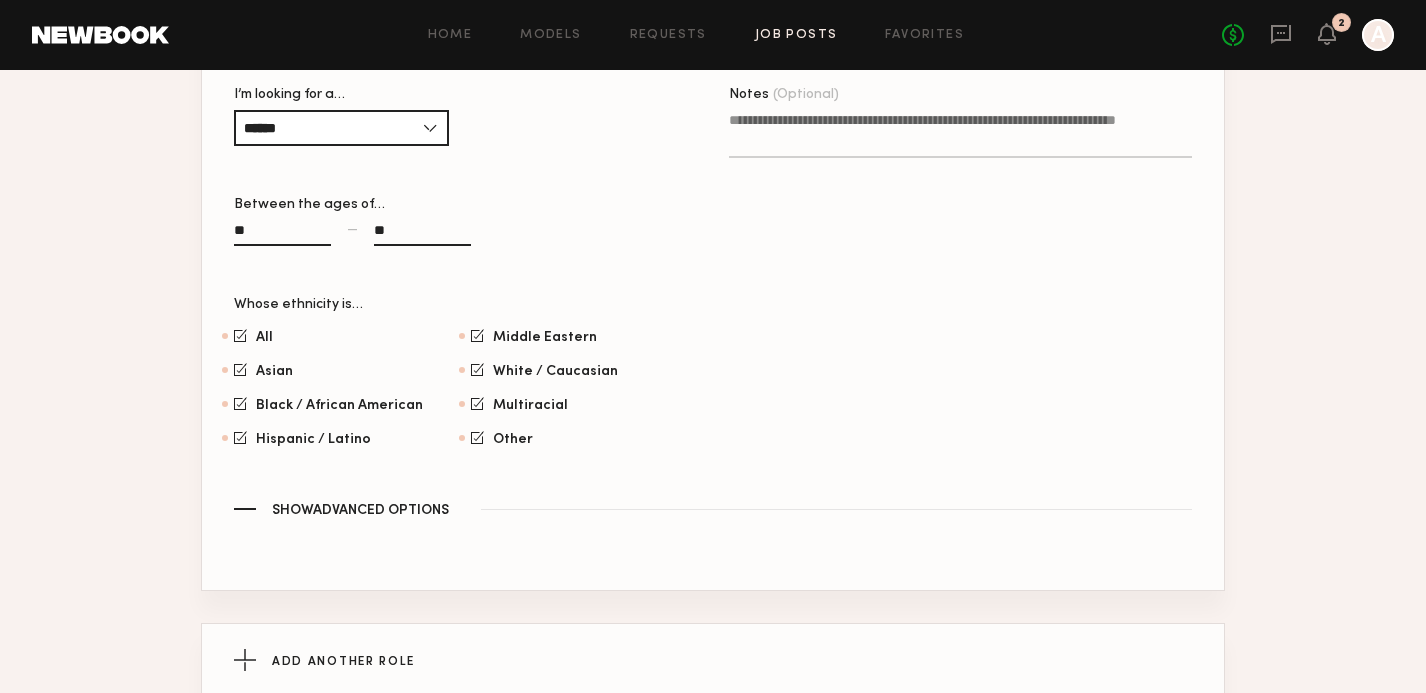 scroll, scrollTop: 3326, scrollLeft: 0, axis: vertical 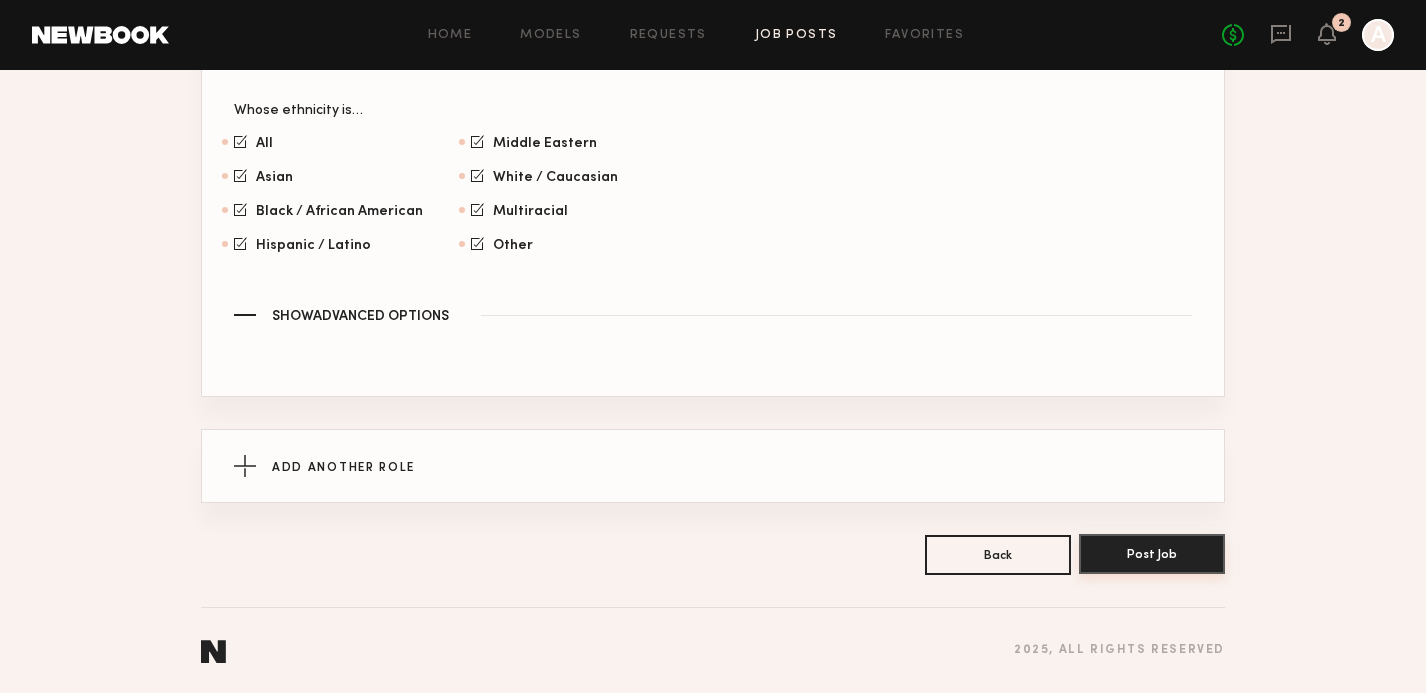 type on "**********" 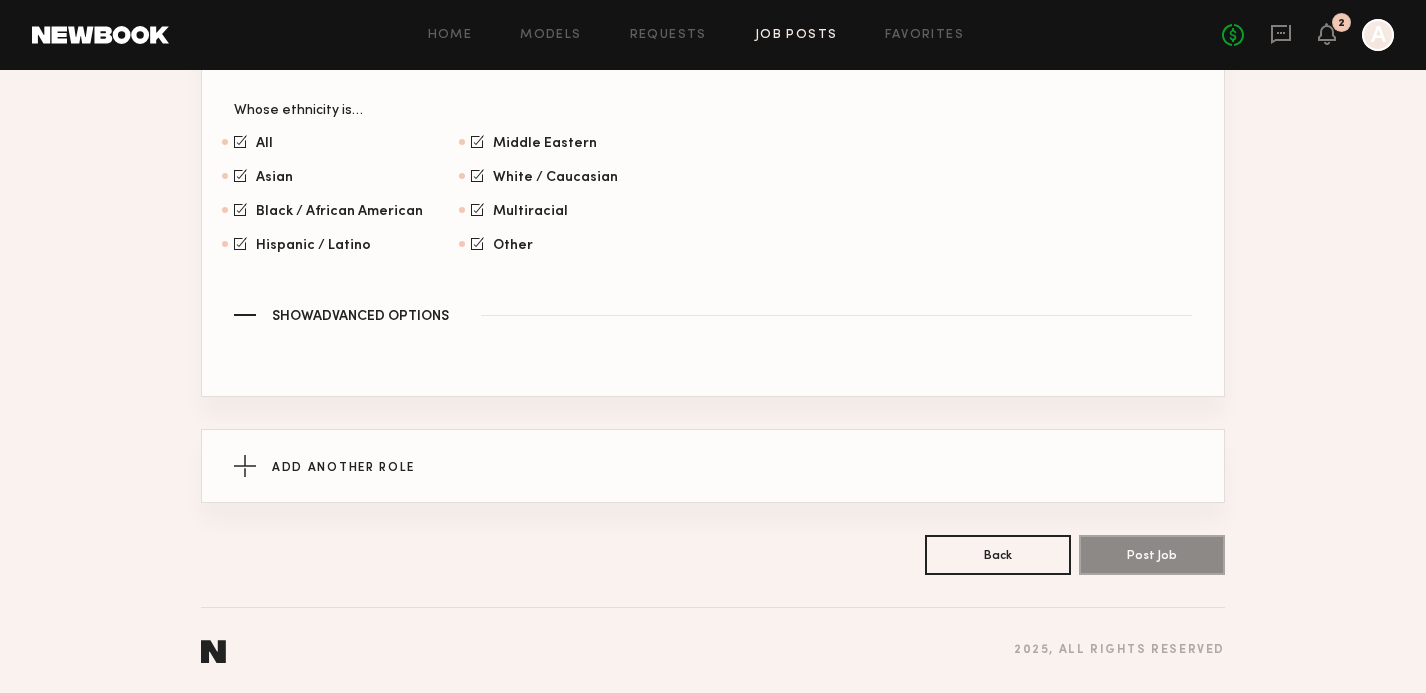 scroll, scrollTop: 0, scrollLeft: 0, axis: both 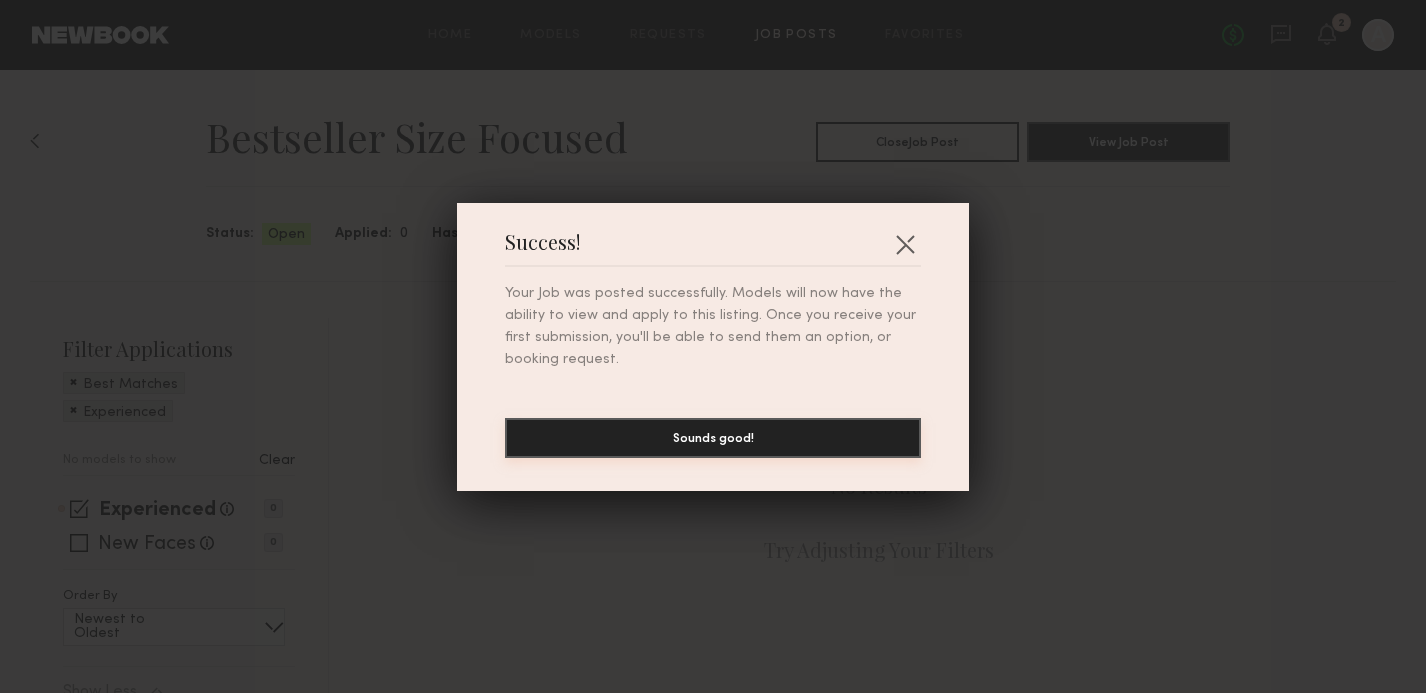 click on "Sounds good!" at bounding box center [713, 438] 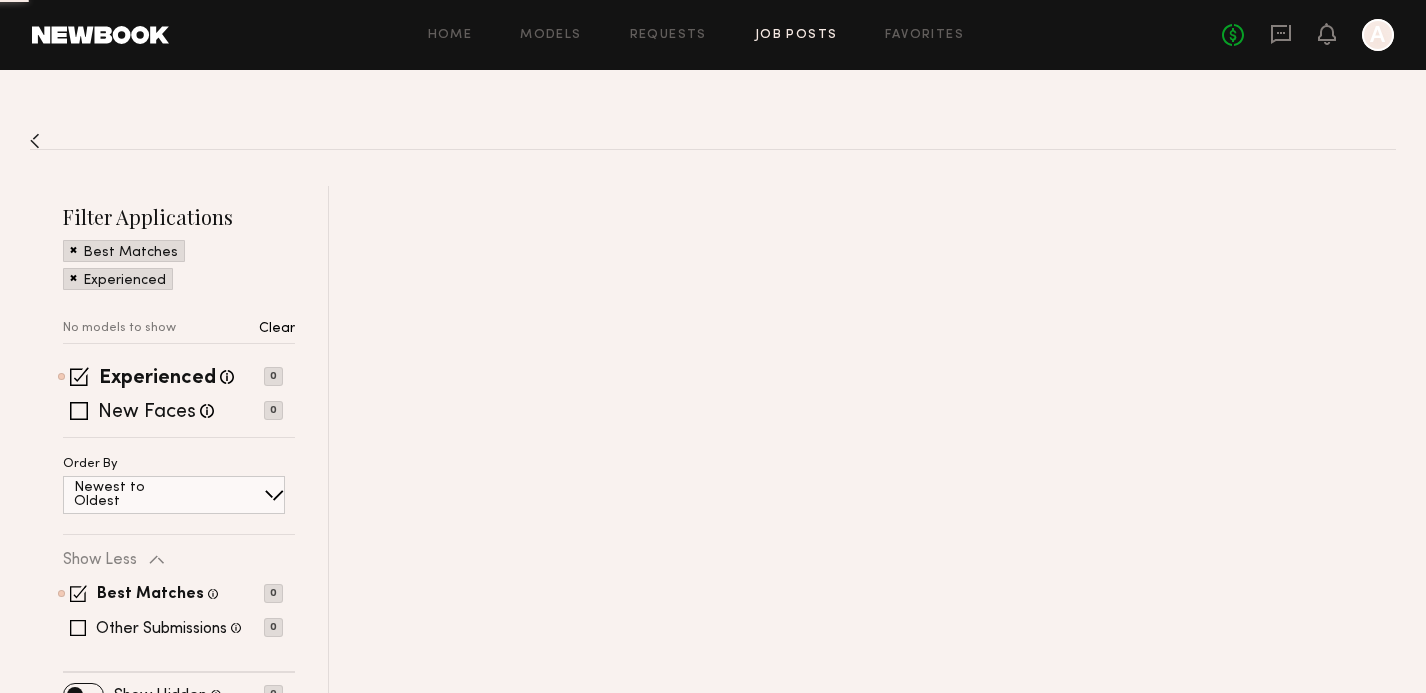 scroll, scrollTop: 0, scrollLeft: 0, axis: both 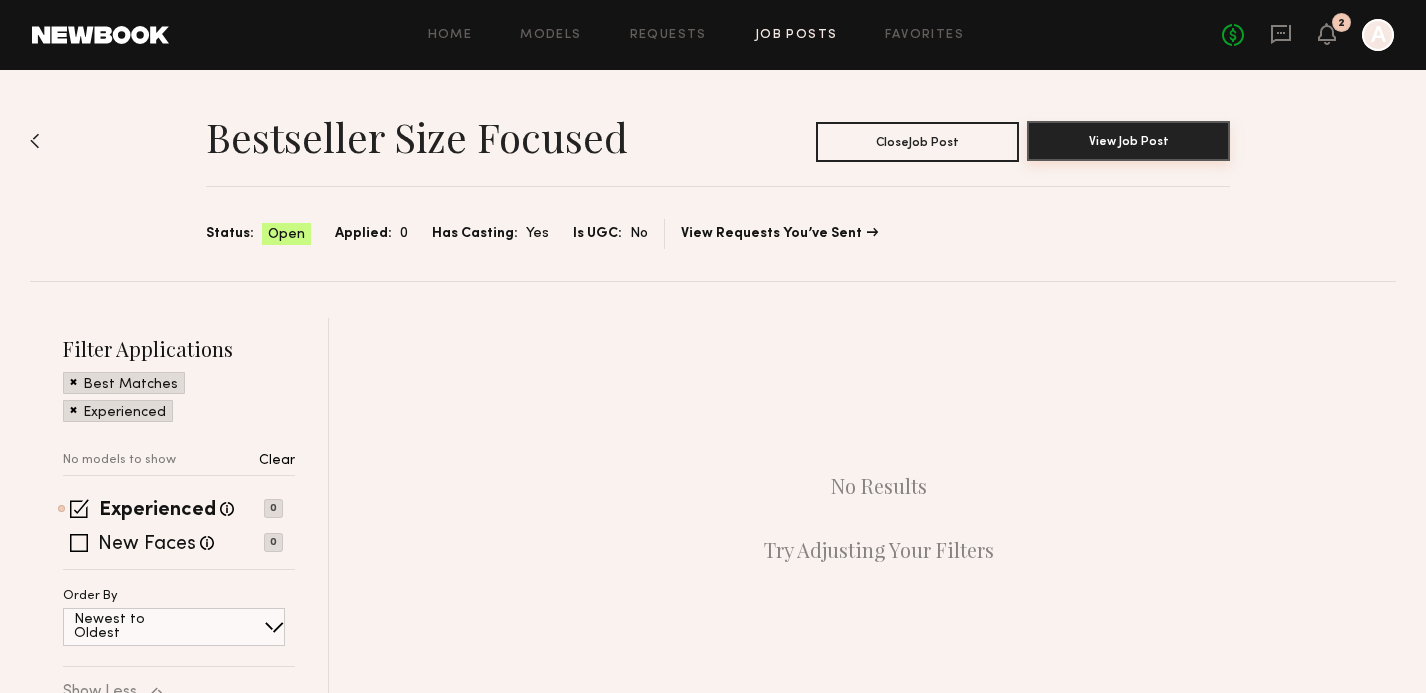 click on "View Job Post" 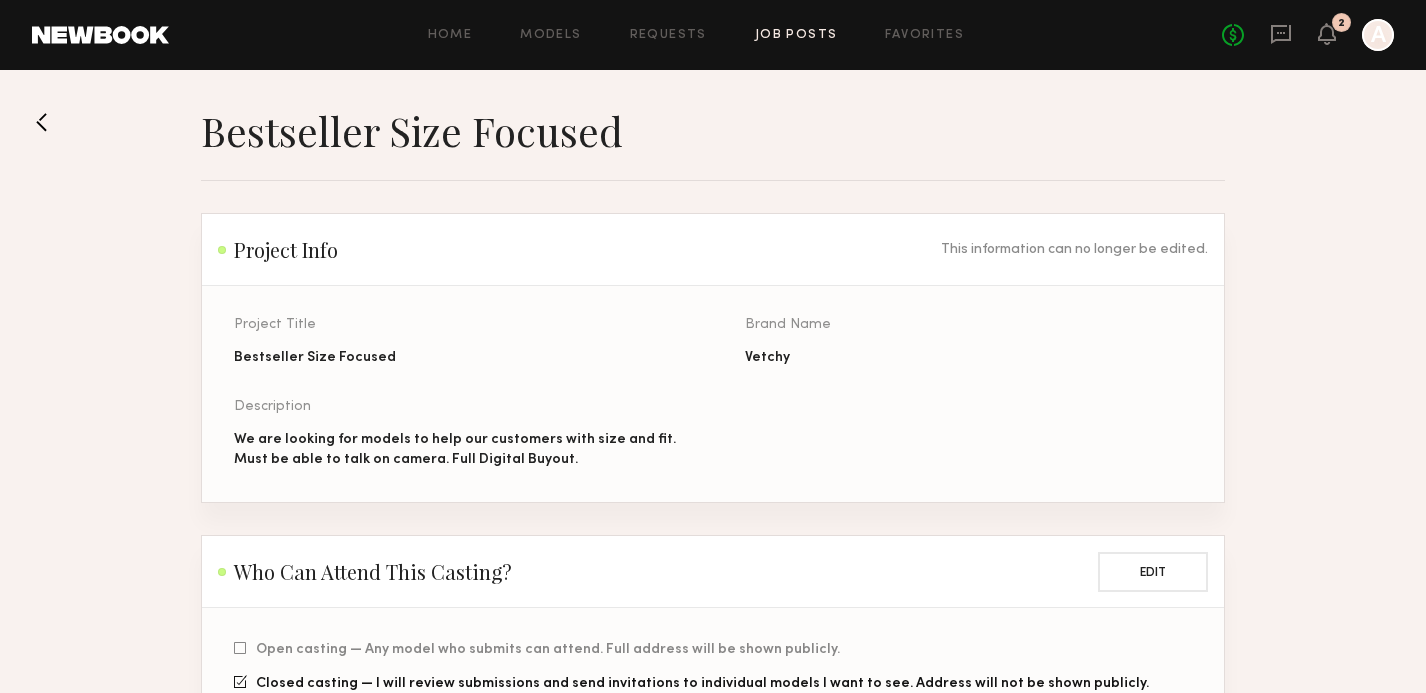 click on "Home Models Requests Job Posts Favorites Sign Out No fees up to $5,000 2 A" 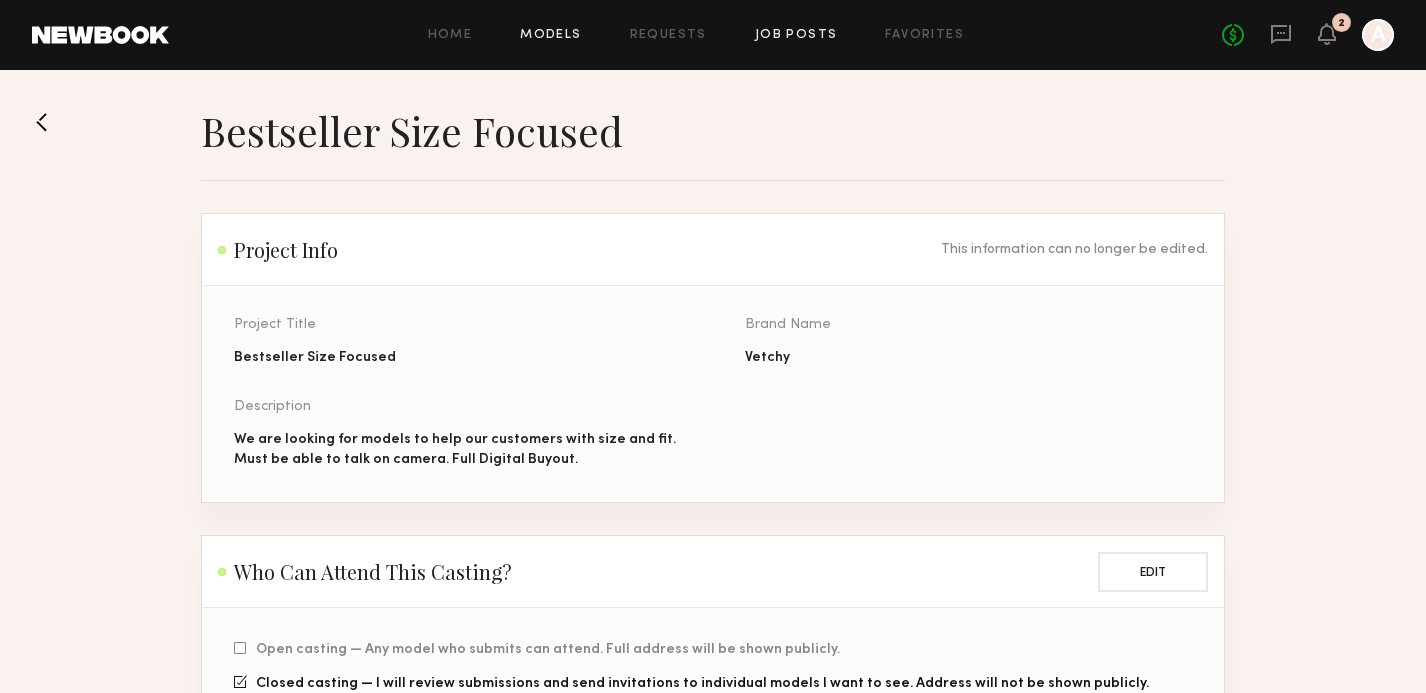 click on "Models" 